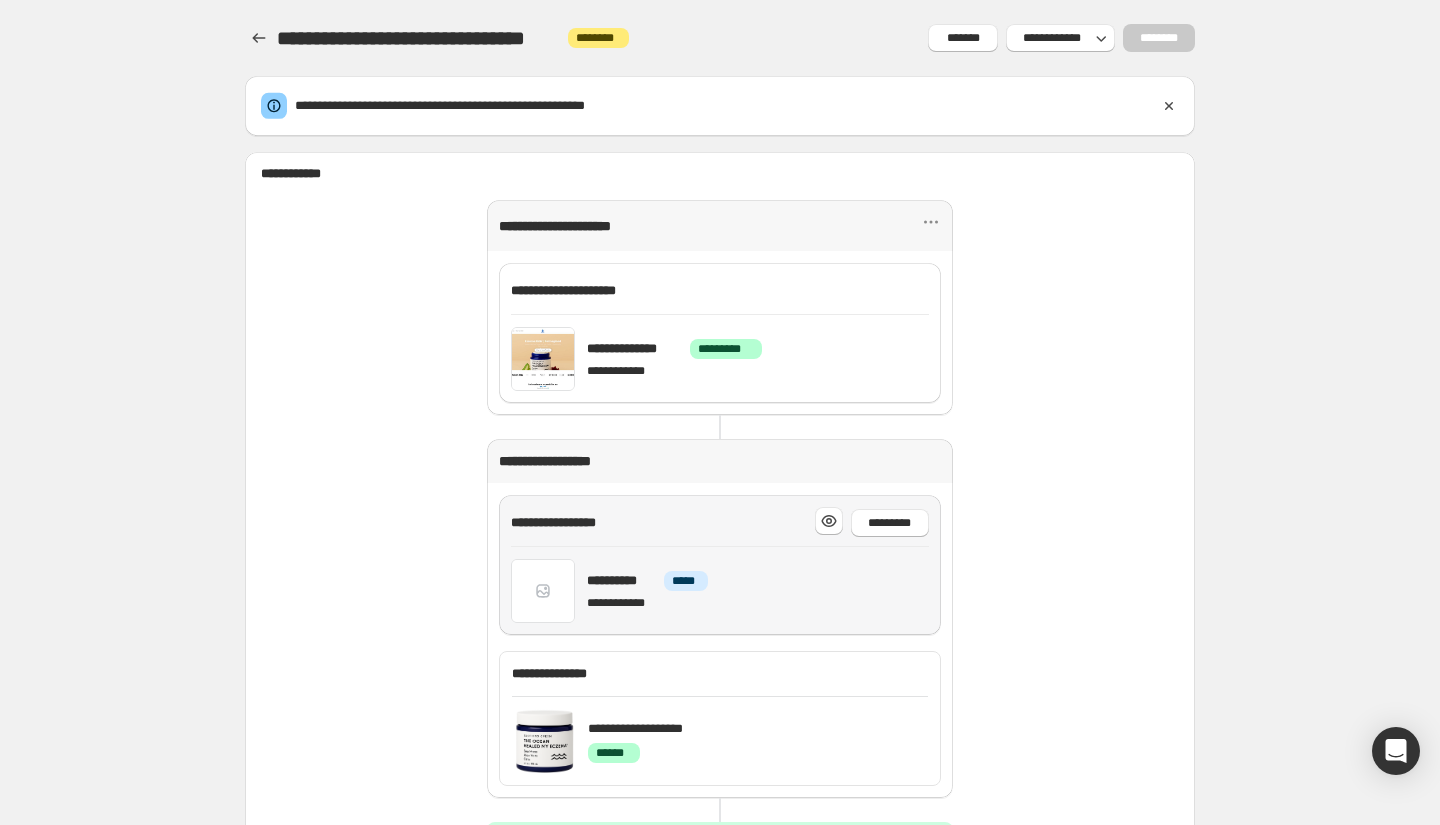 scroll, scrollTop: 165, scrollLeft: 0, axis: vertical 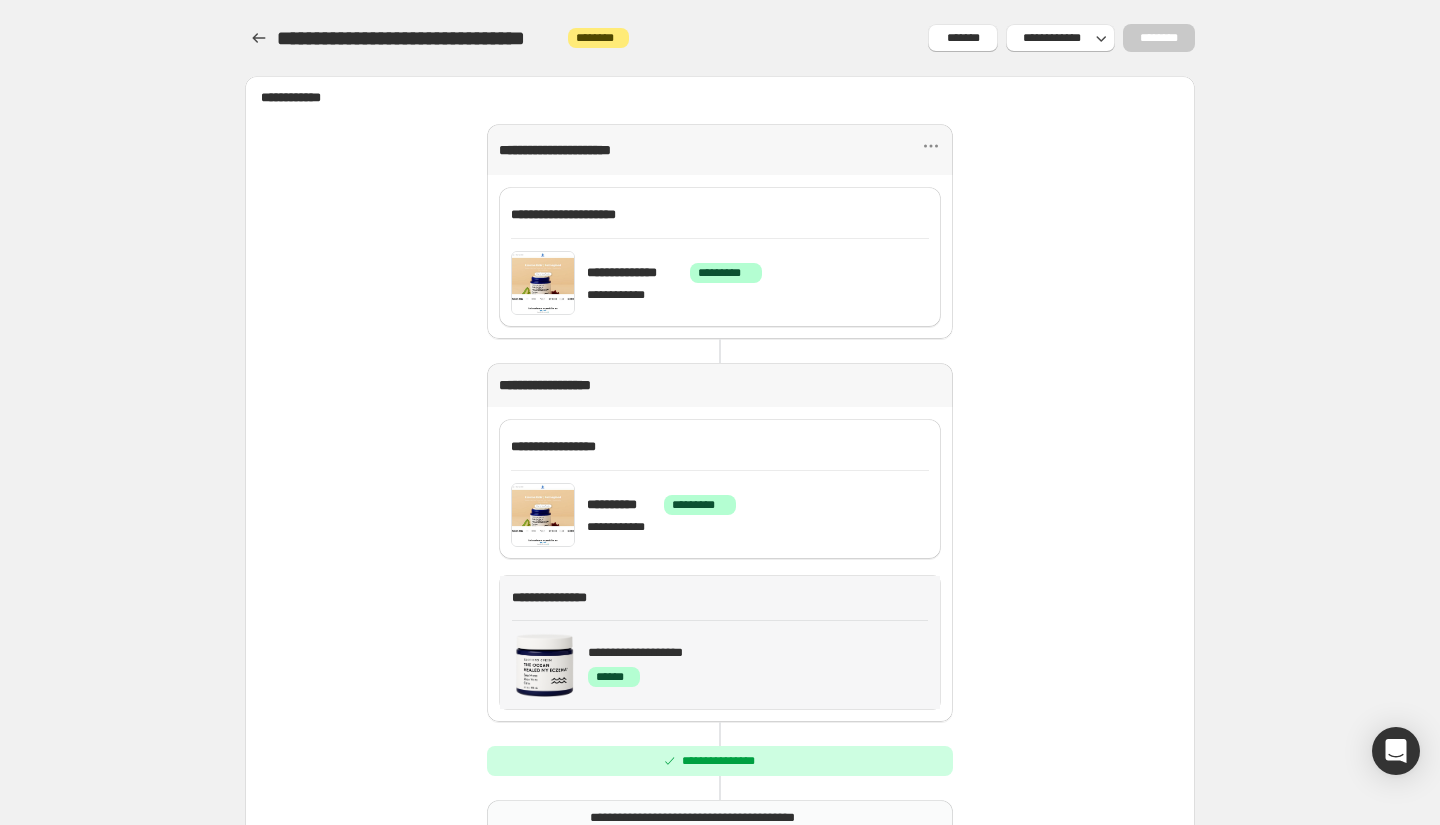 click on "**********" at bounding box center [720, 642] 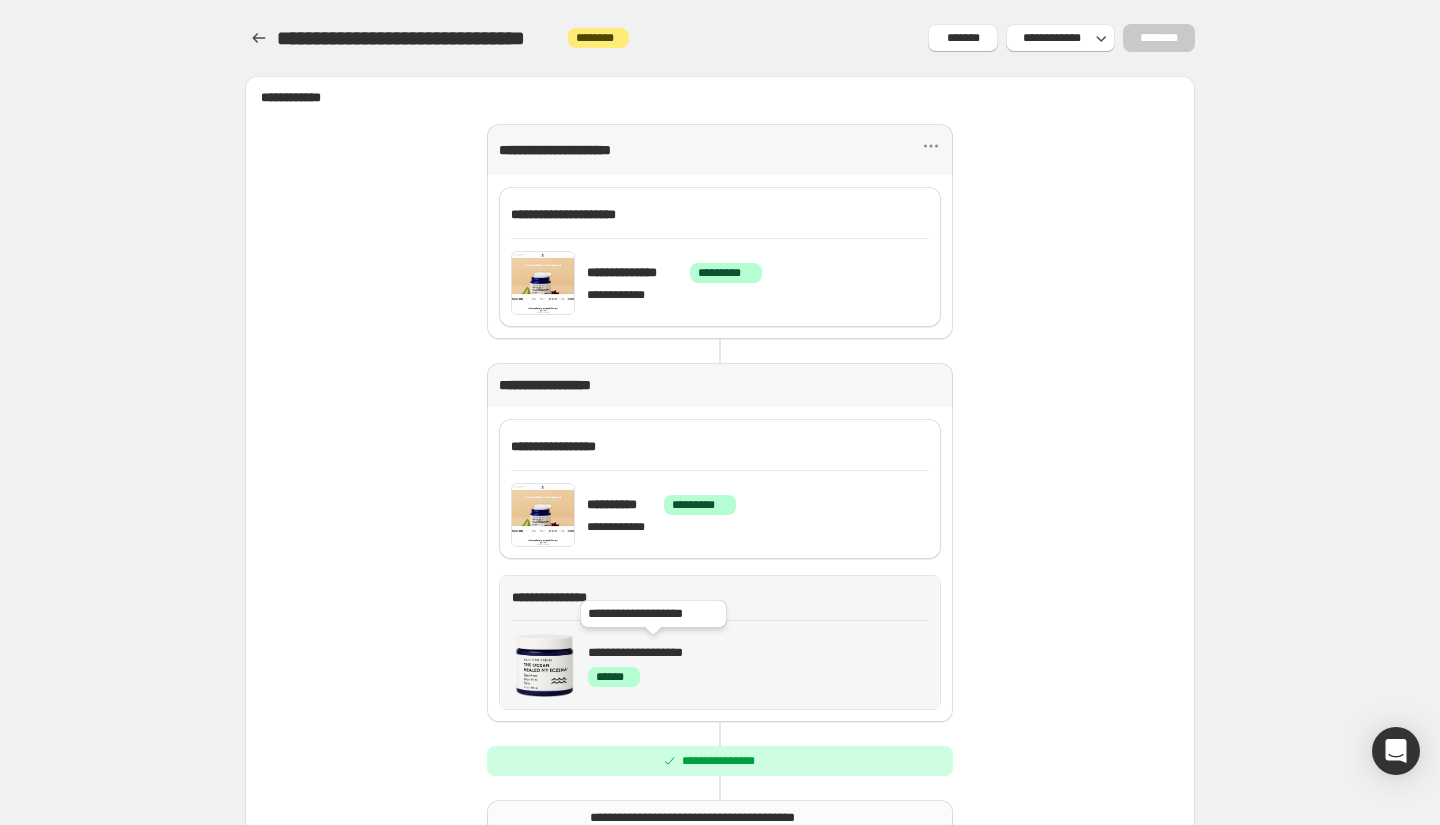 click on "**********" at bounding box center (635, 652) 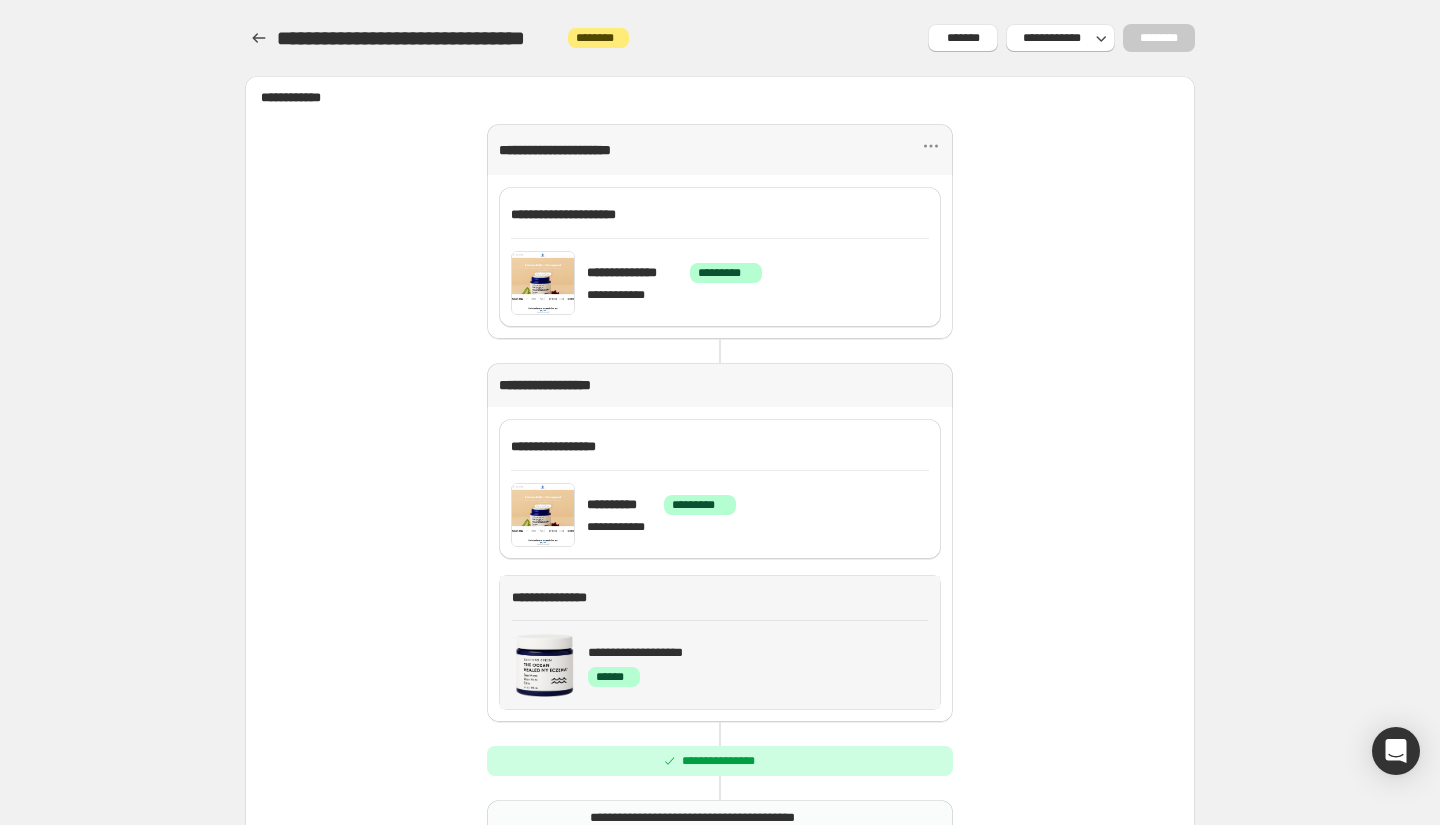 click at bounding box center [544, 665] 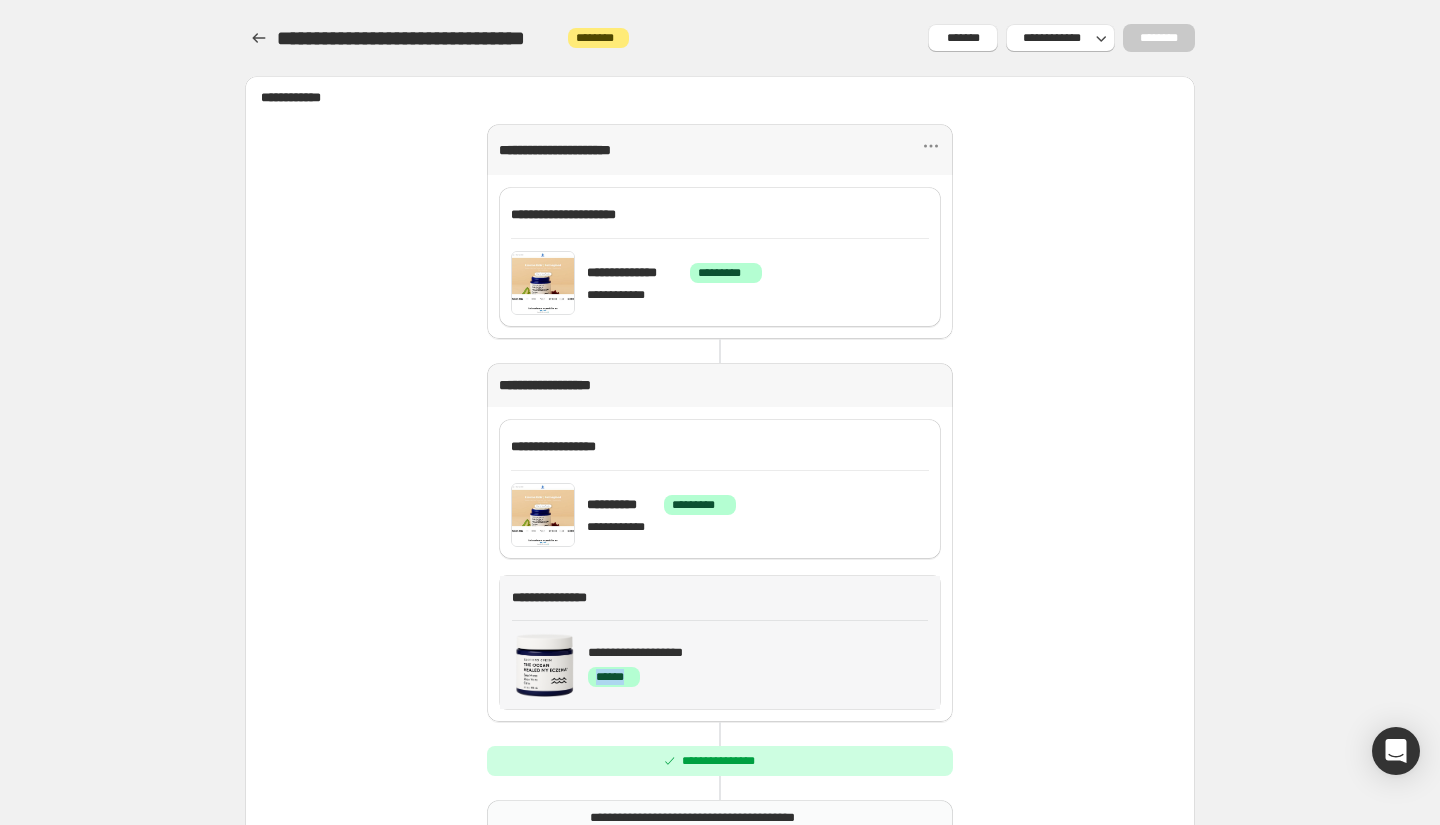 click on "******* ******" at bounding box center [614, 677] 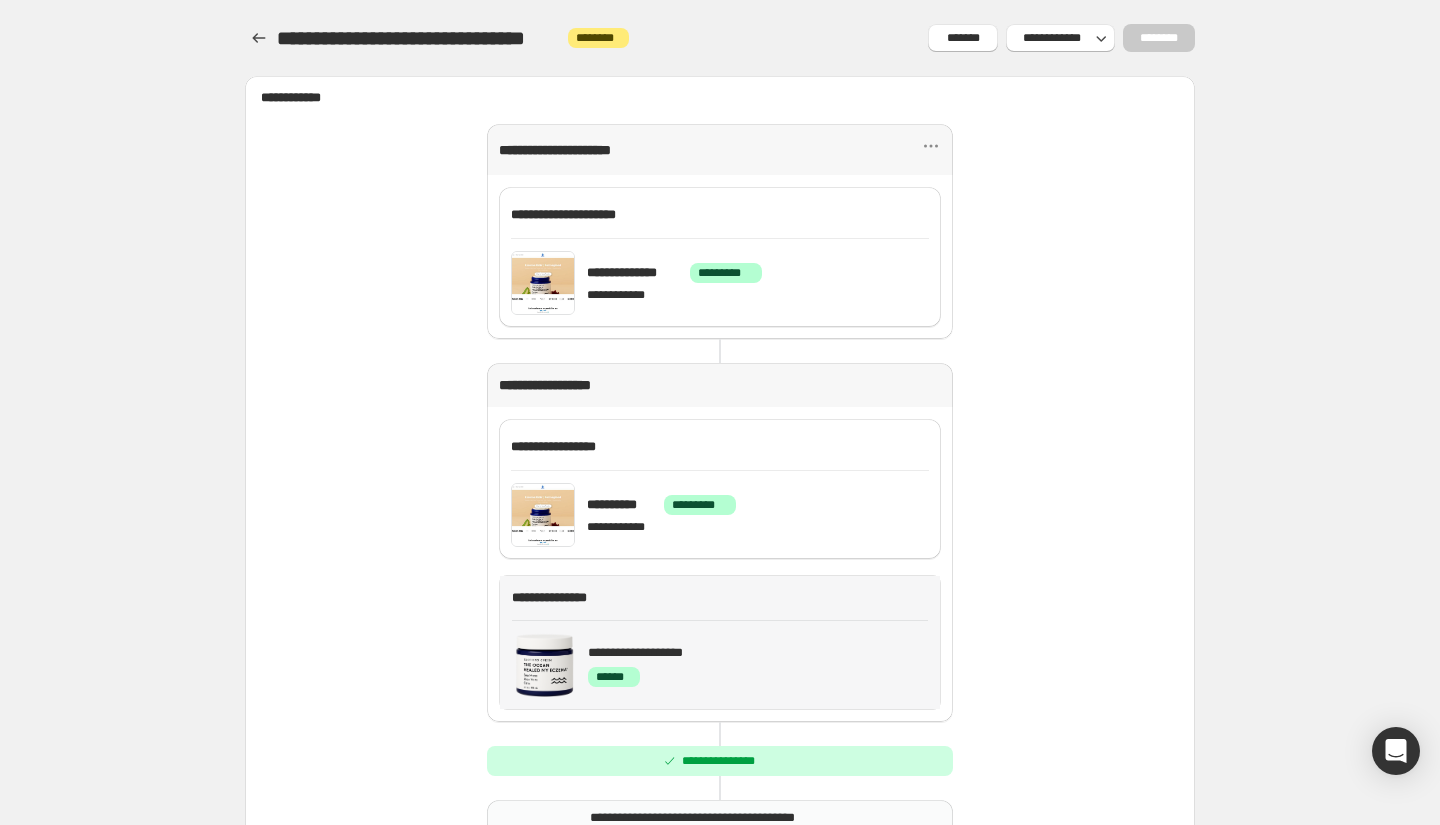 click on "******* ******" at bounding box center [758, 677] 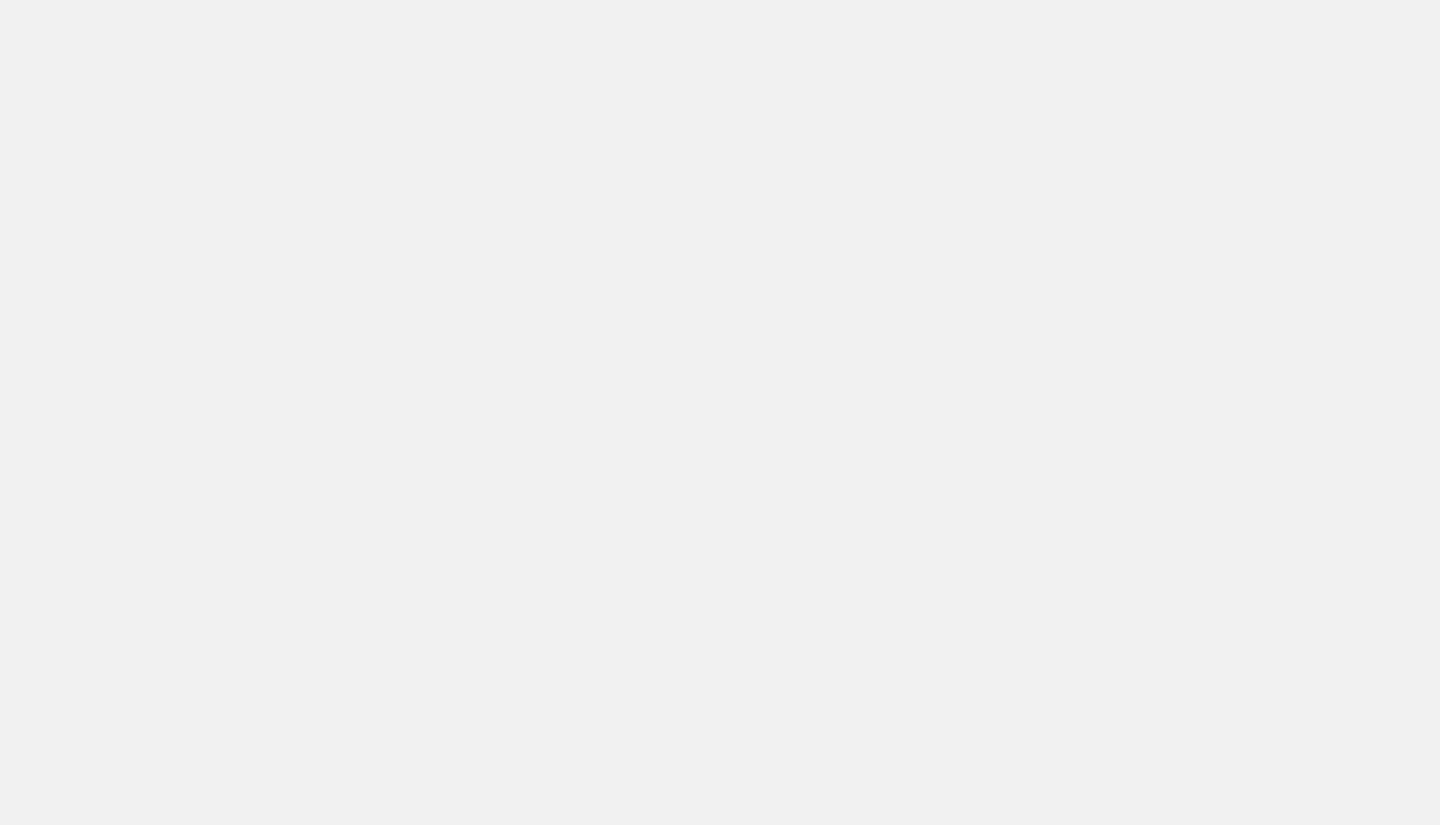 scroll, scrollTop: 0, scrollLeft: 0, axis: both 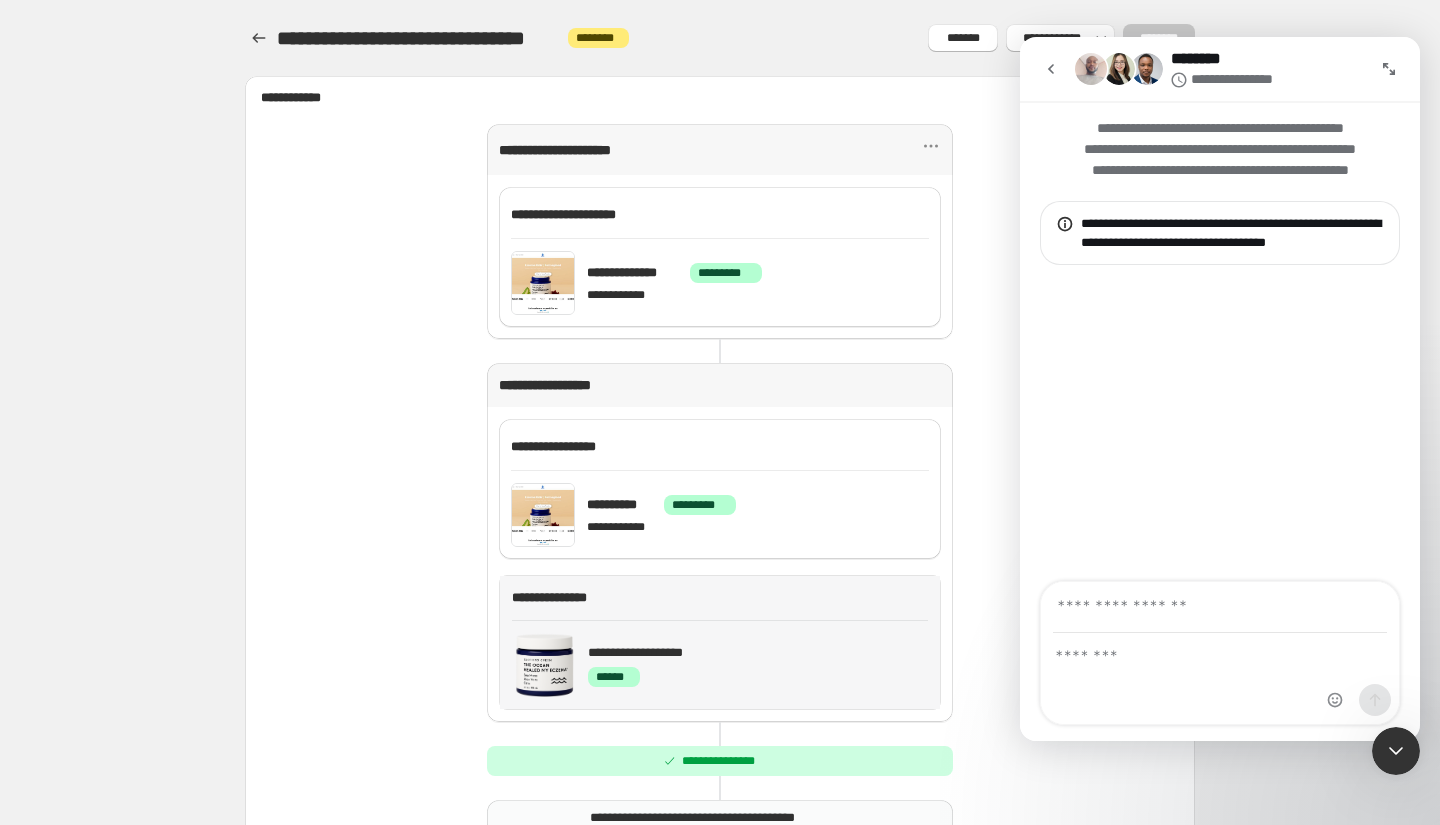 click on "******* ******" at bounding box center [758, 677] 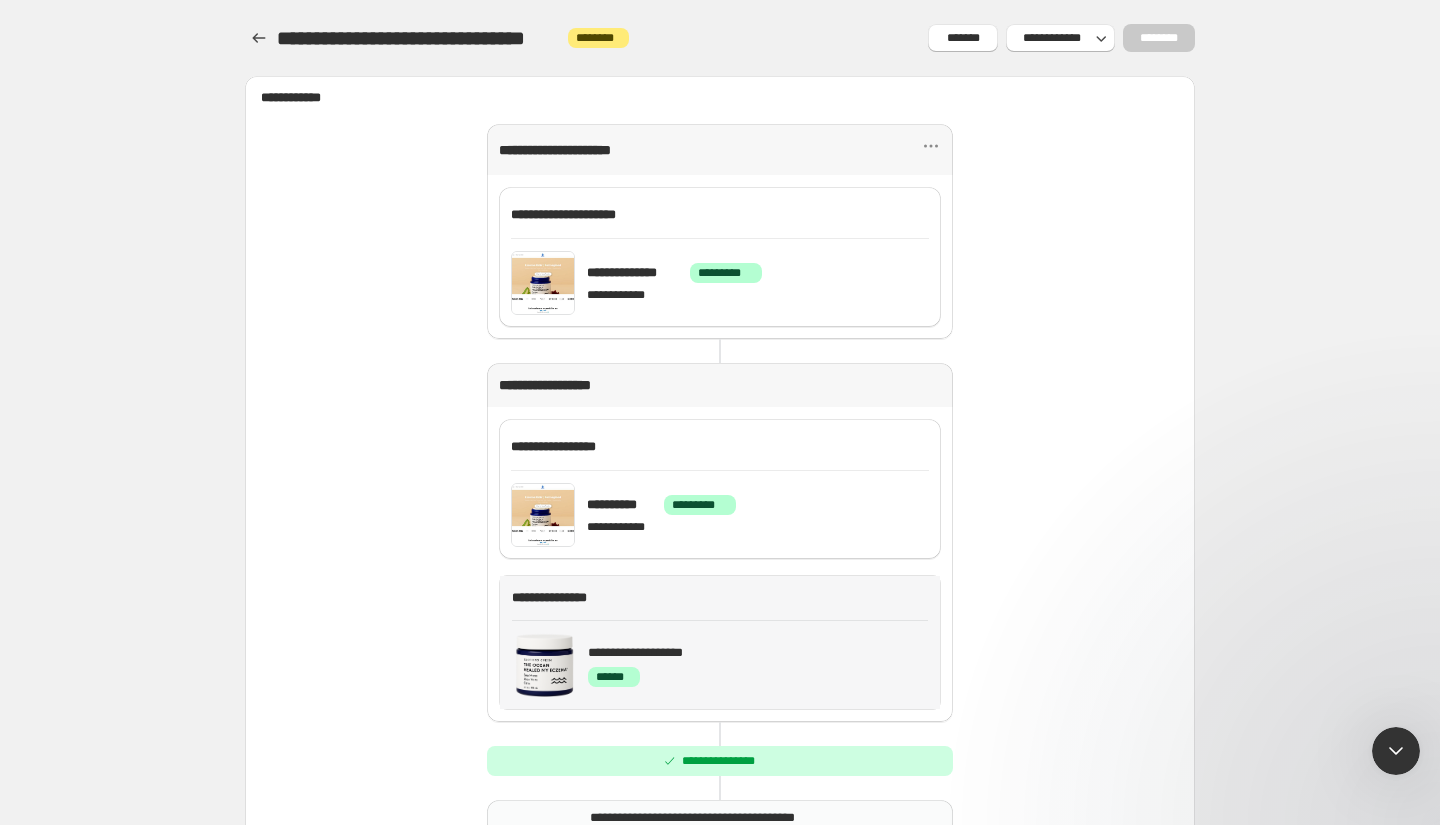 scroll, scrollTop: 0, scrollLeft: 0, axis: both 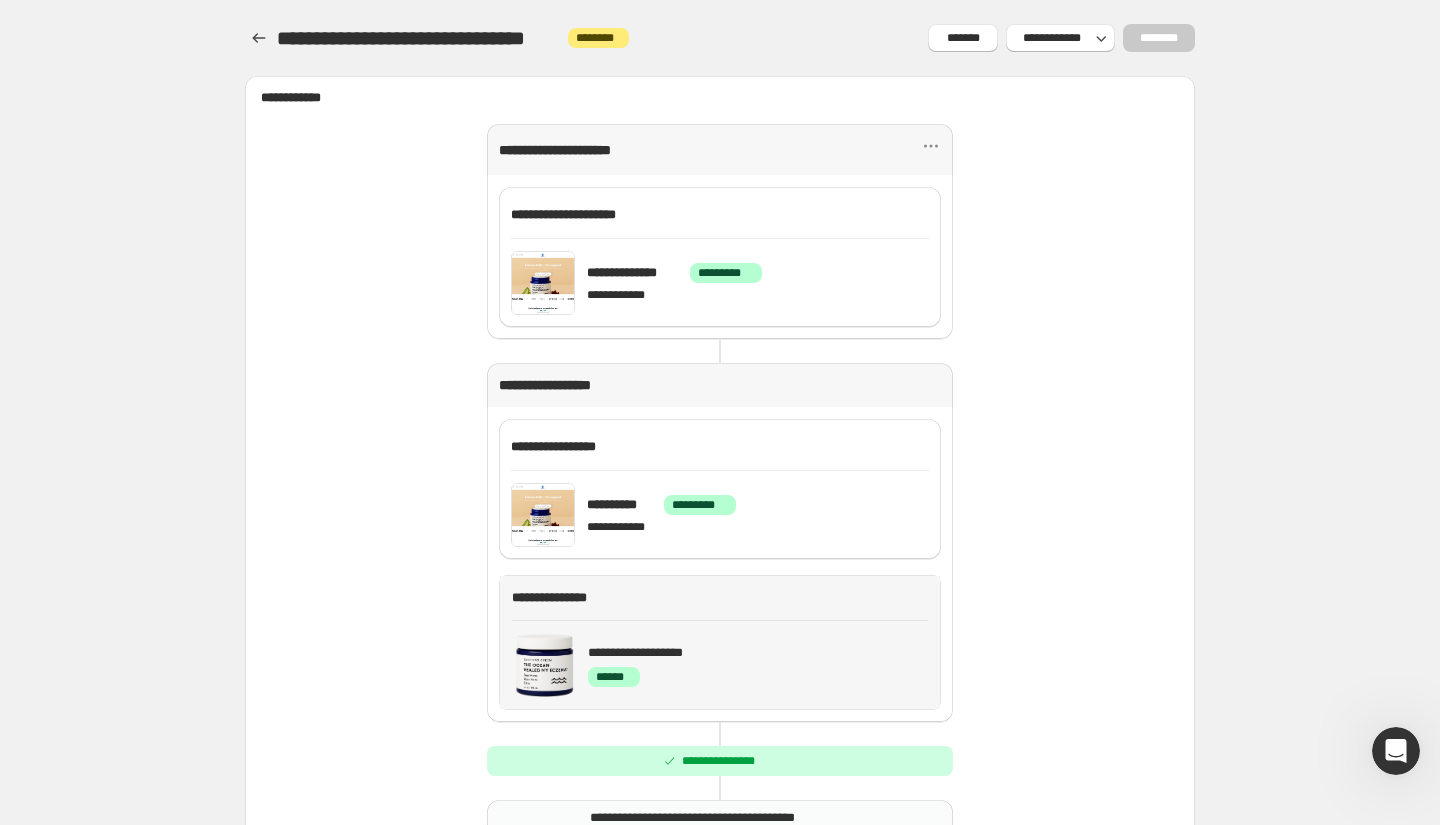 click on "**********" at bounding box center [720, 665] 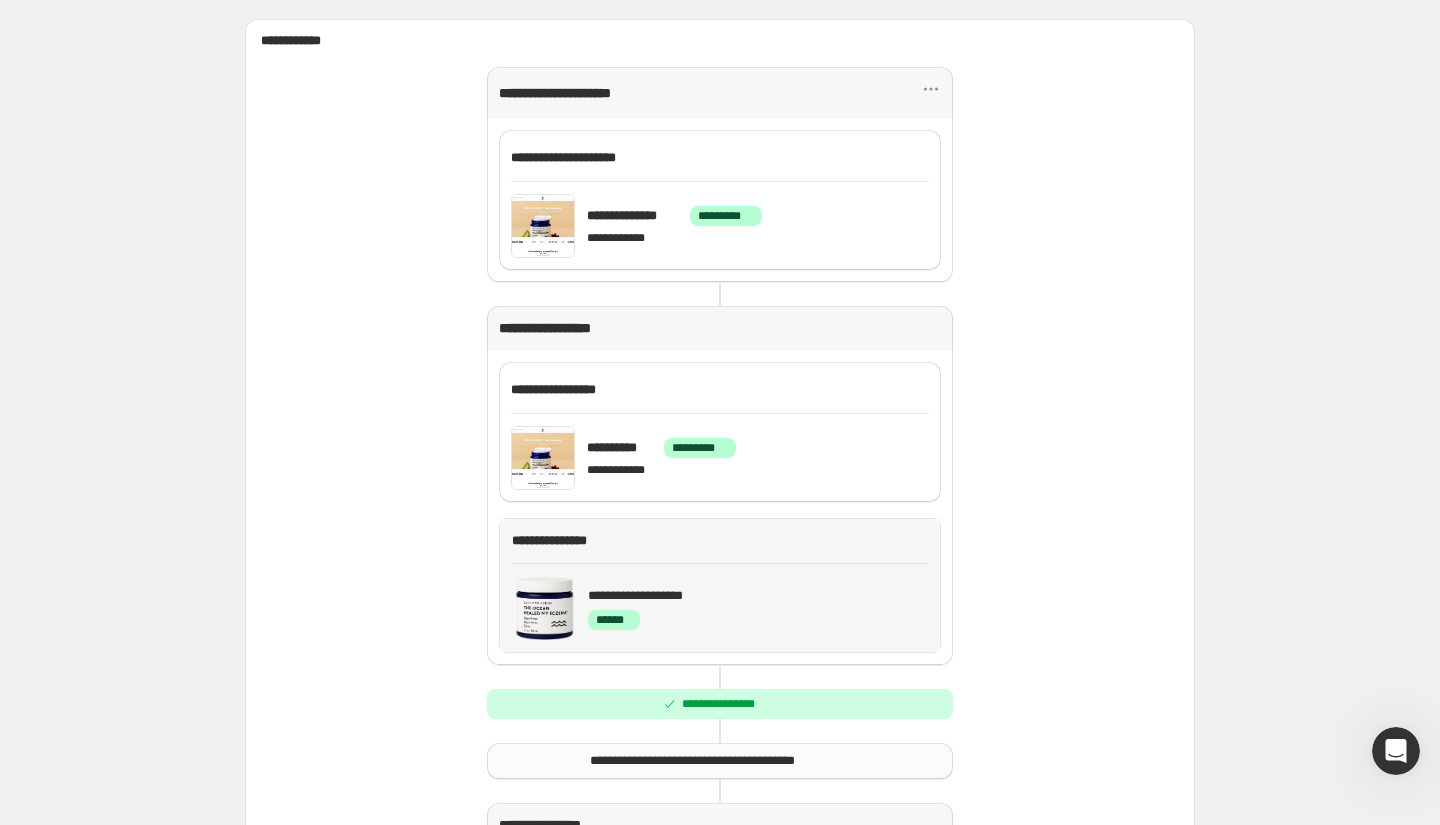 scroll, scrollTop: 84, scrollLeft: 0, axis: vertical 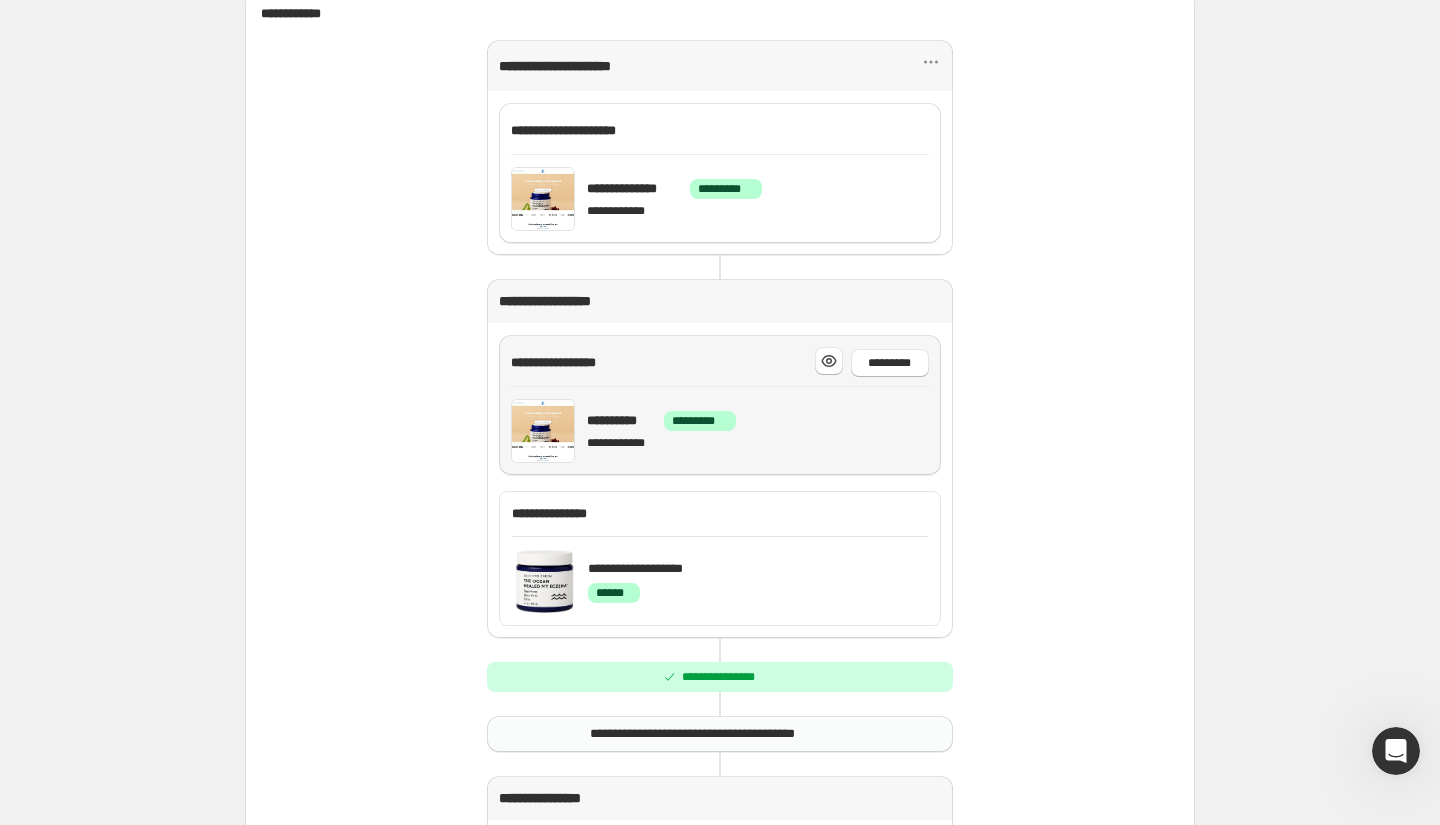 click on "**********" at bounding box center [758, 431] 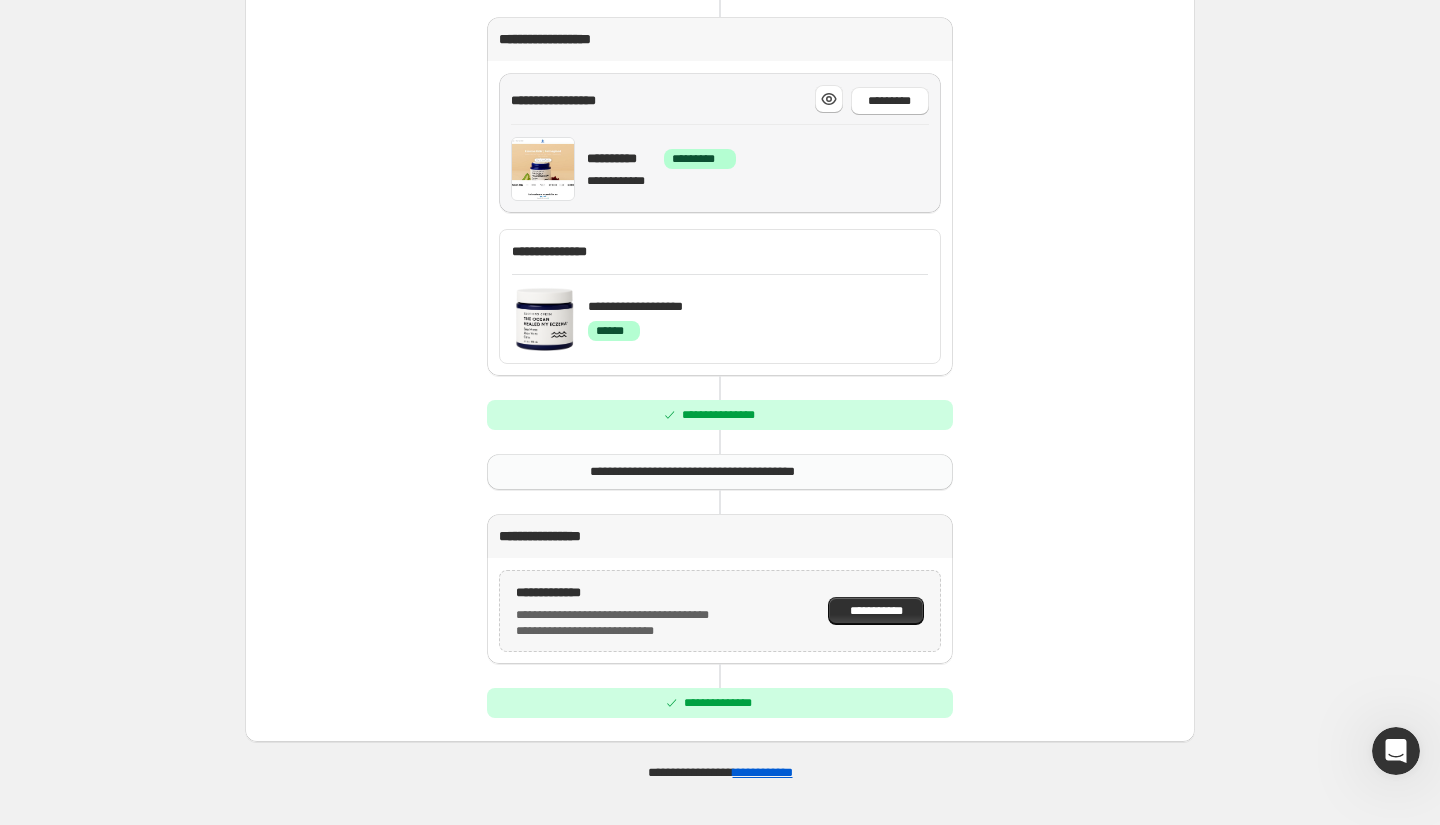 scroll, scrollTop: 351, scrollLeft: 0, axis: vertical 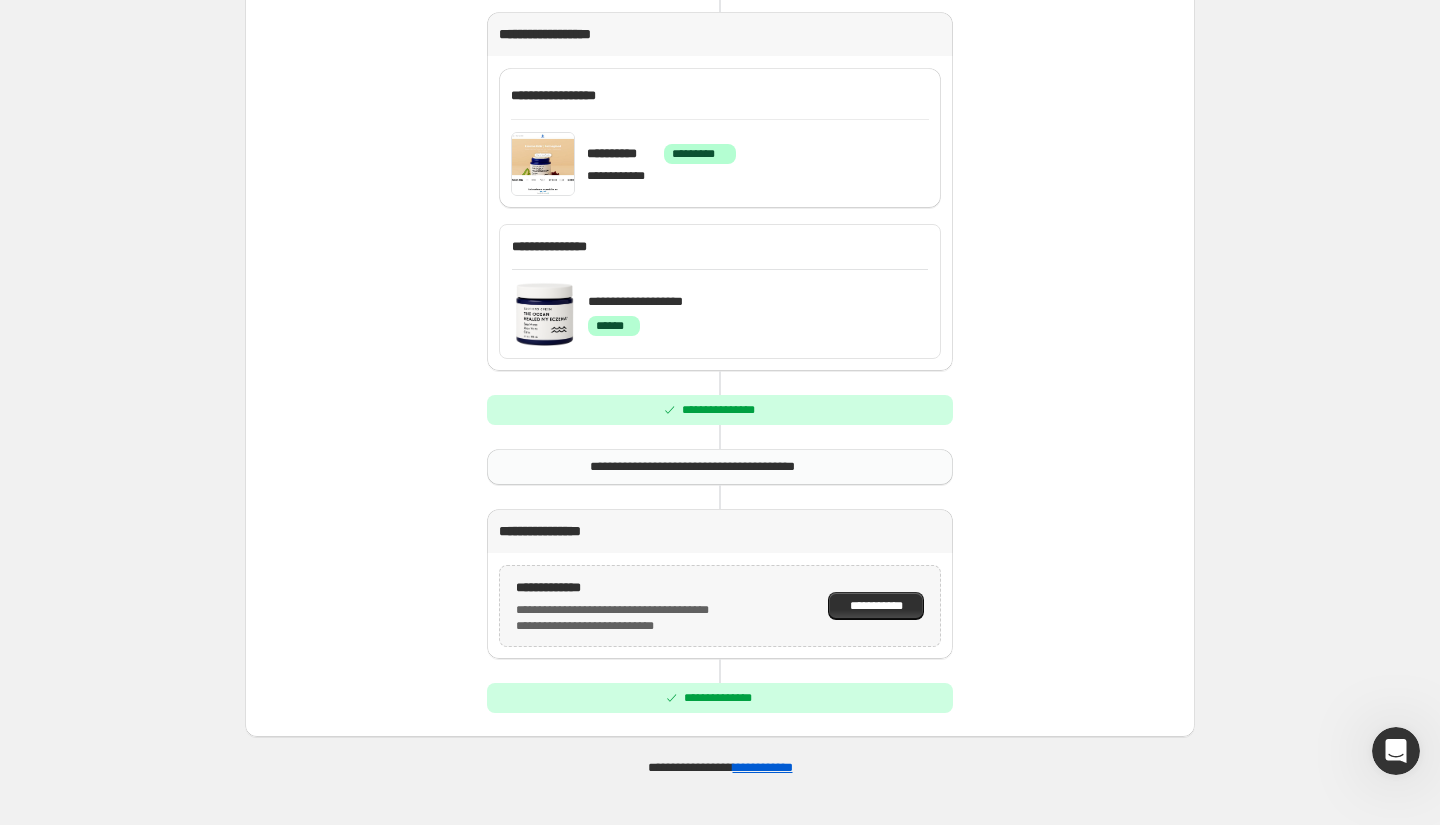 click on "**********" at bounding box center [719, 467] 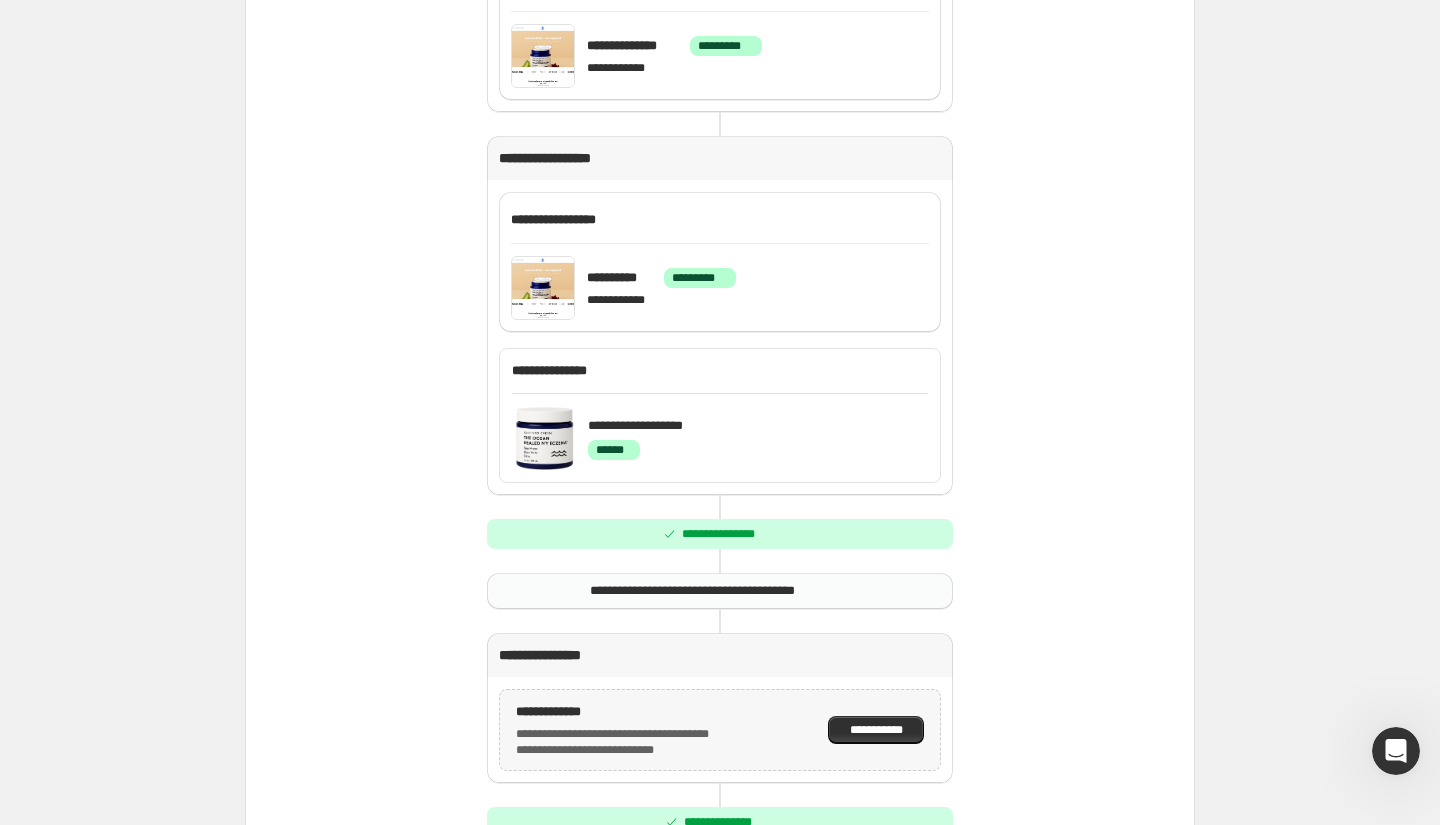 scroll, scrollTop: 3, scrollLeft: 0, axis: vertical 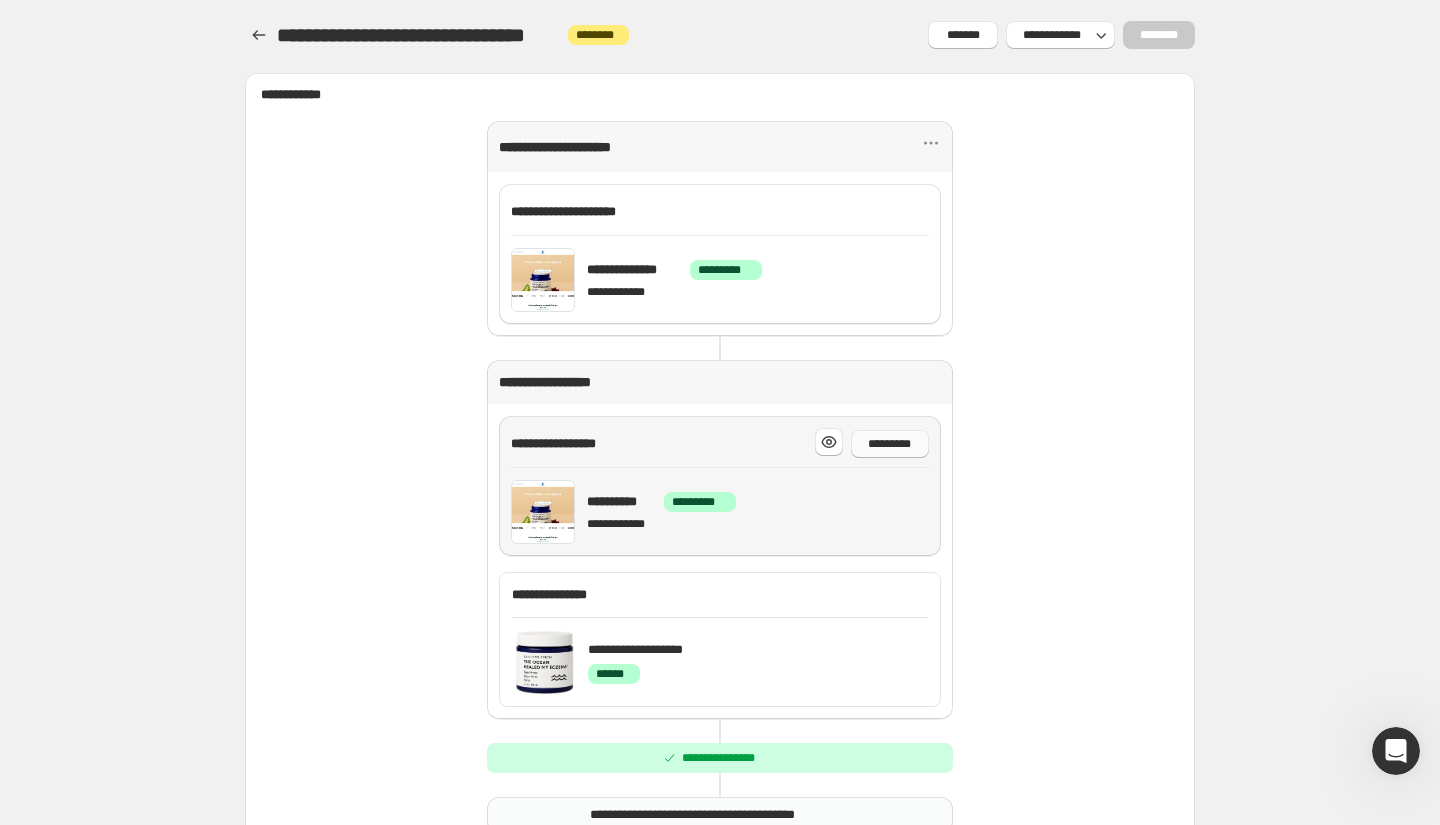 click on "*********" at bounding box center [890, 444] 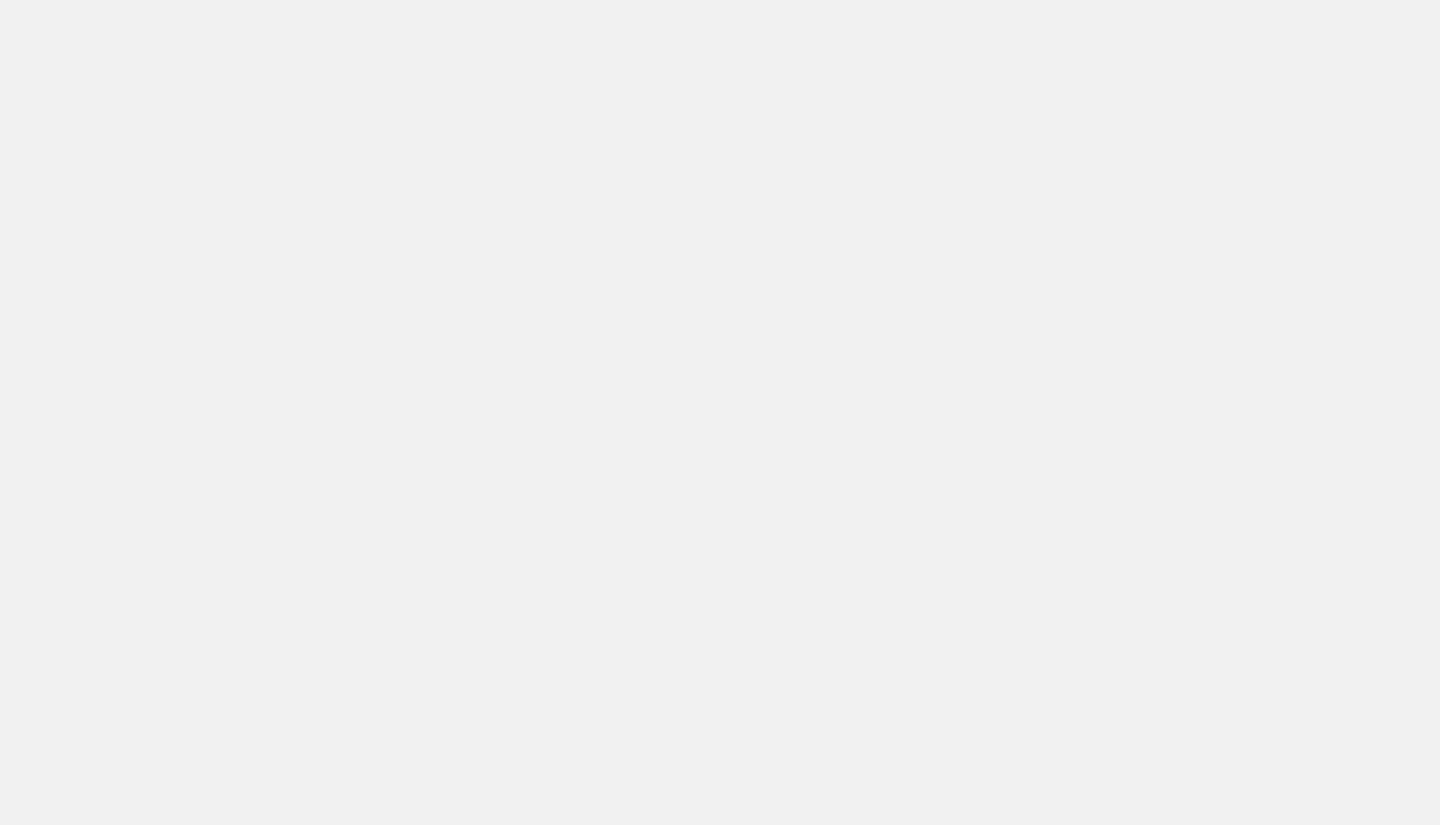 scroll, scrollTop: 0, scrollLeft: 0, axis: both 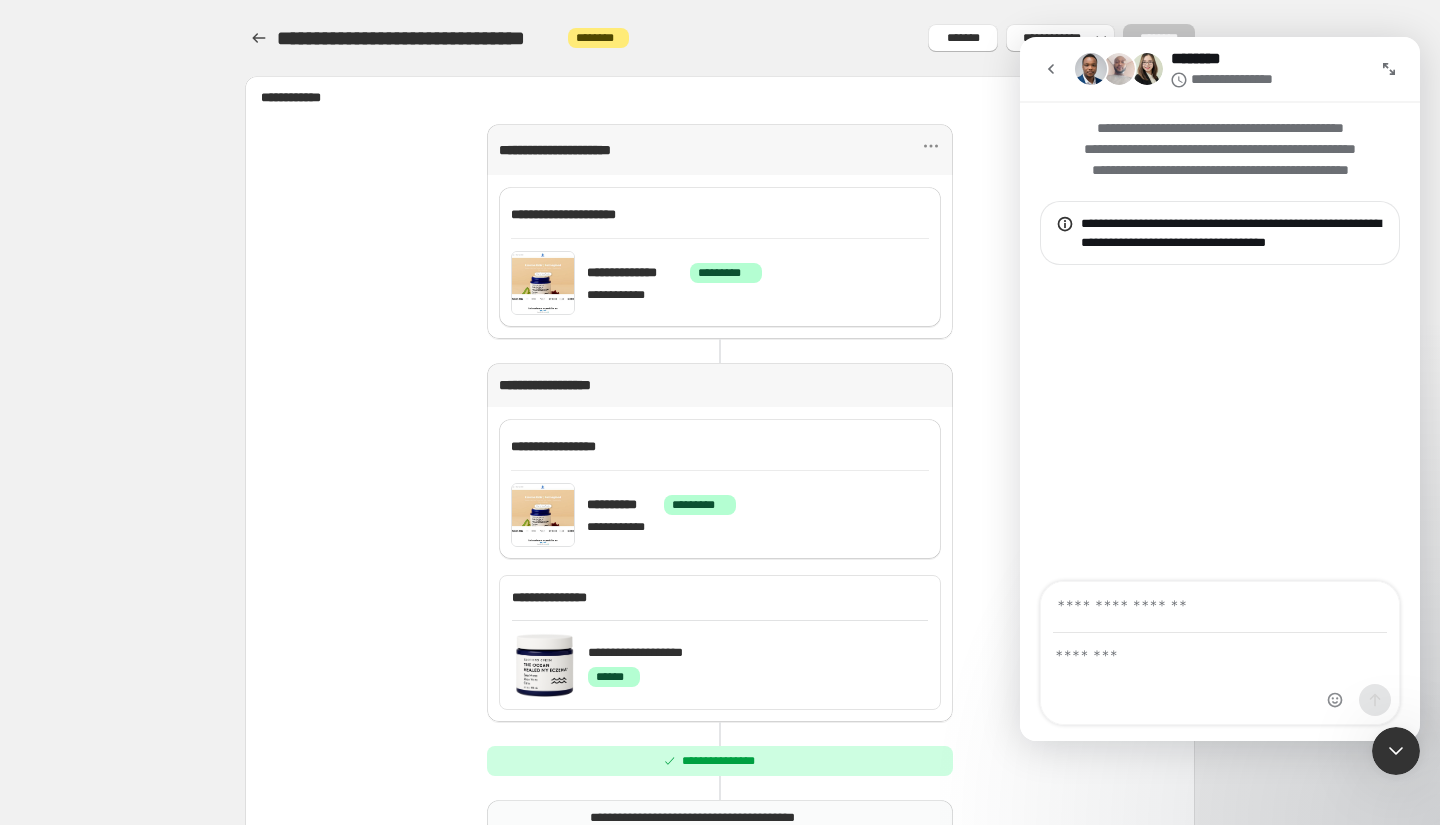 click 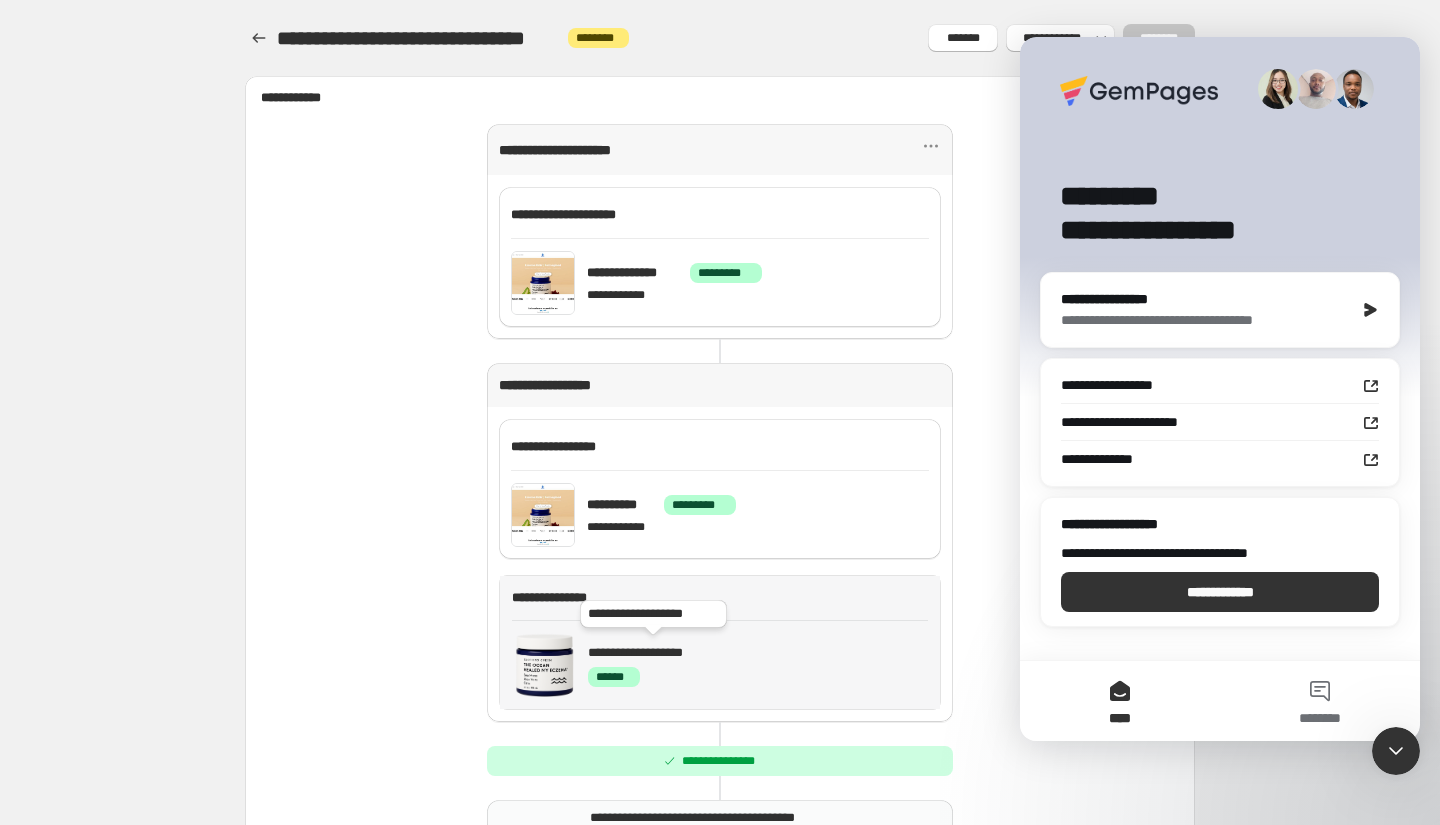 click on "**********" at bounding box center (635, 652) 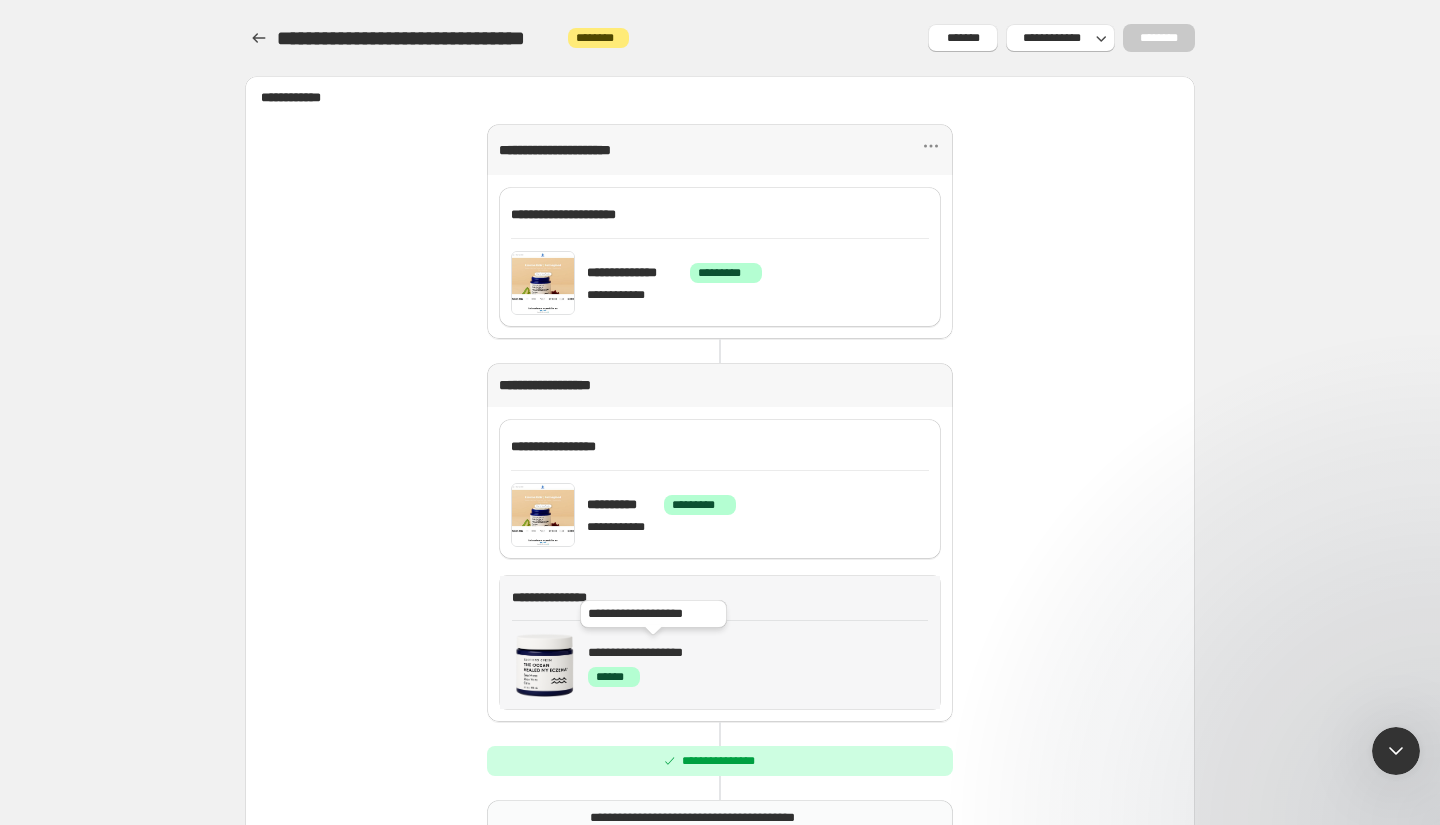 scroll, scrollTop: 0, scrollLeft: 0, axis: both 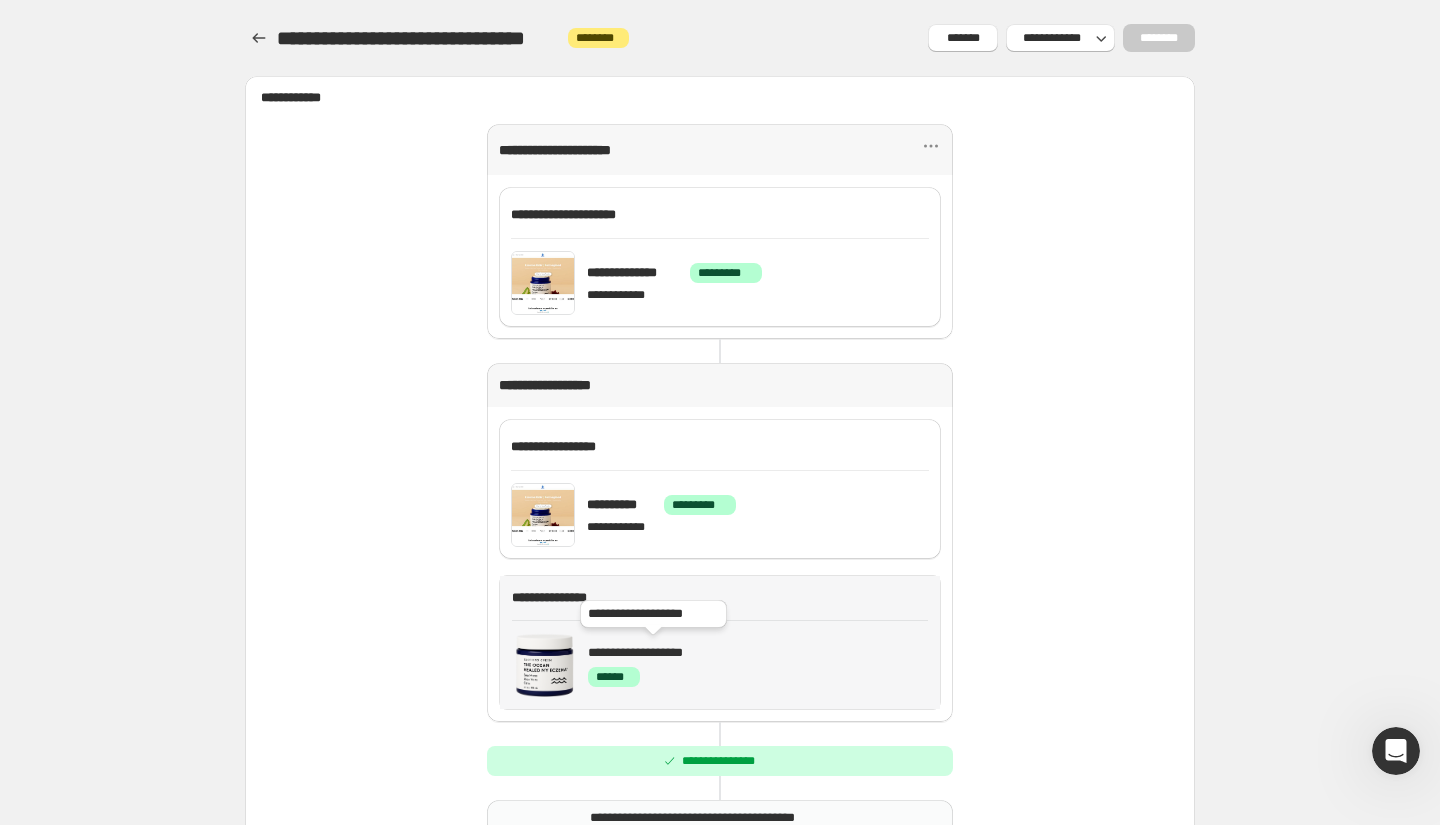 click on "**********" at bounding box center (635, 652) 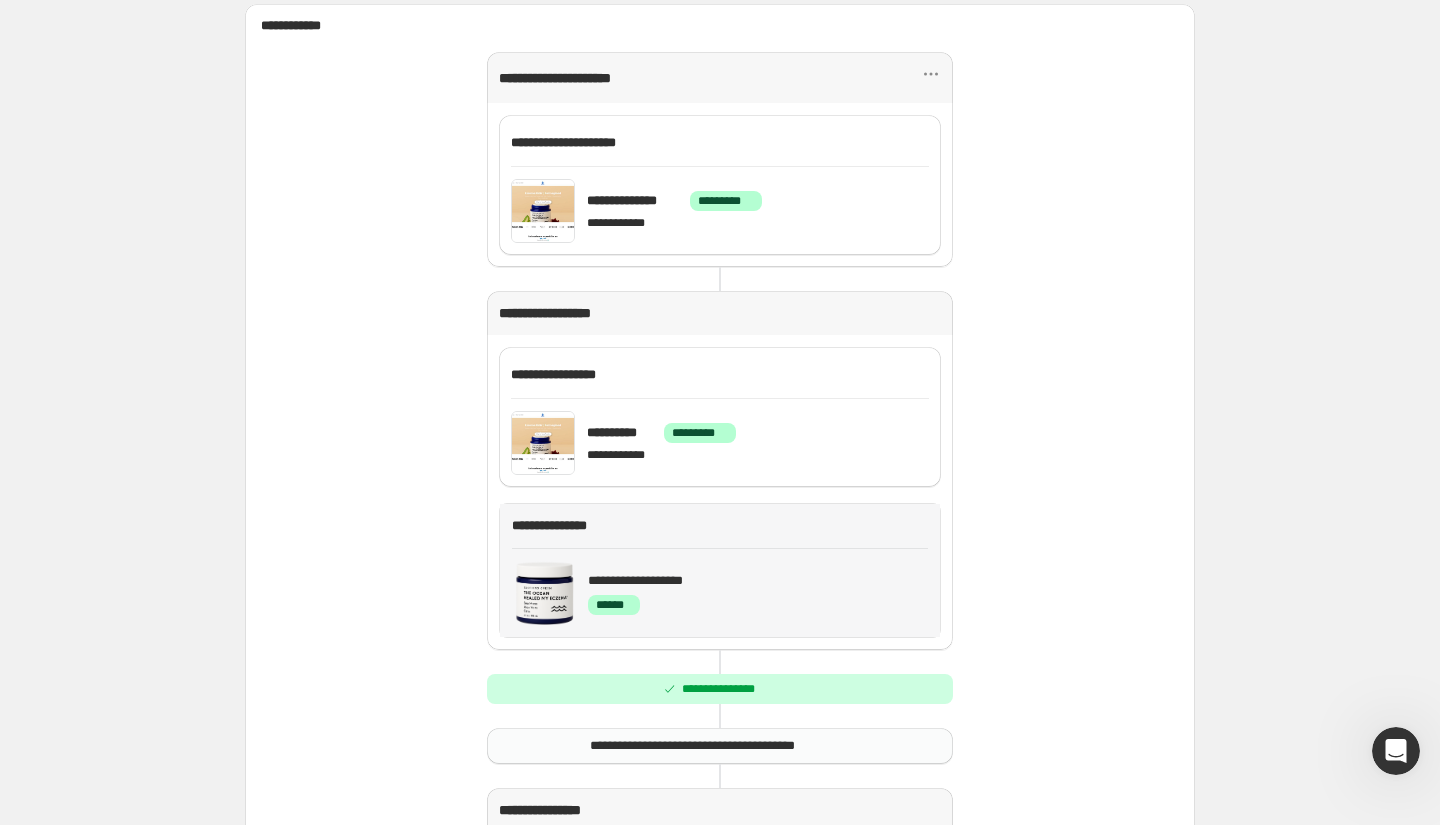 scroll, scrollTop: 116, scrollLeft: 0, axis: vertical 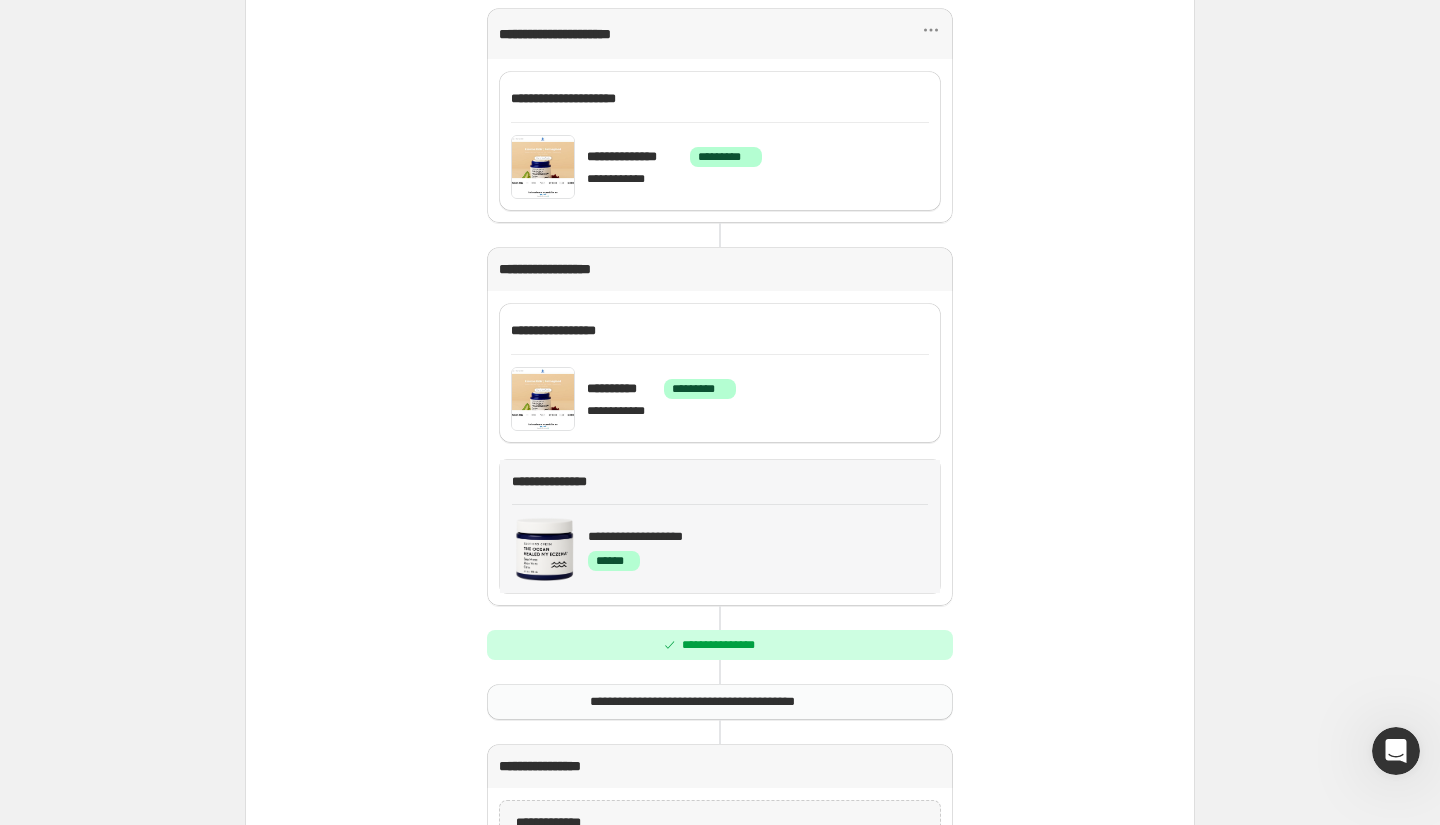 click on "**********" at bounding box center (720, 526) 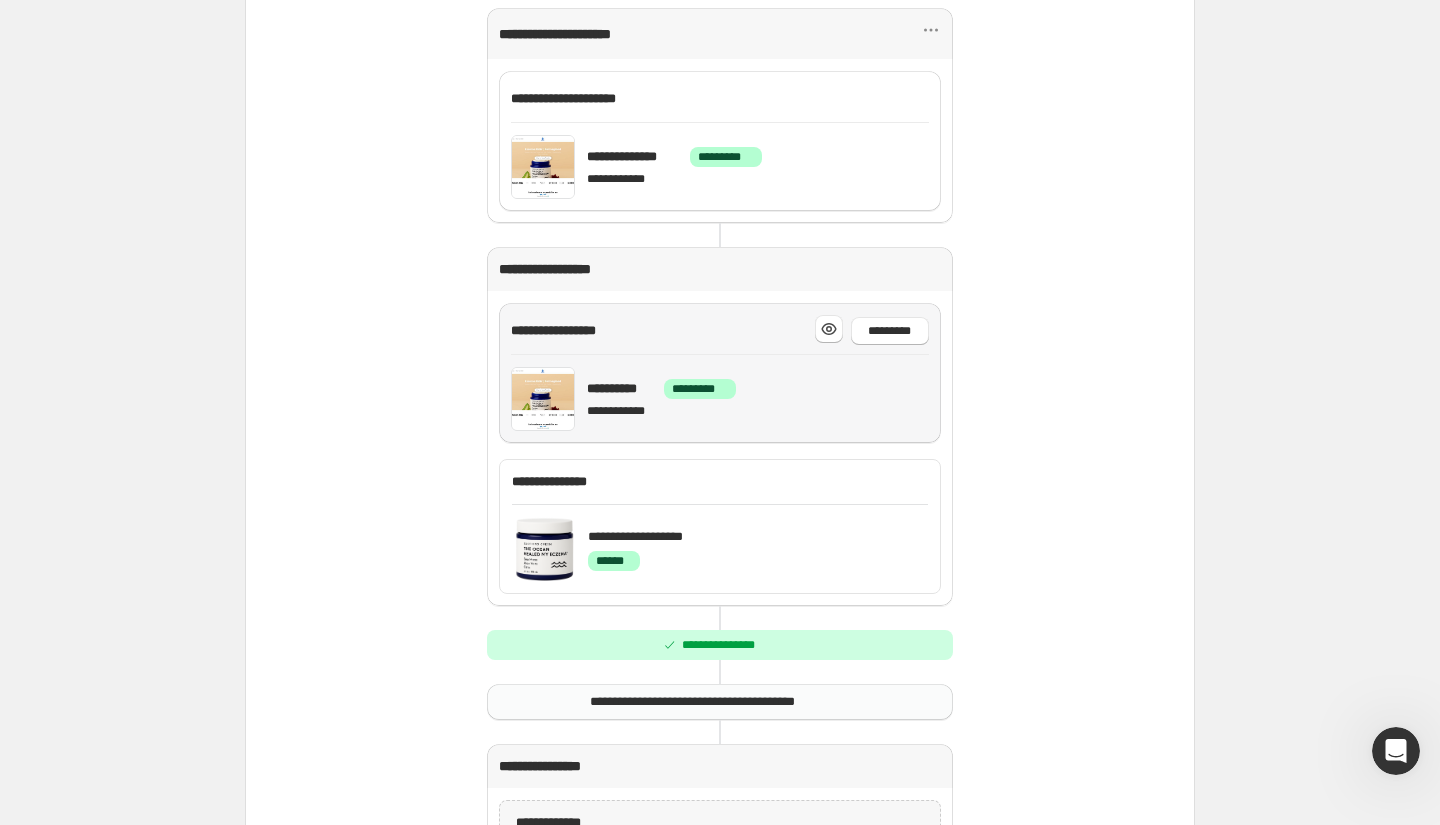 click on "[FIRST] [LAST] [STREET] [CITY] [STATE] [ZIP] [COUNTRY] [PHONE]" at bounding box center (720, 448) 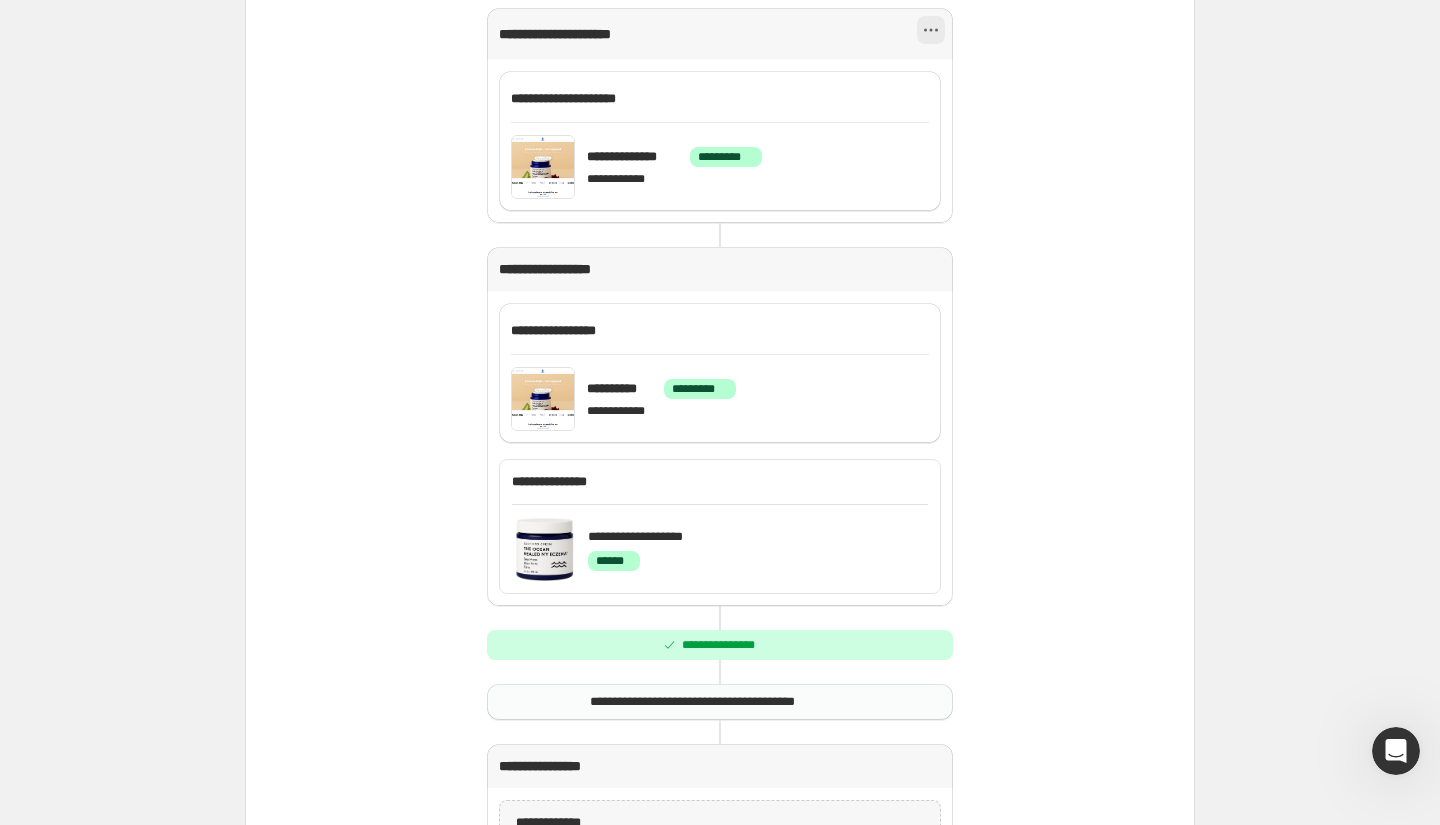 click 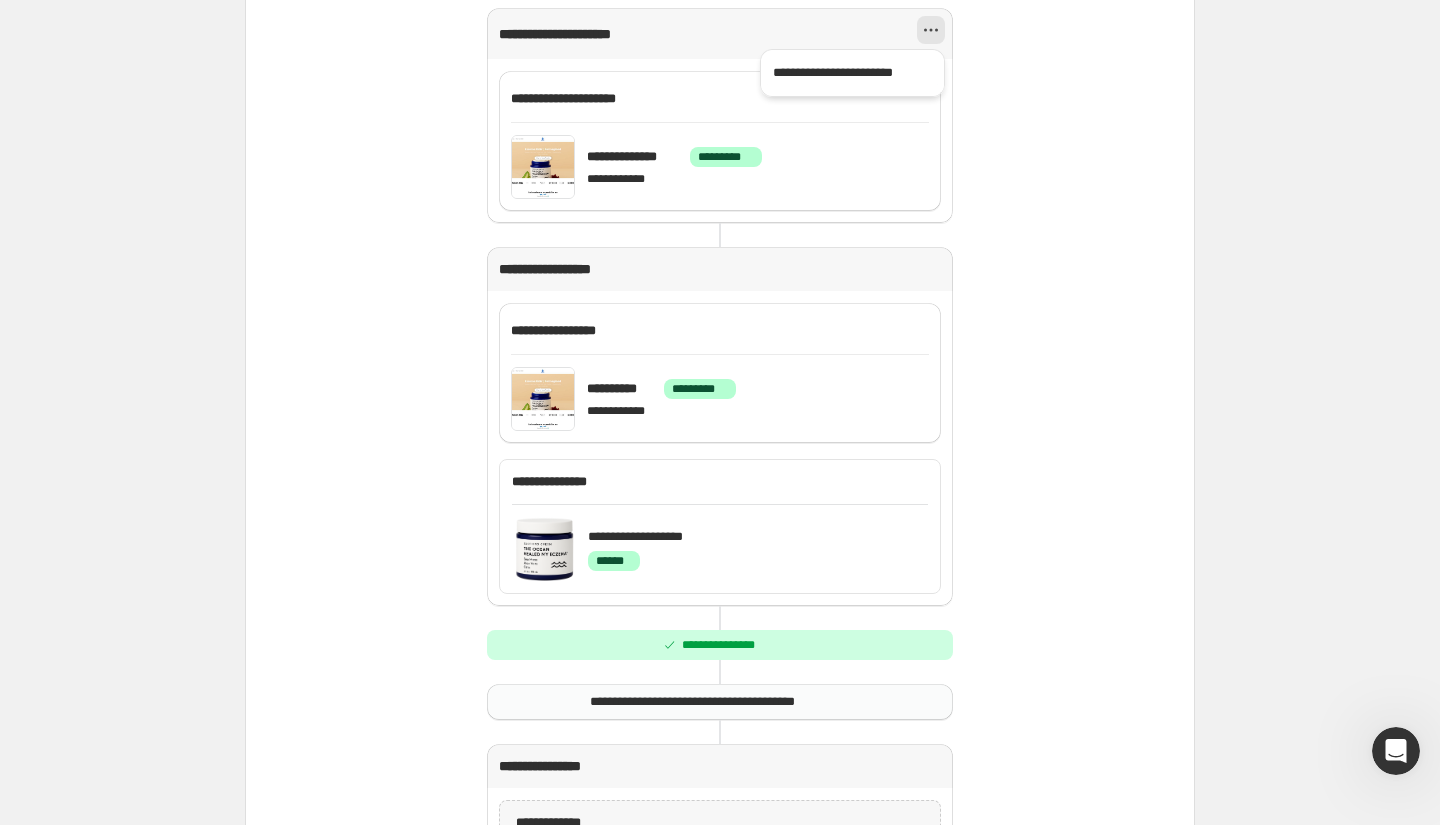click 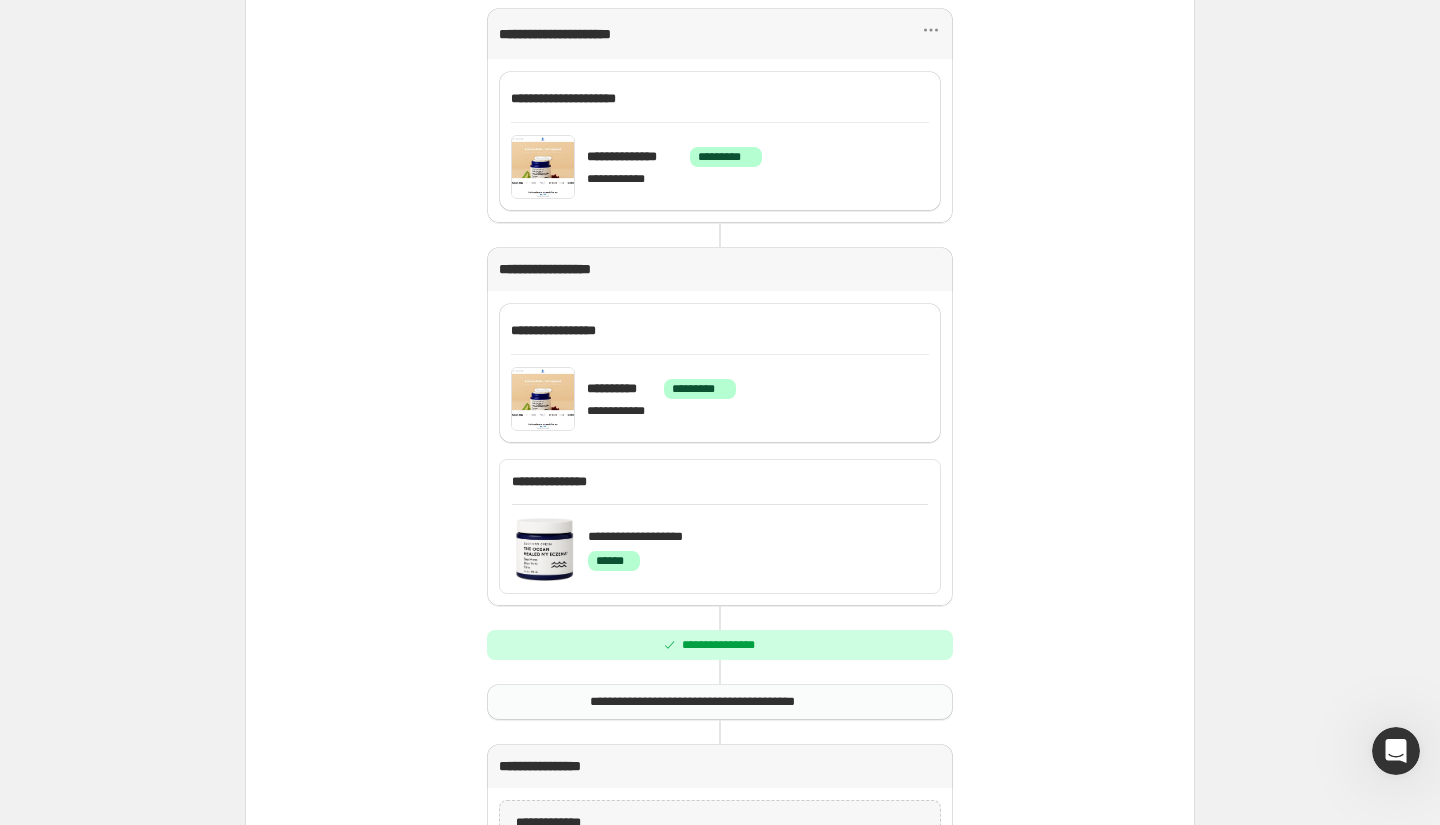 scroll, scrollTop: 0, scrollLeft: 0, axis: both 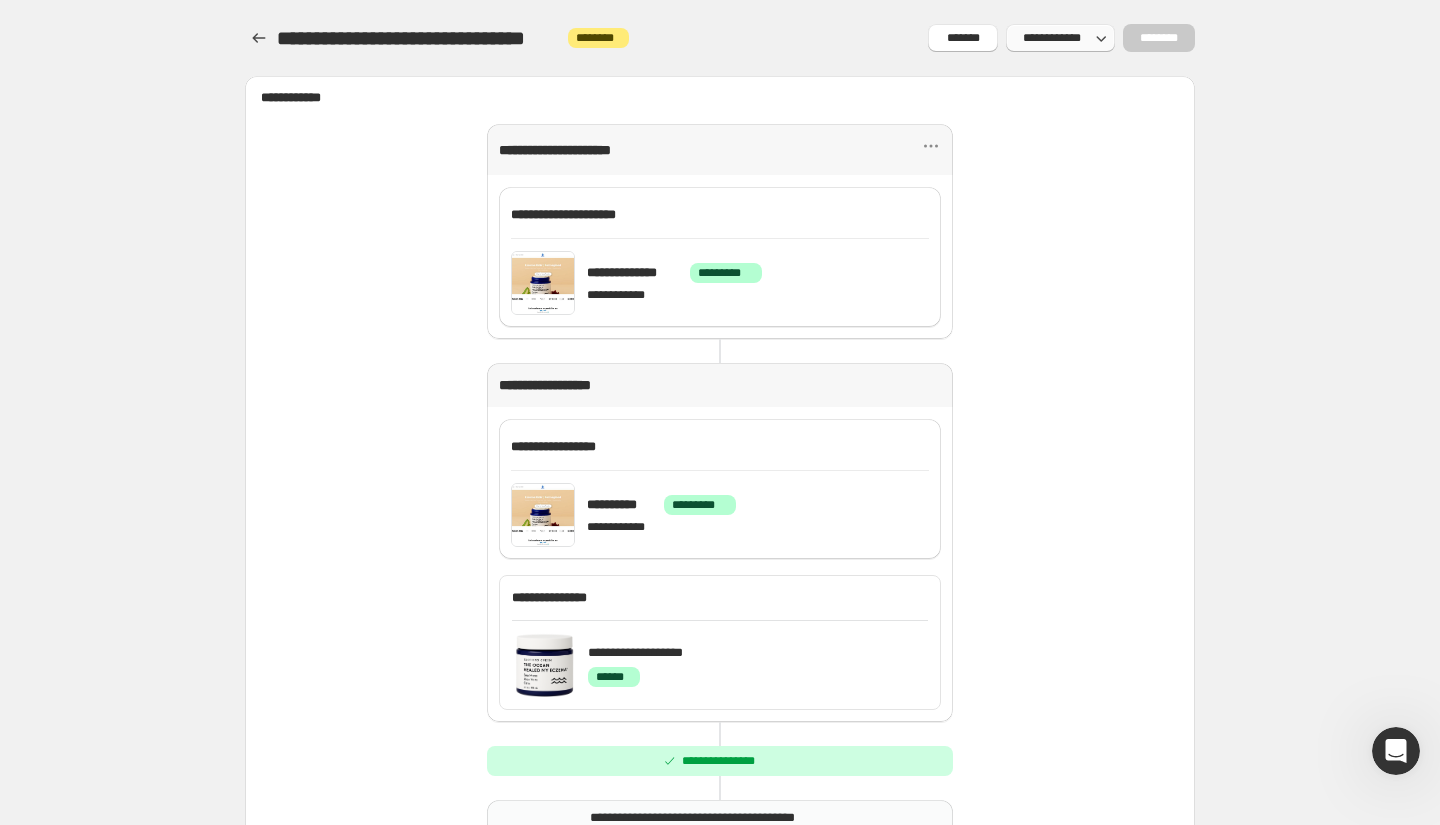 click on "**********" at bounding box center [1051, 38] 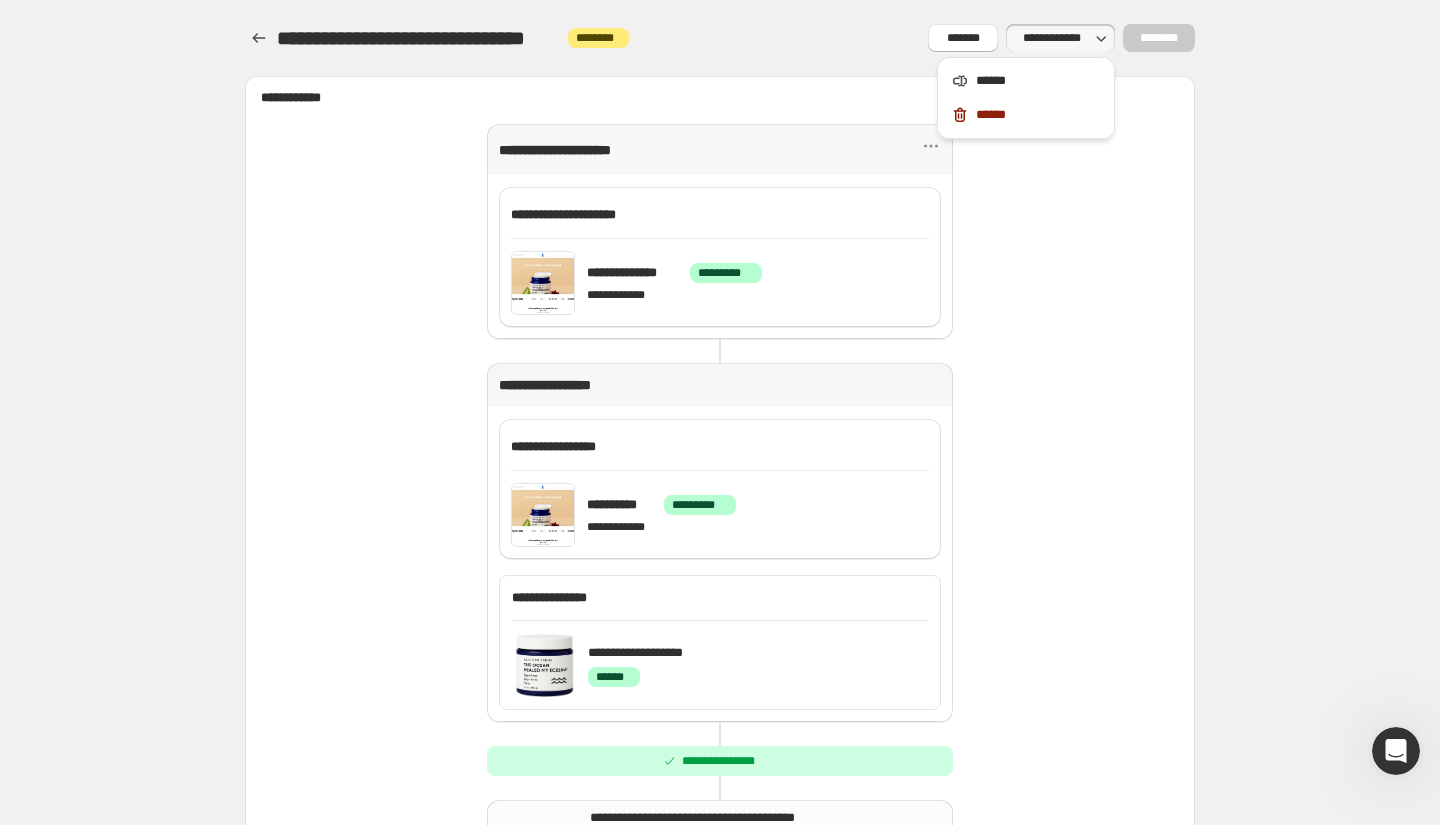 click on "**********" at bounding box center (1051, 38) 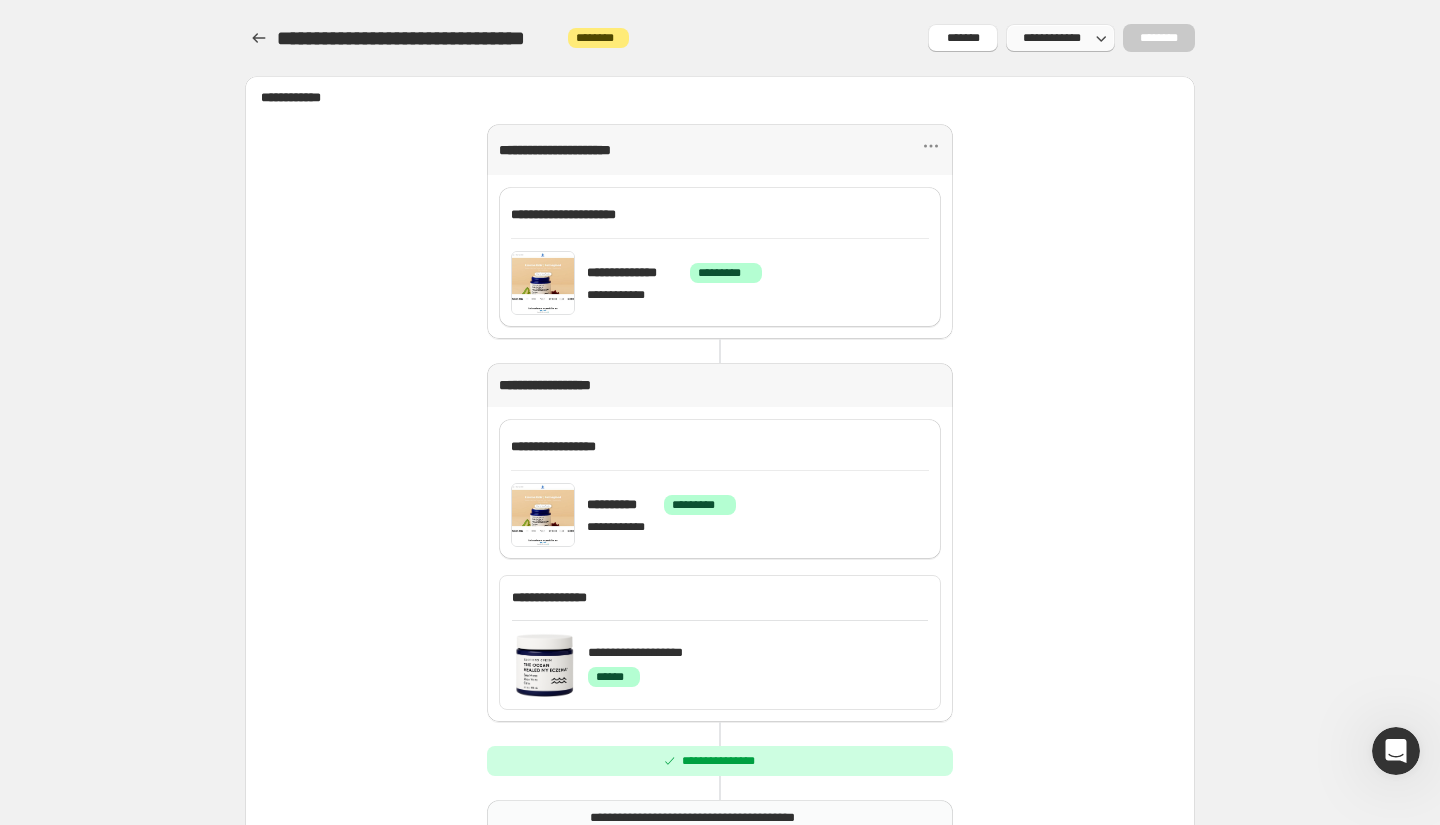 click on "**********" at bounding box center [1051, 38] 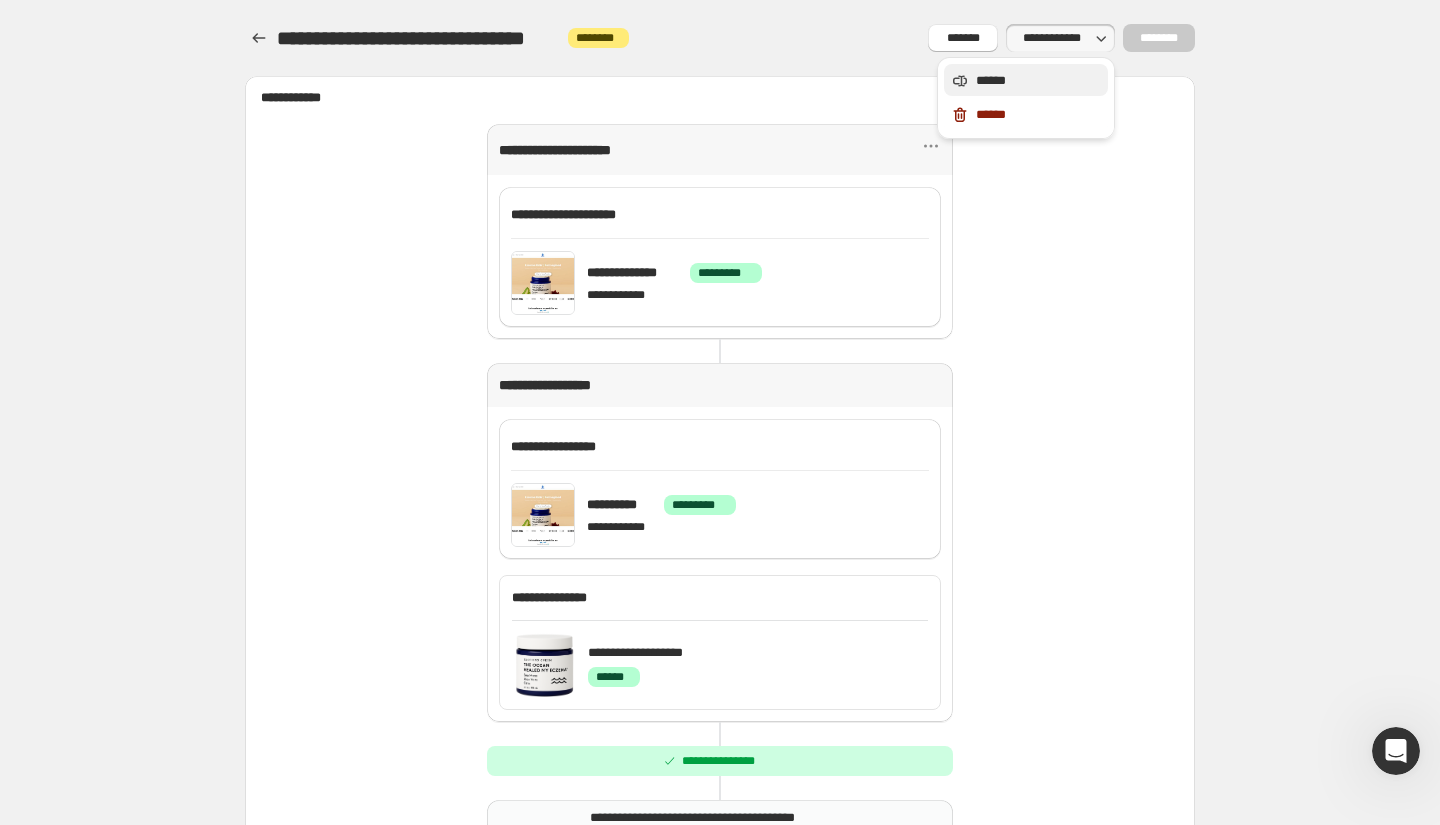 click on "******" at bounding box center (1039, 81) 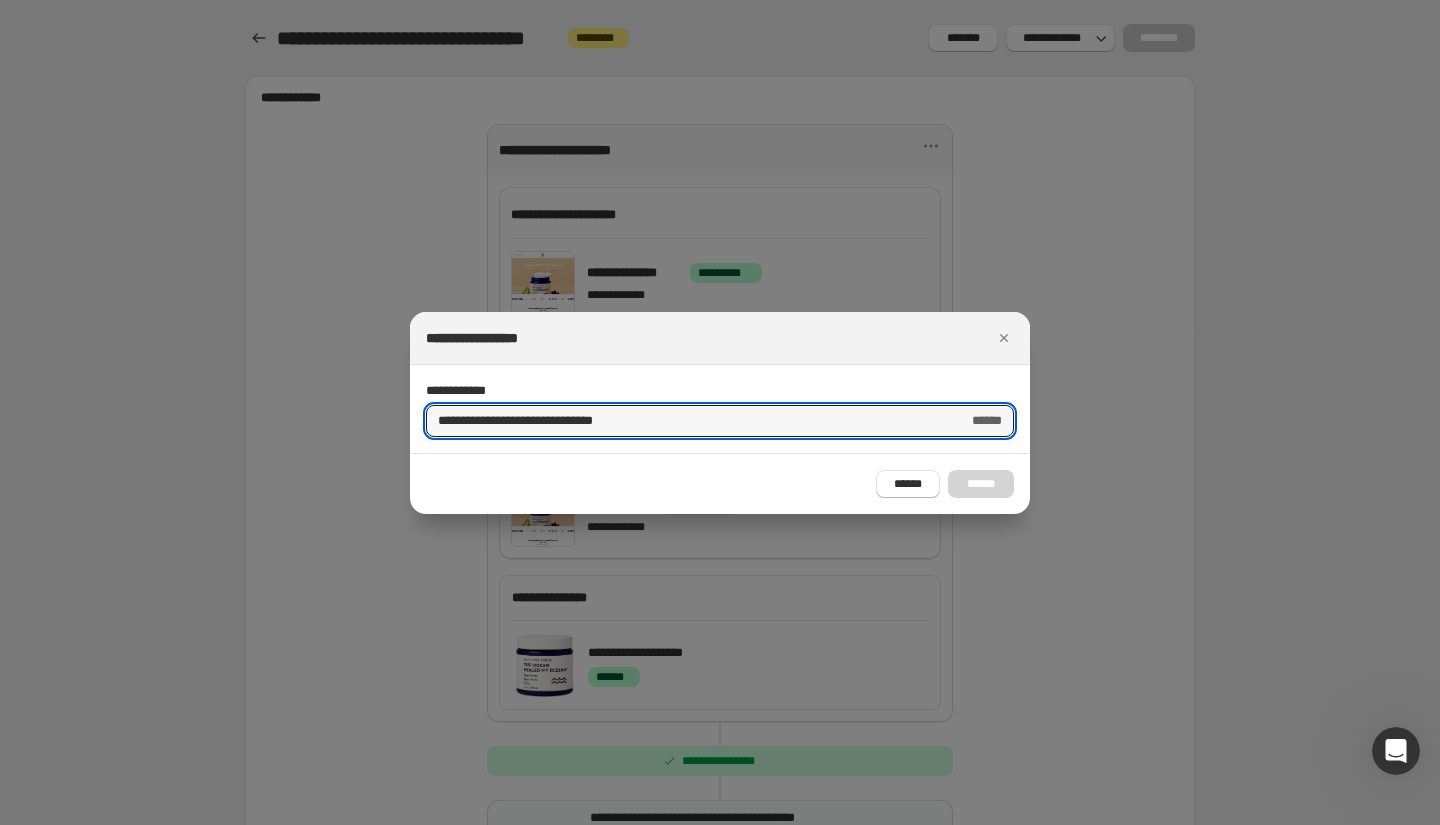 click on "**********" at bounding box center (720, 338) 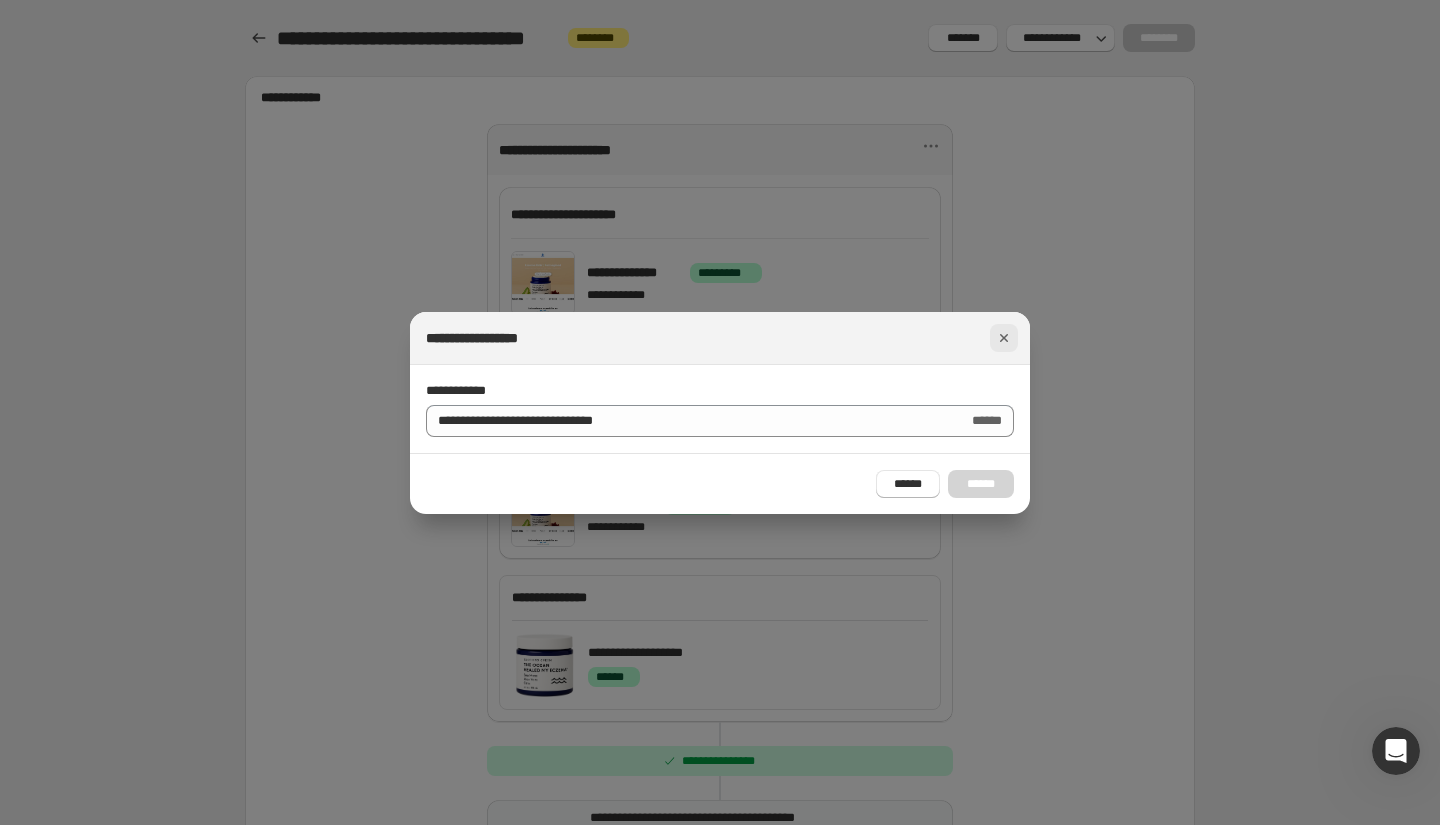 click at bounding box center [1004, 338] 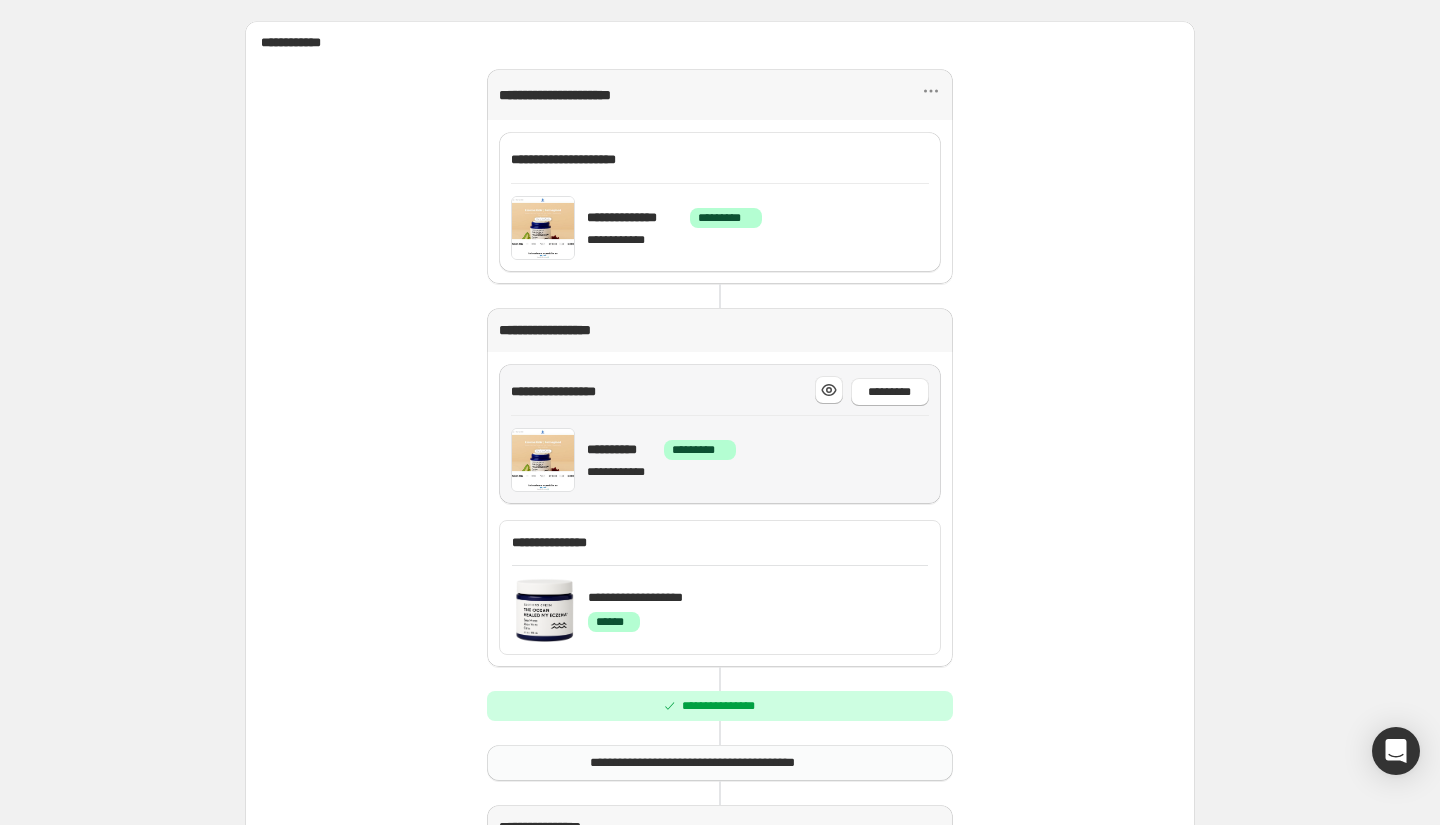 scroll, scrollTop: 68, scrollLeft: 0, axis: vertical 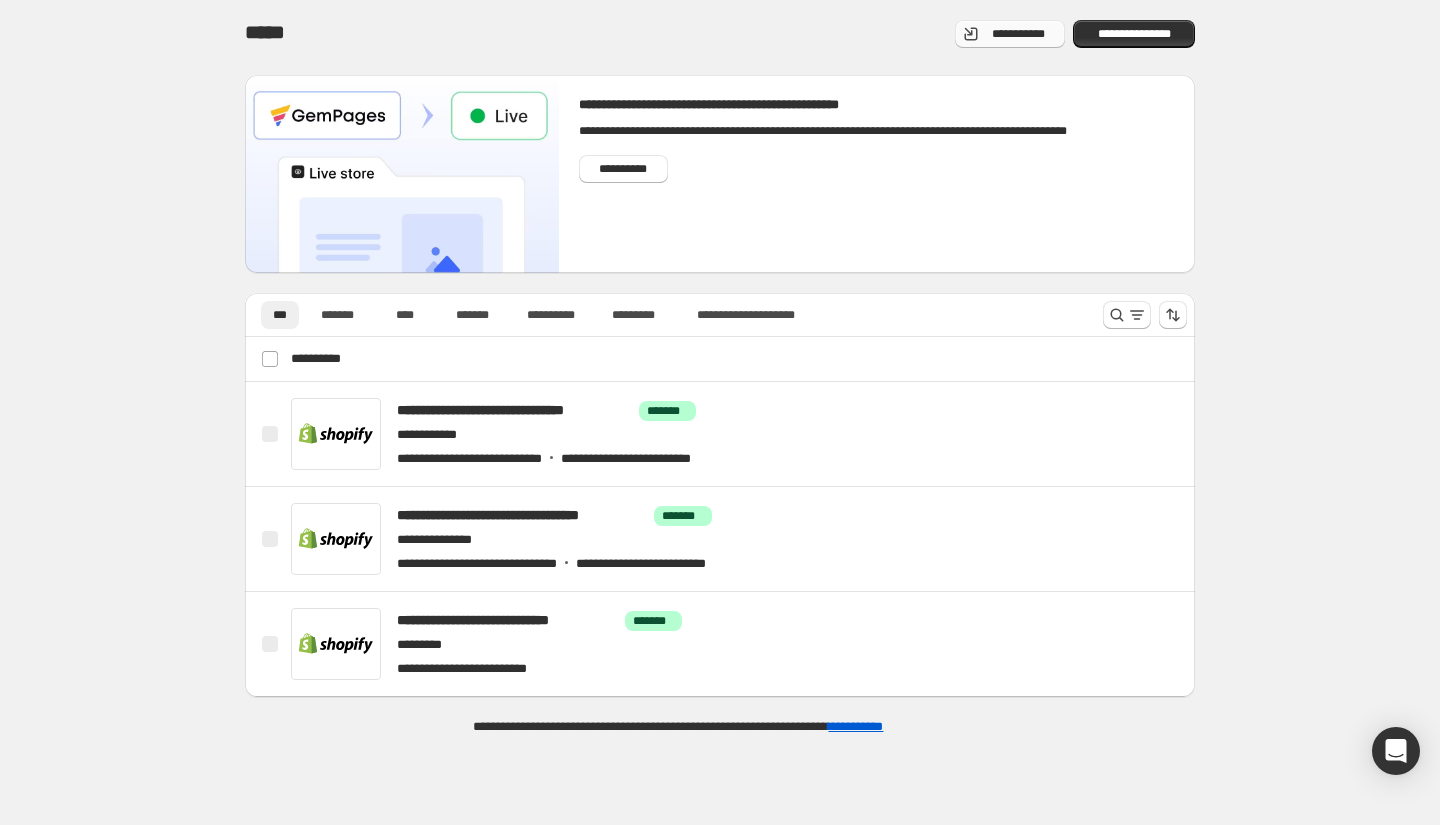click on "**********" at bounding box center [1018, 34] 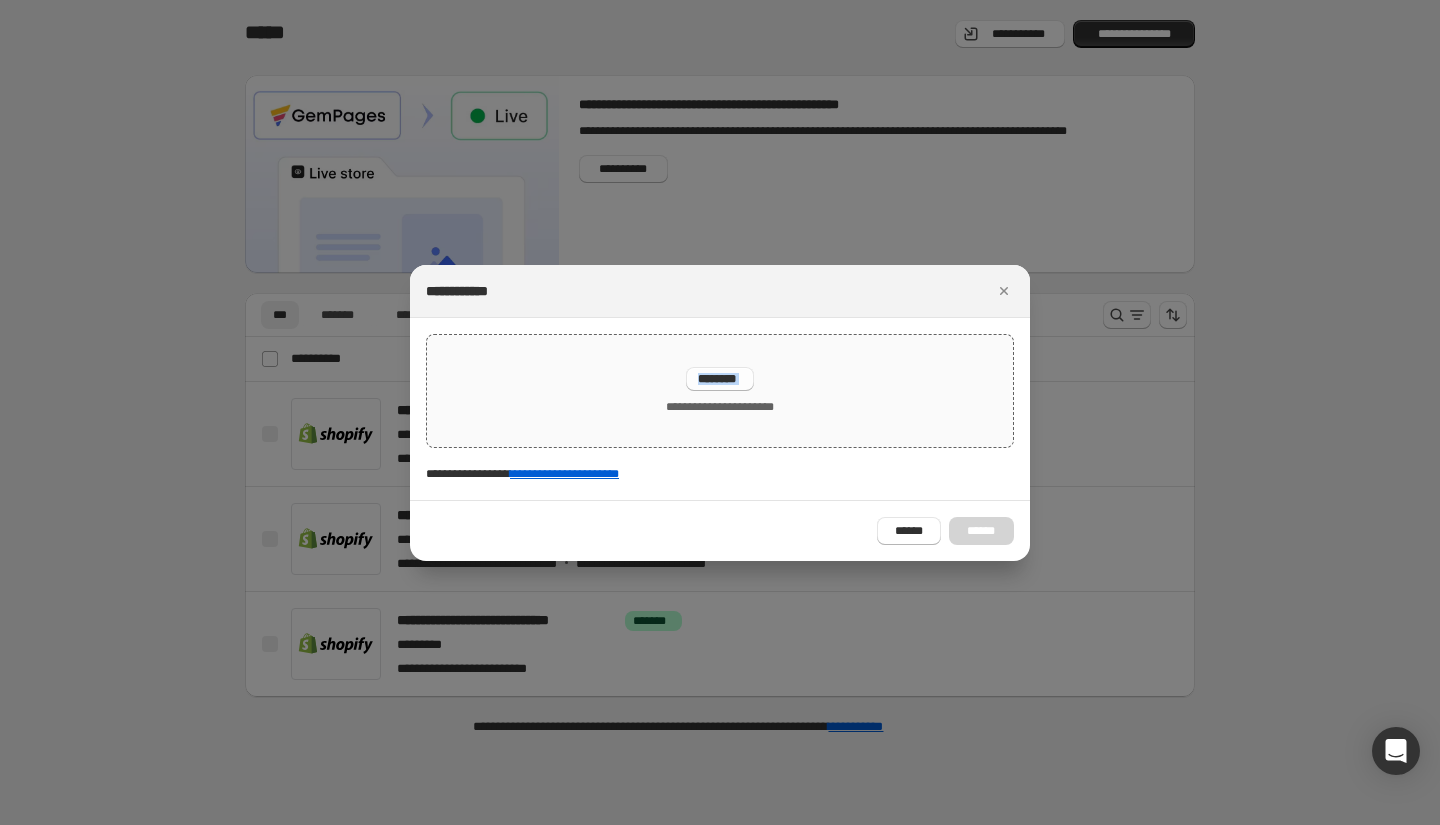 drag, startPoint x: 781, startPoint y: 390, endPoint x: 799, endPoint y: 346, distance: 47.539455 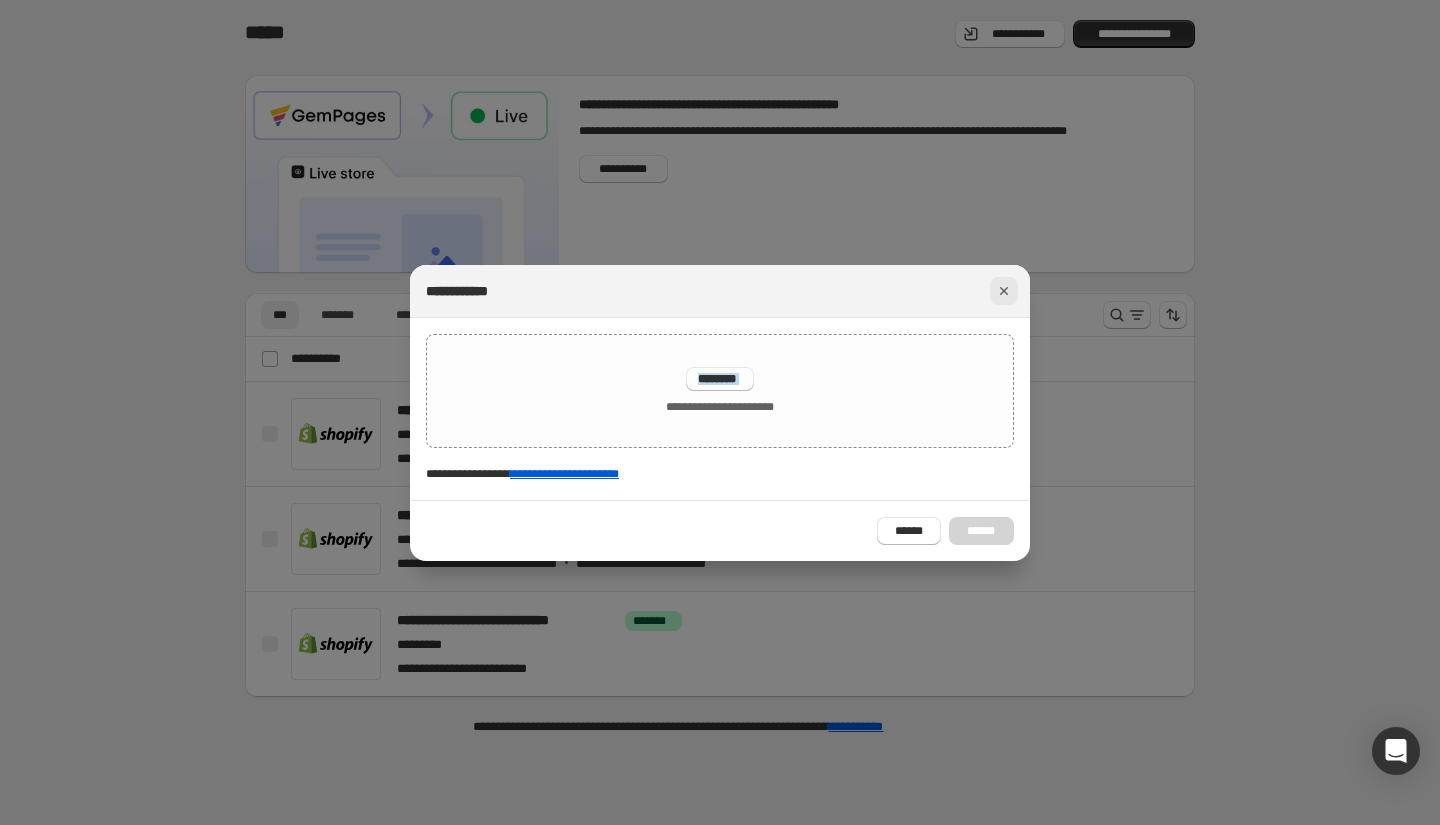 click 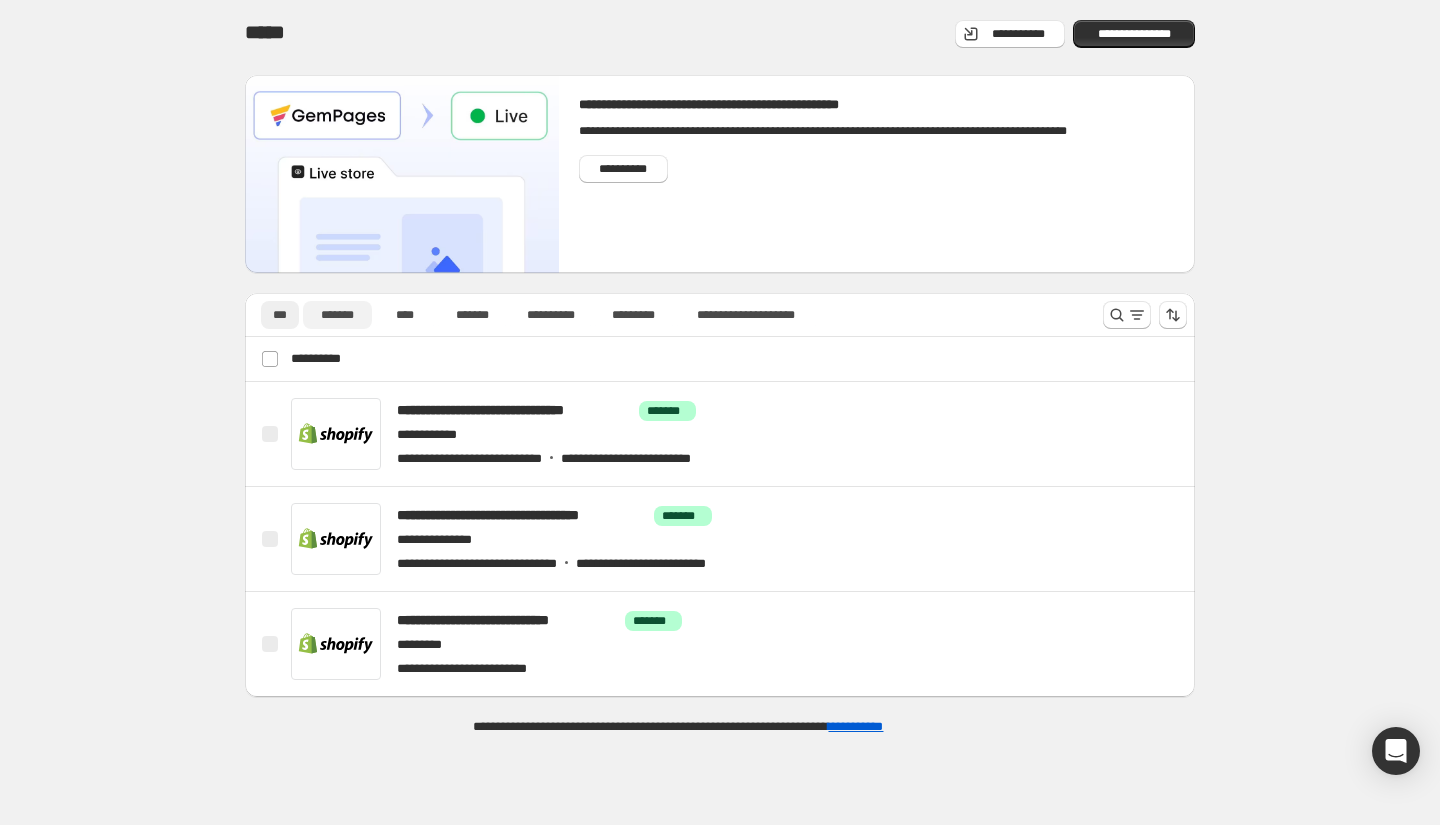 click on "*******" at bounding box center (337, 315) 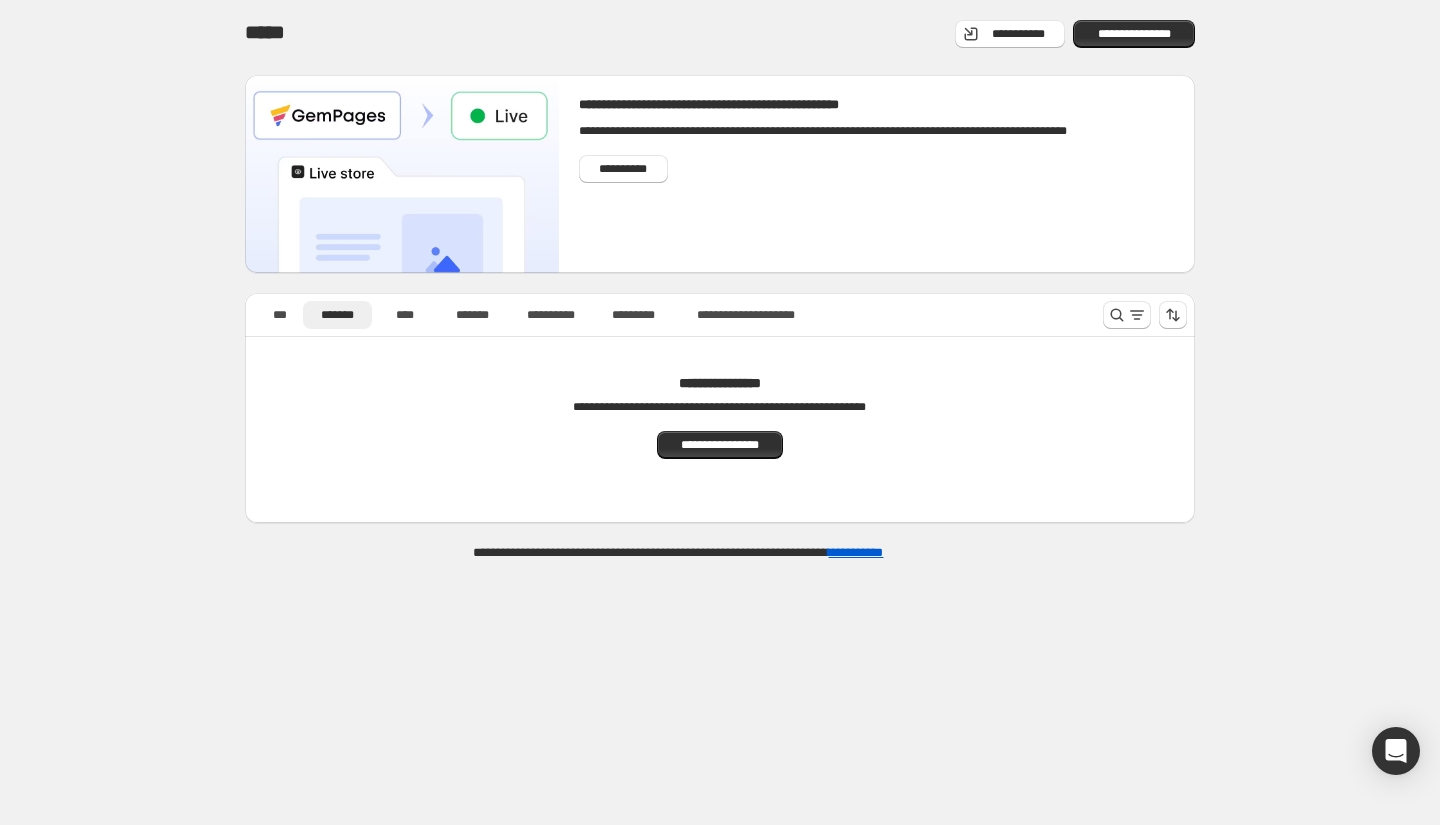 click on "**********" at bounding box center (678, 314) 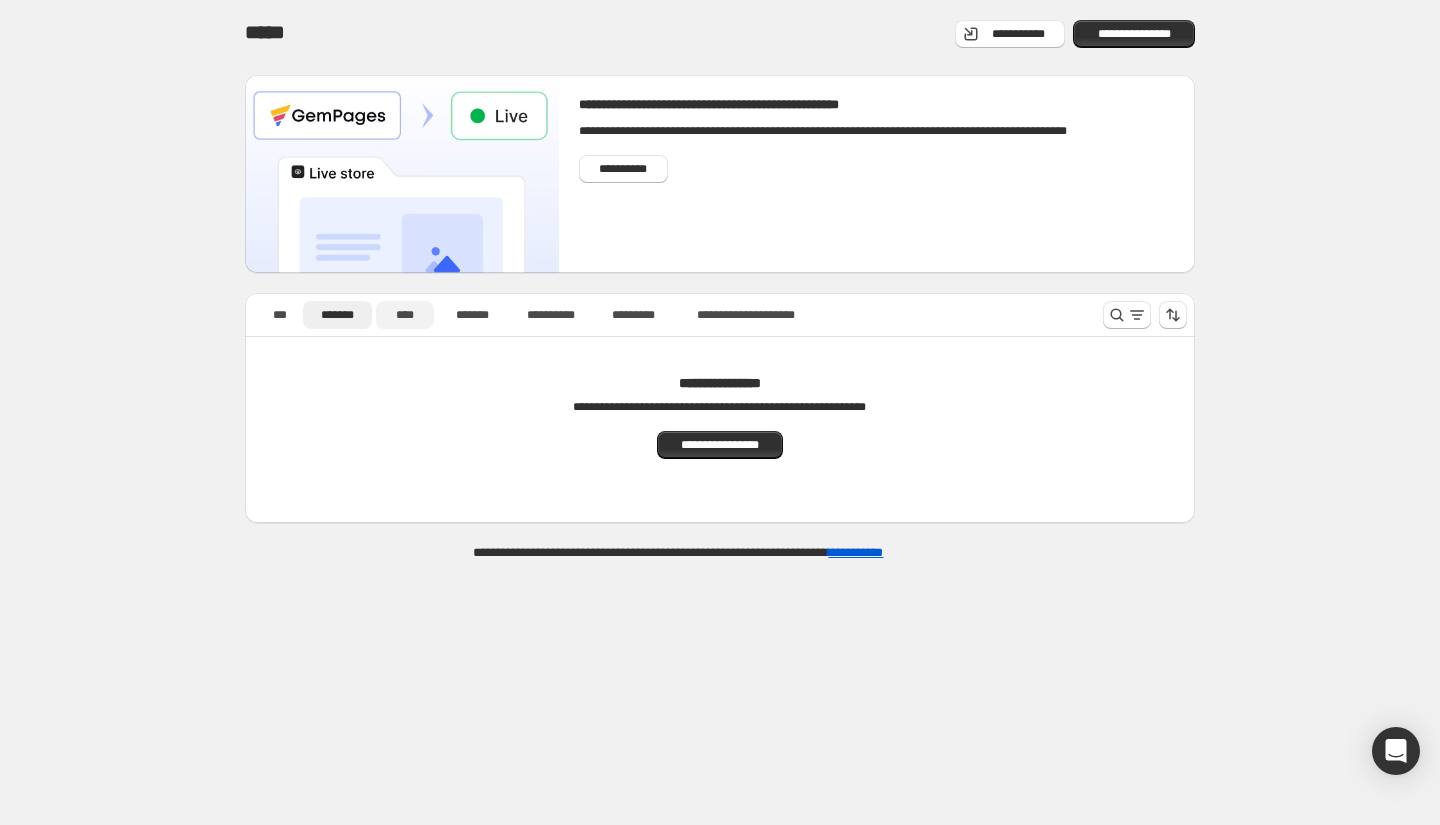 click on "****" at bounding box center [405, 315] 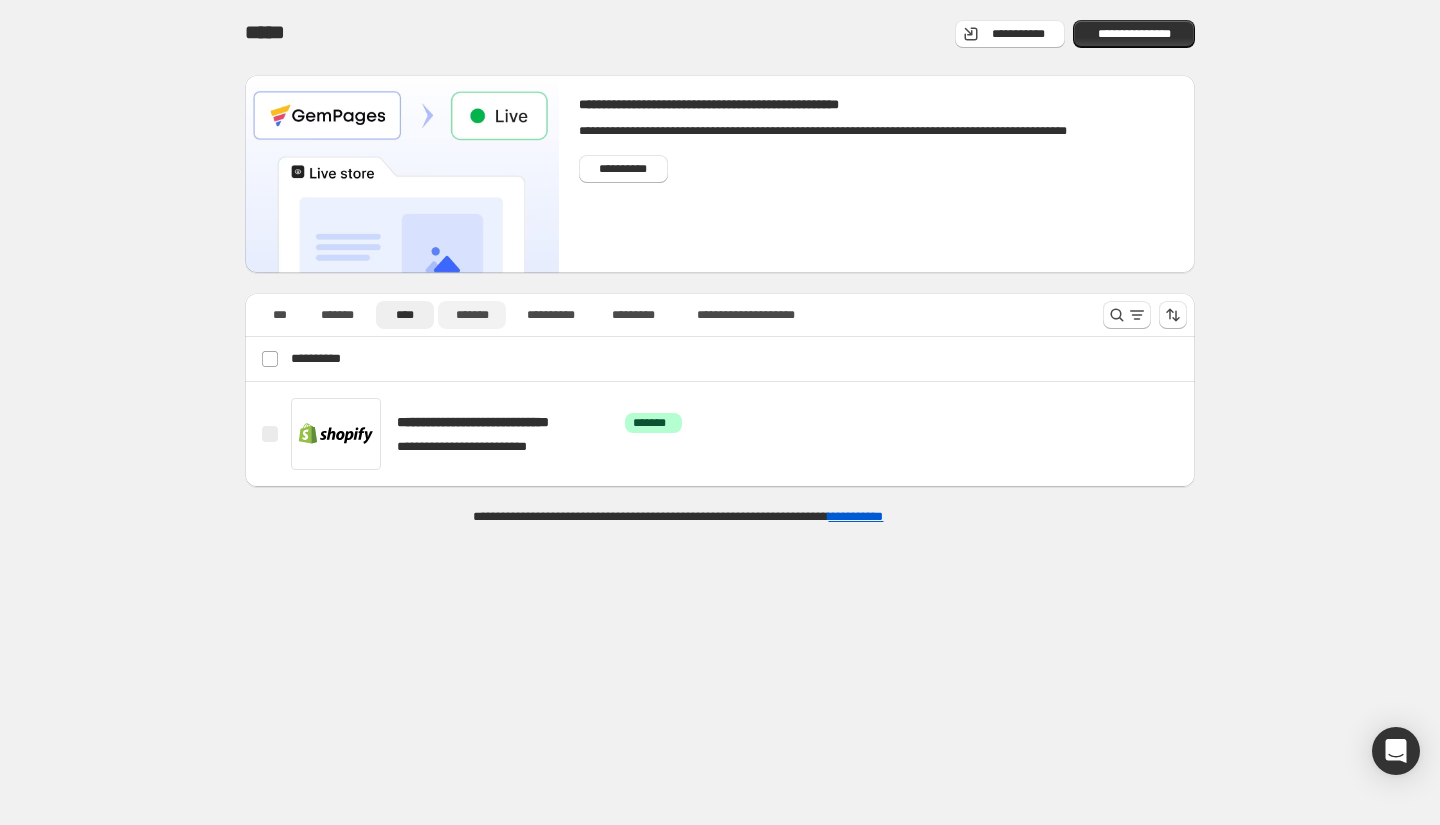 click on "*******" at bounding box center [472, 315] 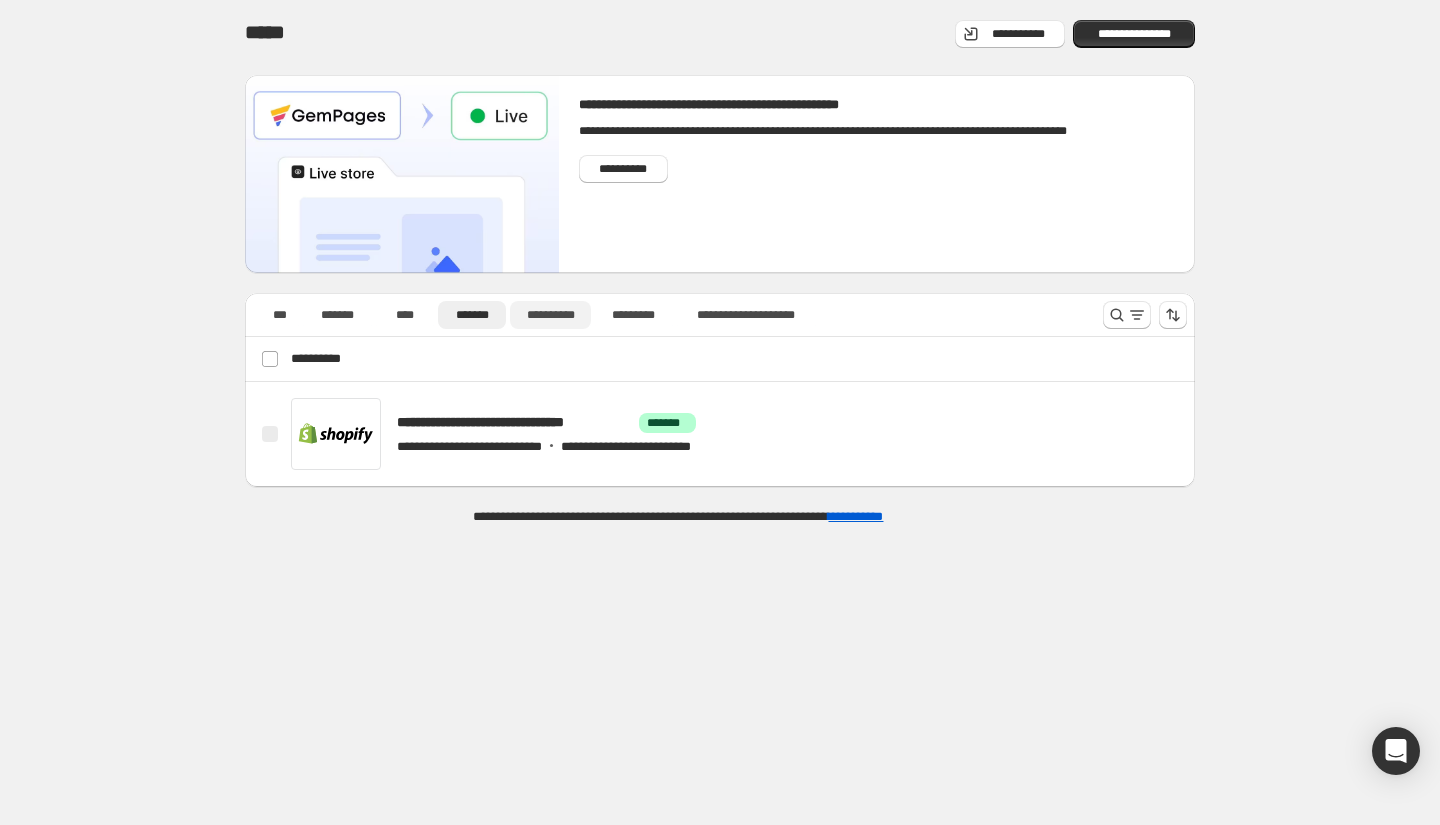click on "**********" at bounding box center (550, 315) 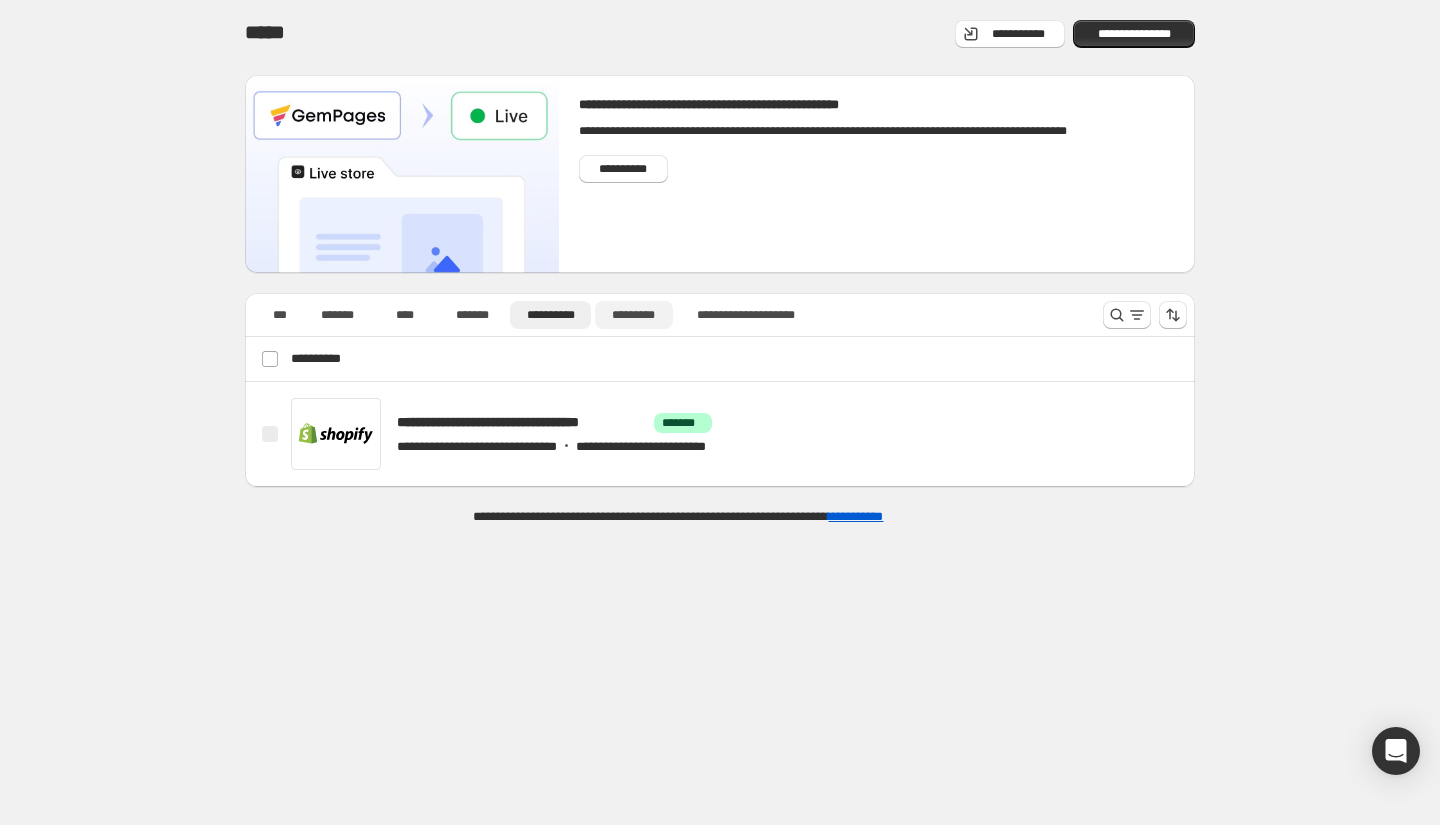 click on "*********" at bounding box center [633, 315] 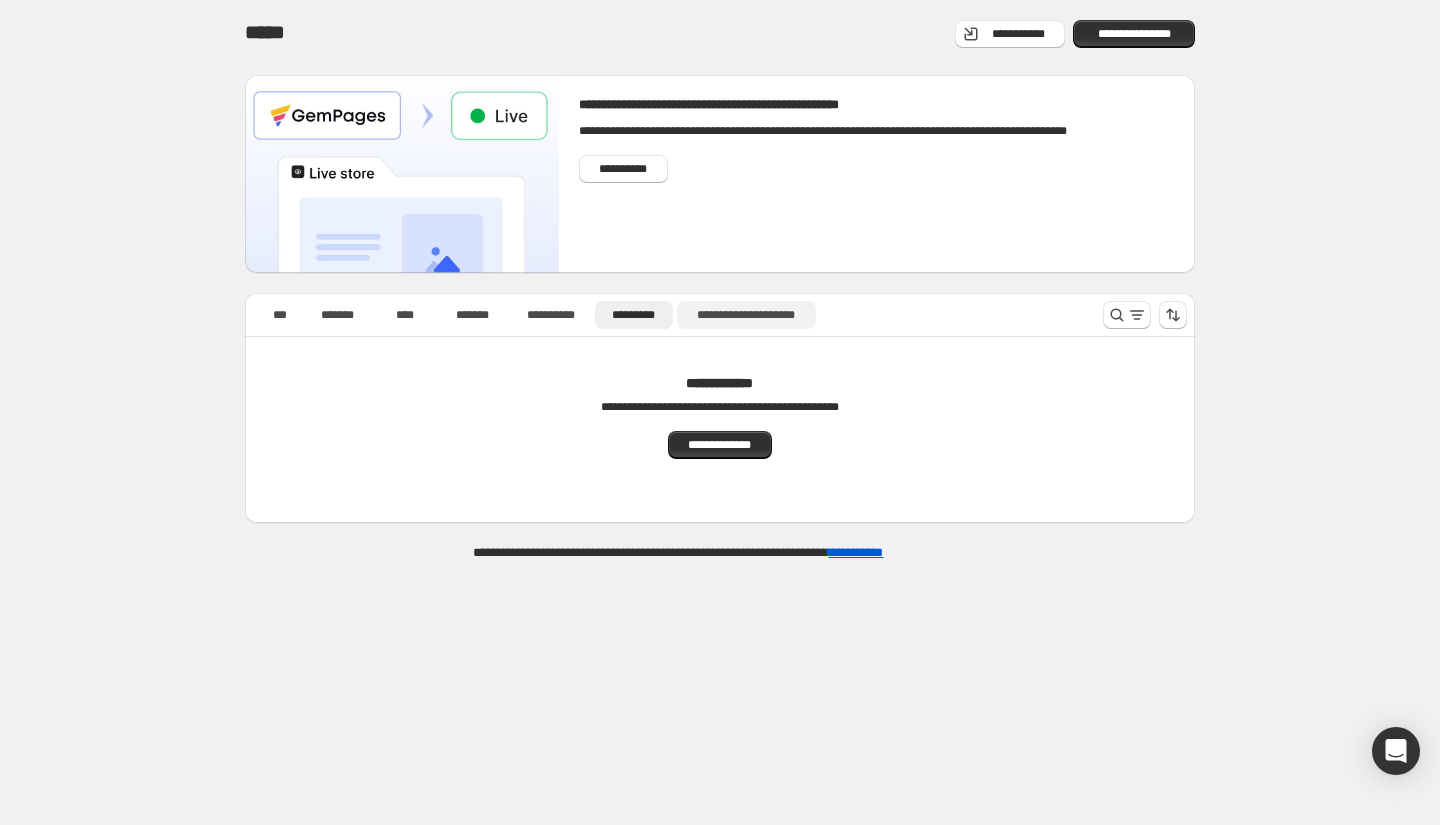 click on "**********" at bounding box center [746, 315] 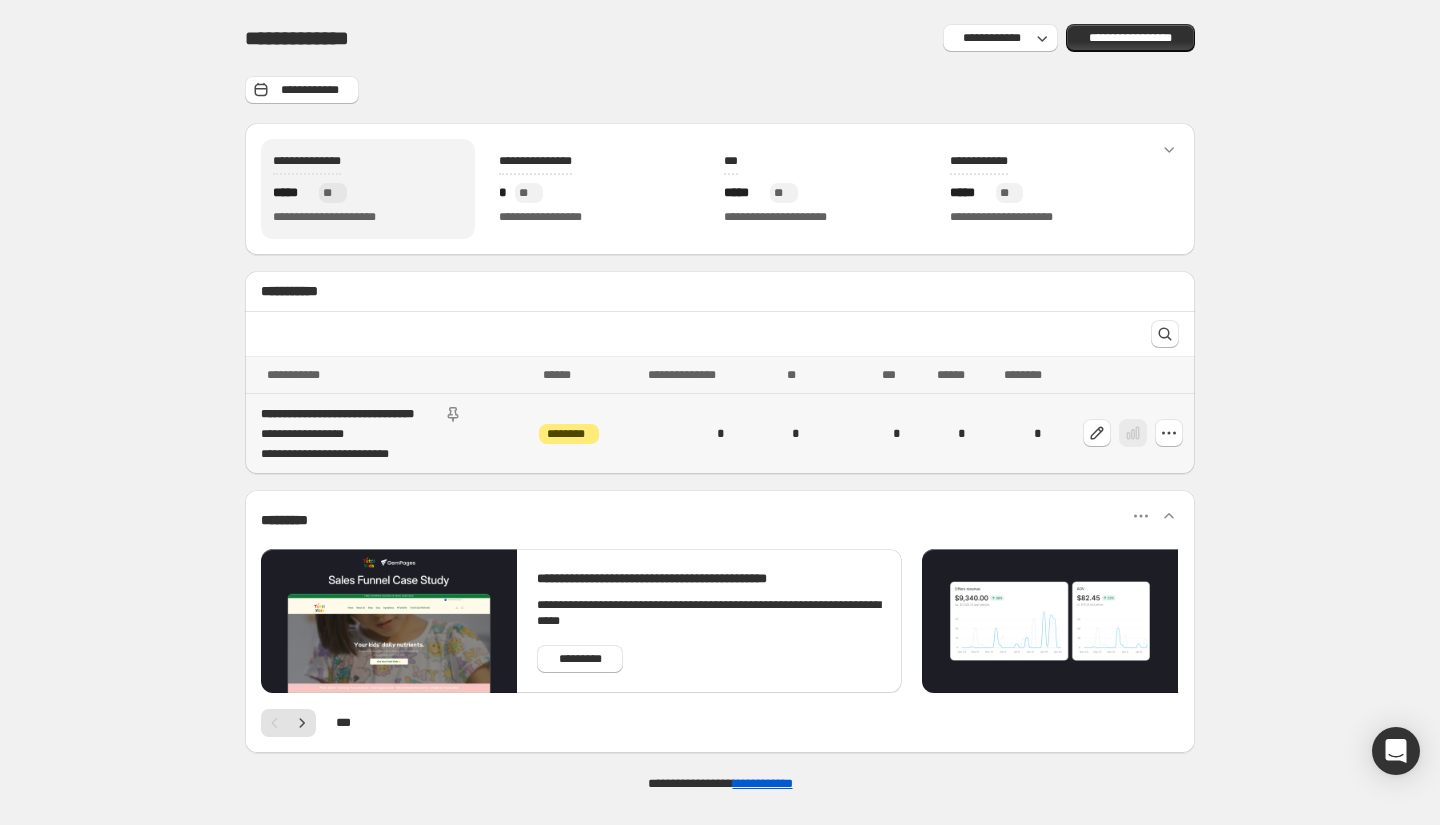 click on "*" at bounding box center [940, 434] 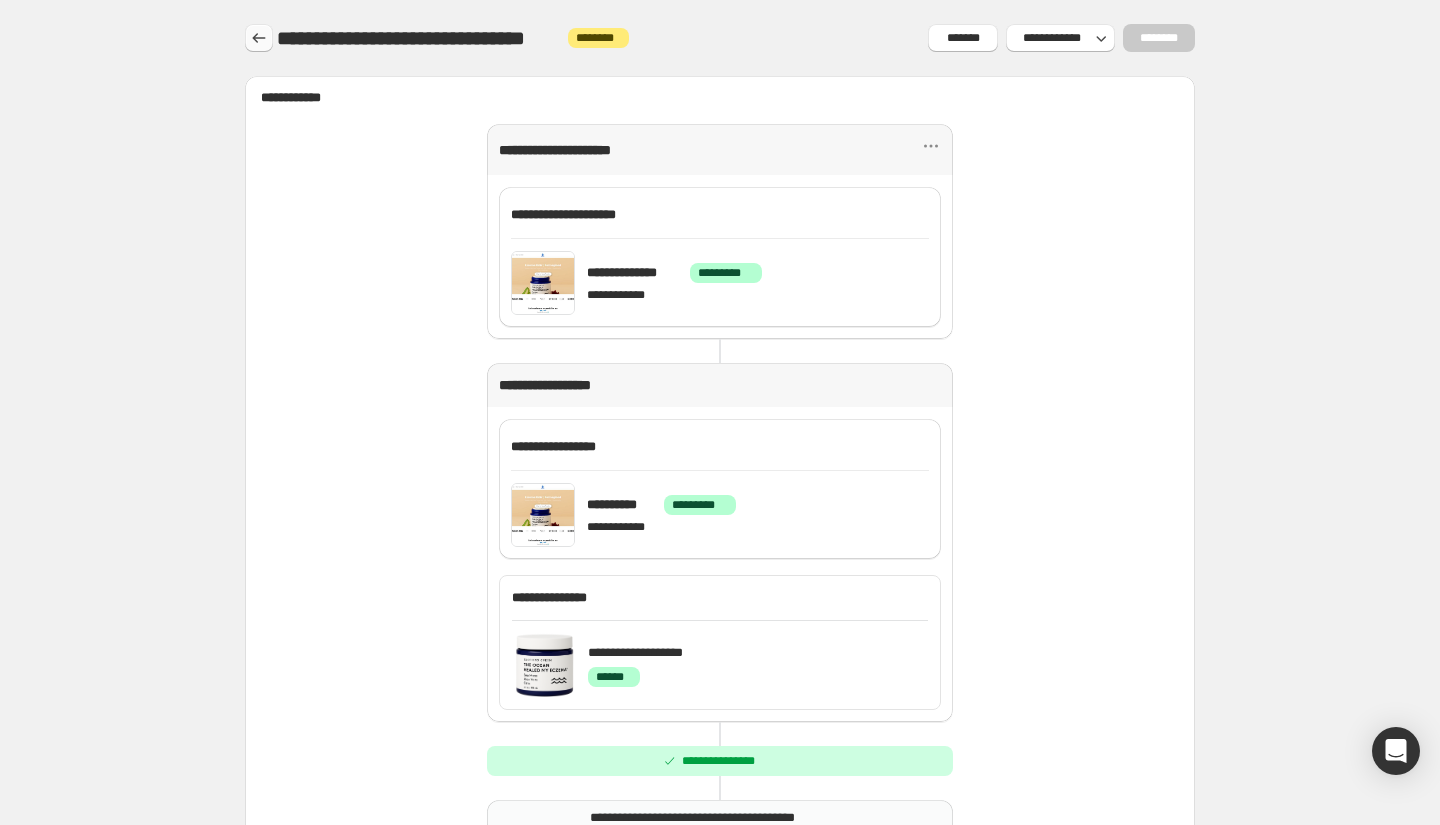 click 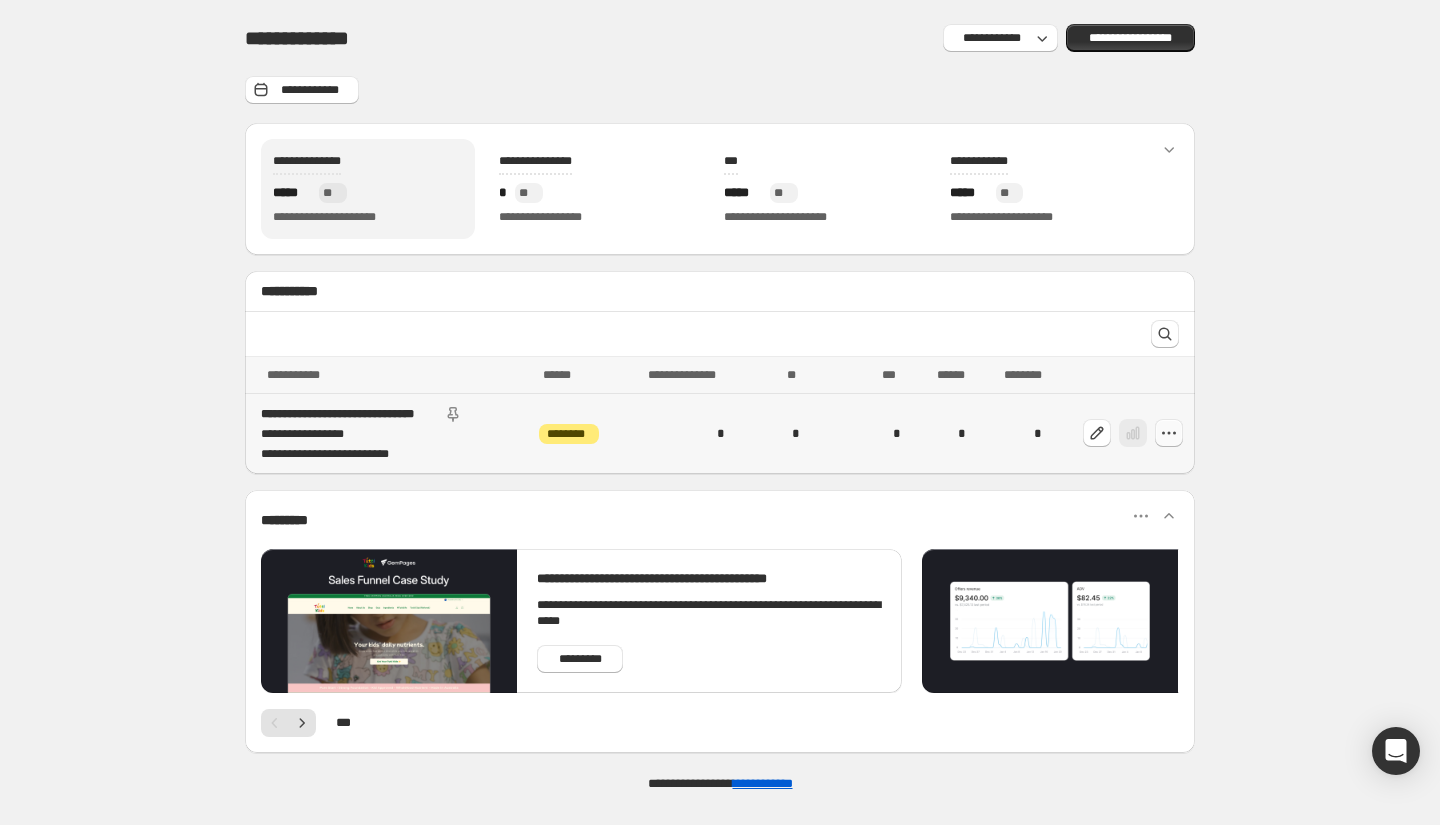 click 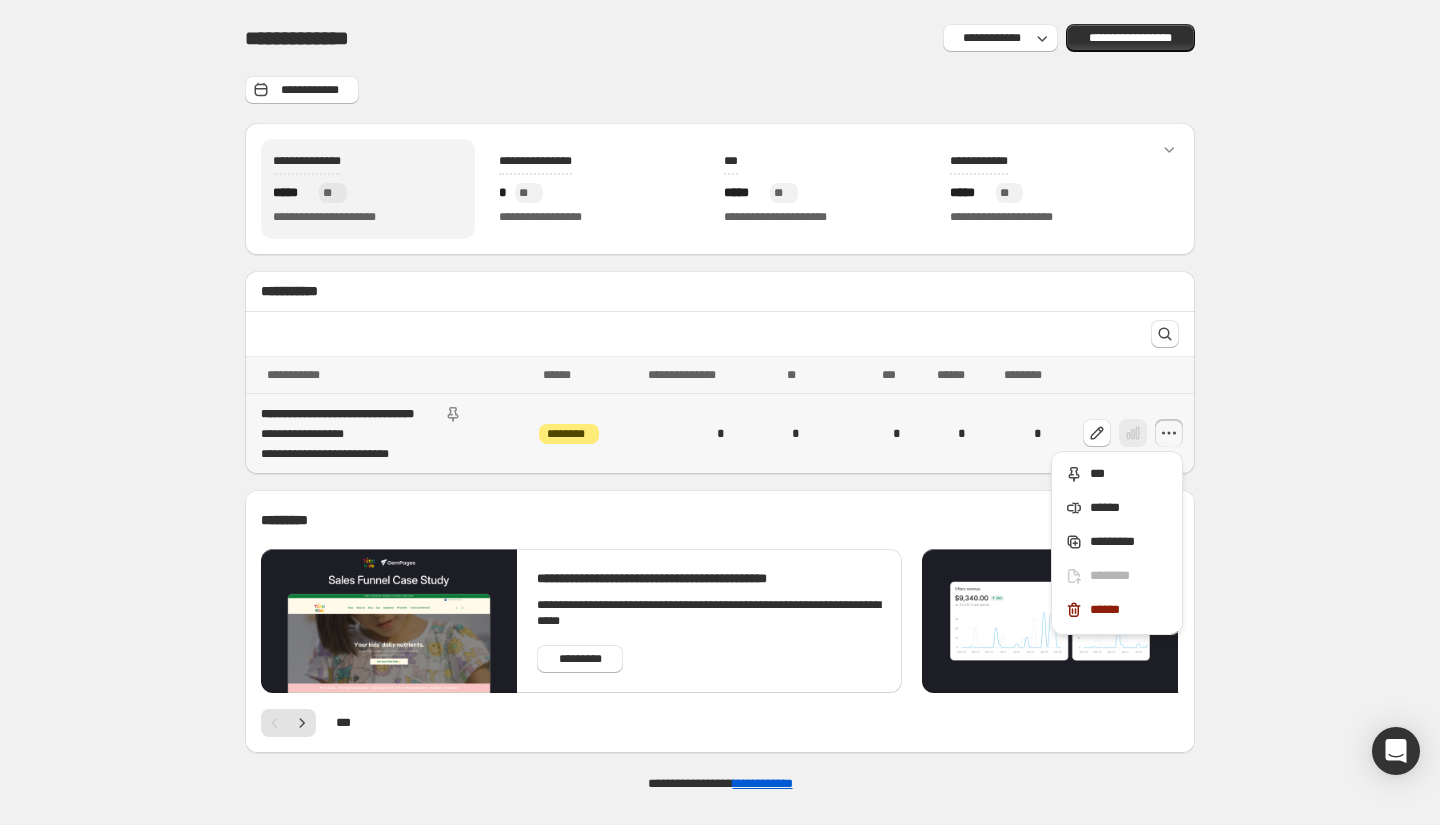 click 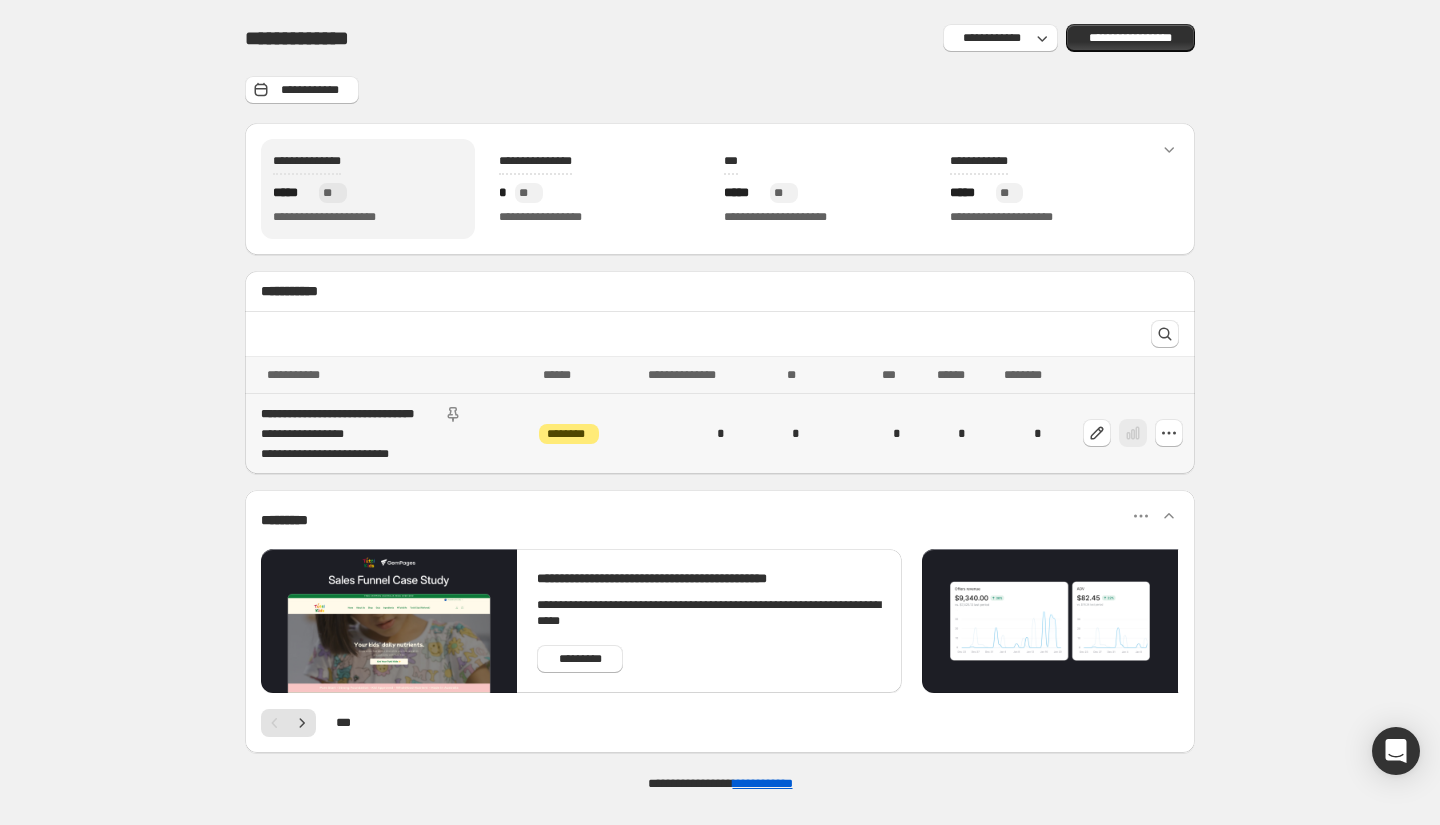 click on "*" at bounding box center (672, 434) 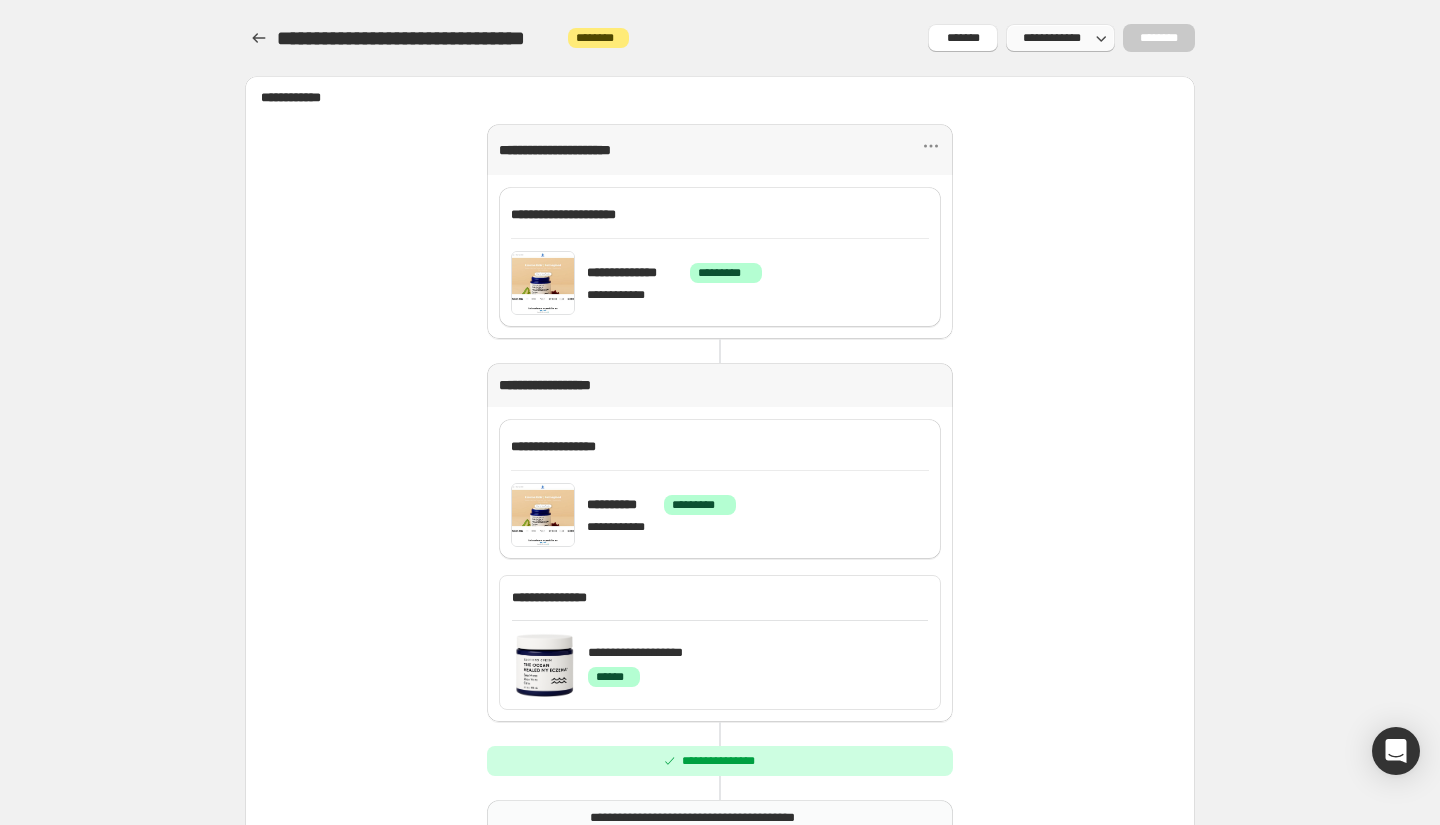 click on "**********" at bounding box center (1051, 38) 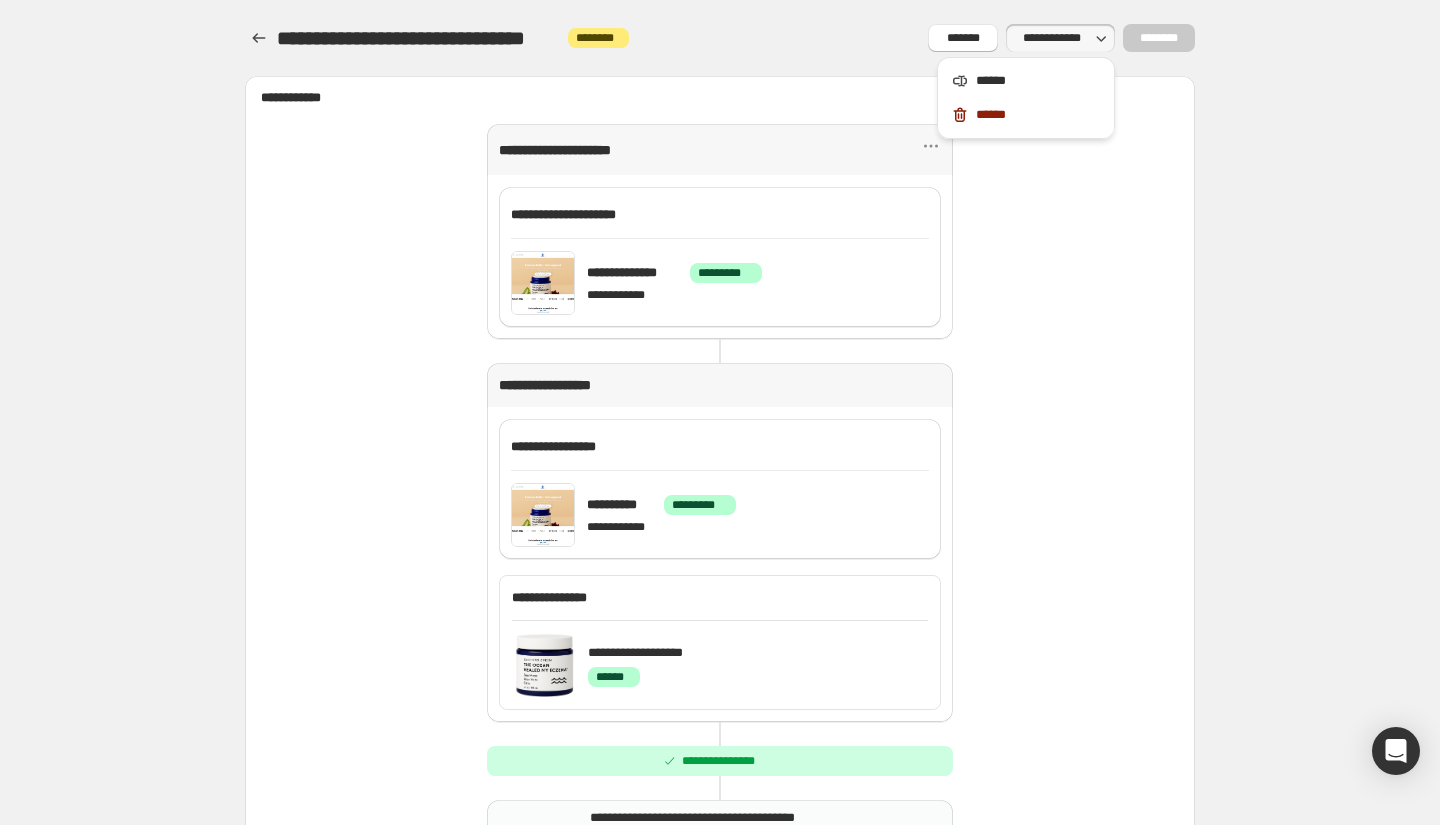 click on "**********" at bounding box center [1051, 38] 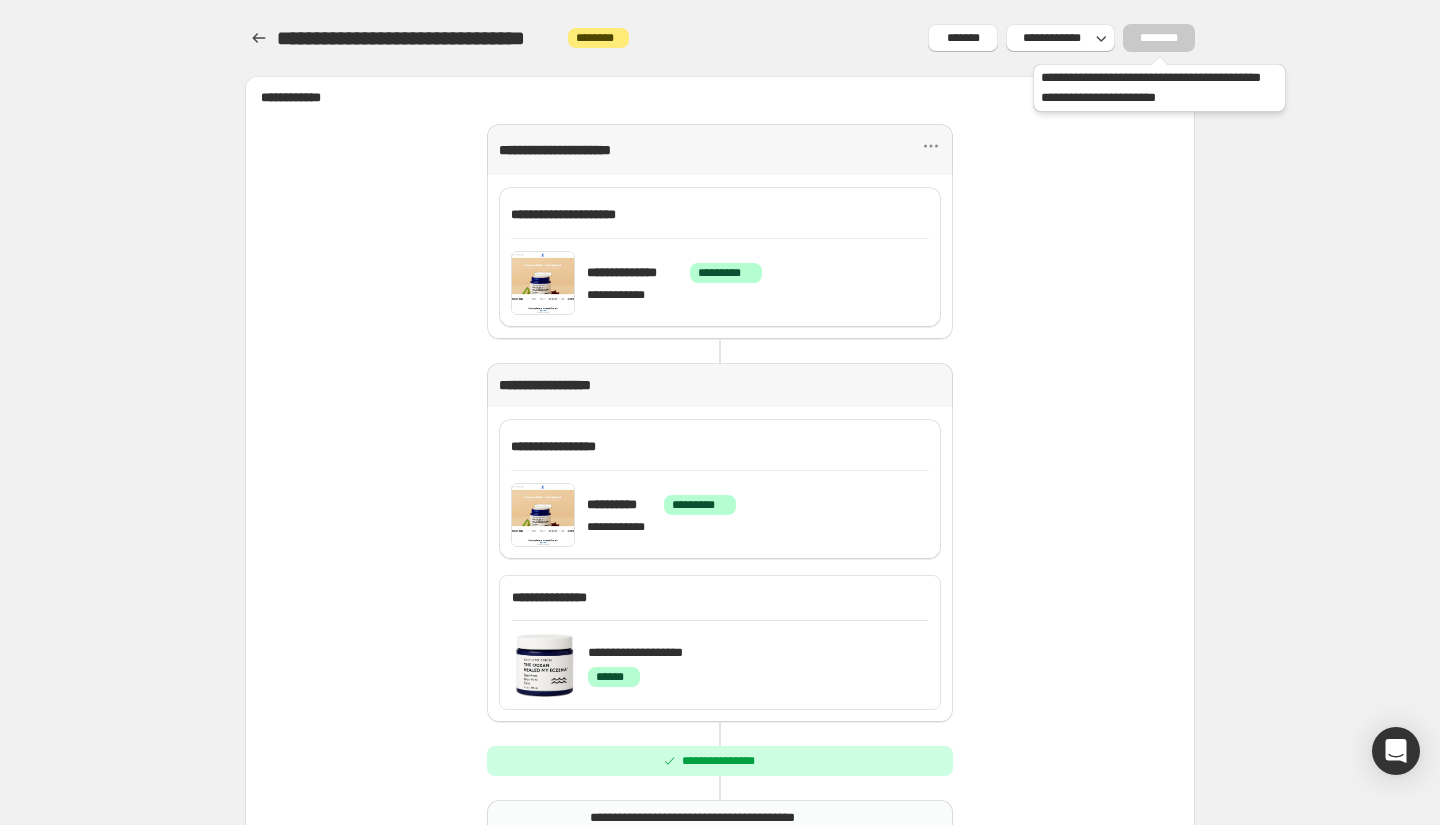 click on "********" at bounding box center (1159, 38) 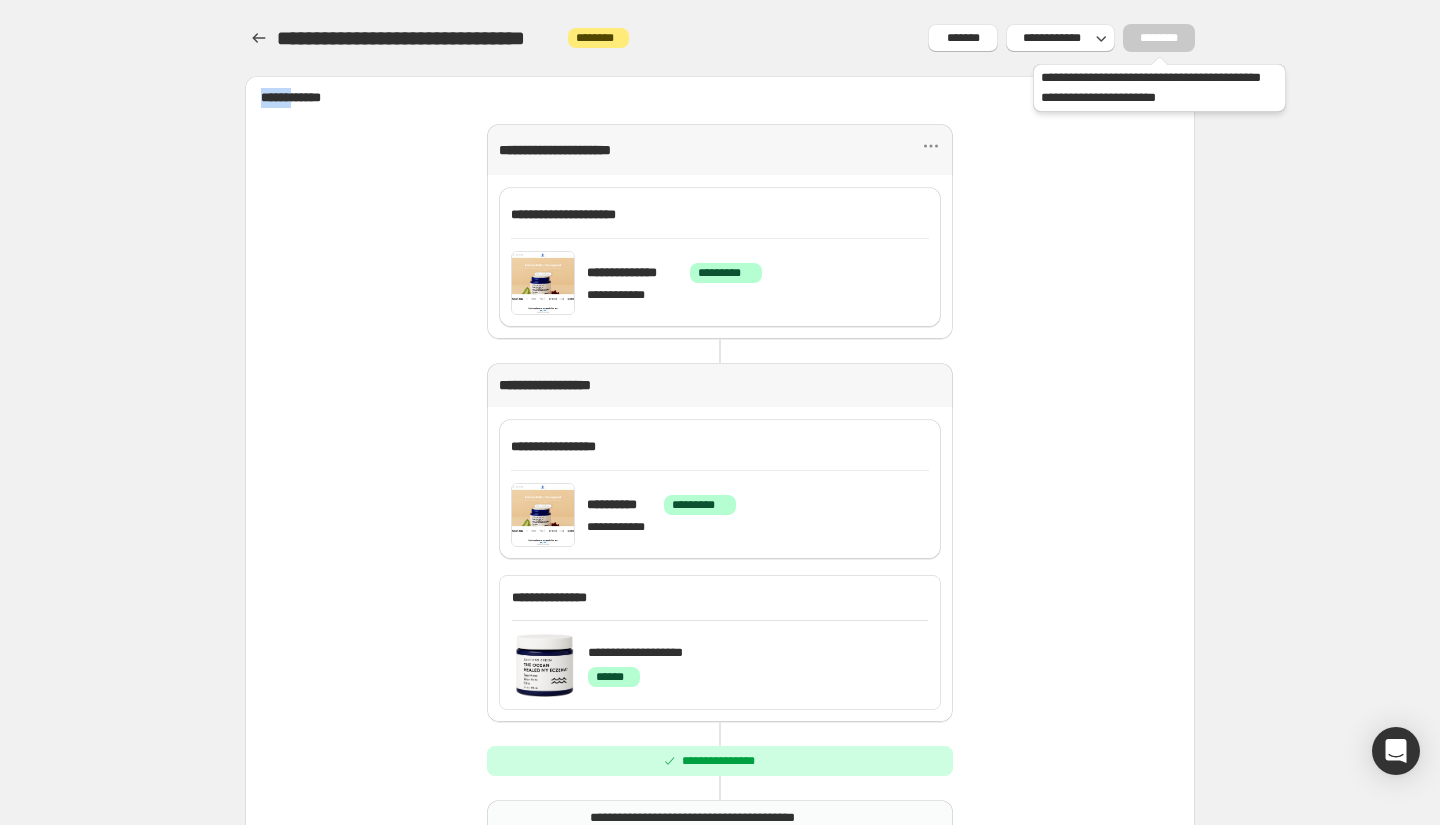 click on "********" at bounding box center (1159, 38) 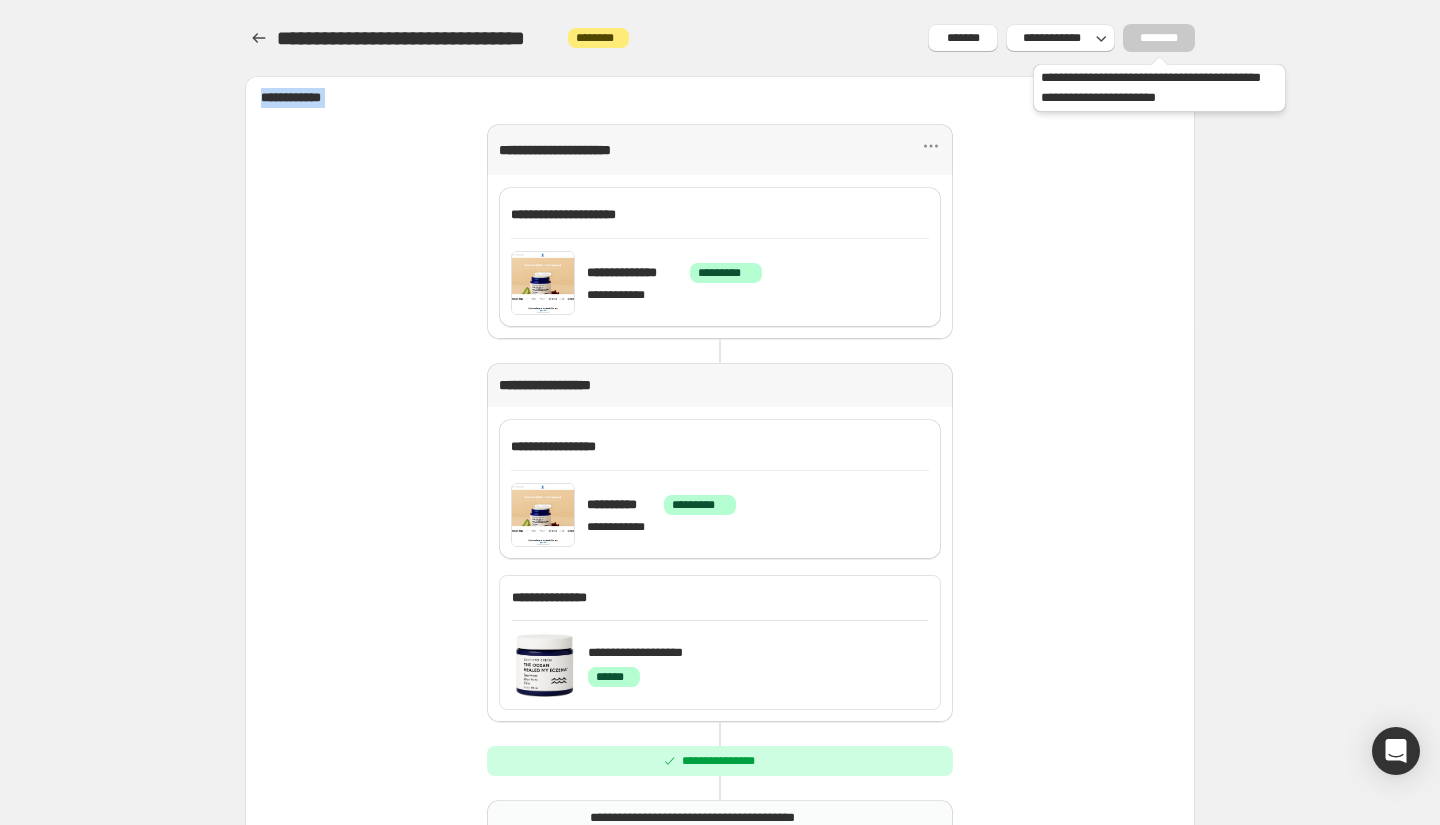 click on "********" at bounding box center (1159, 38) 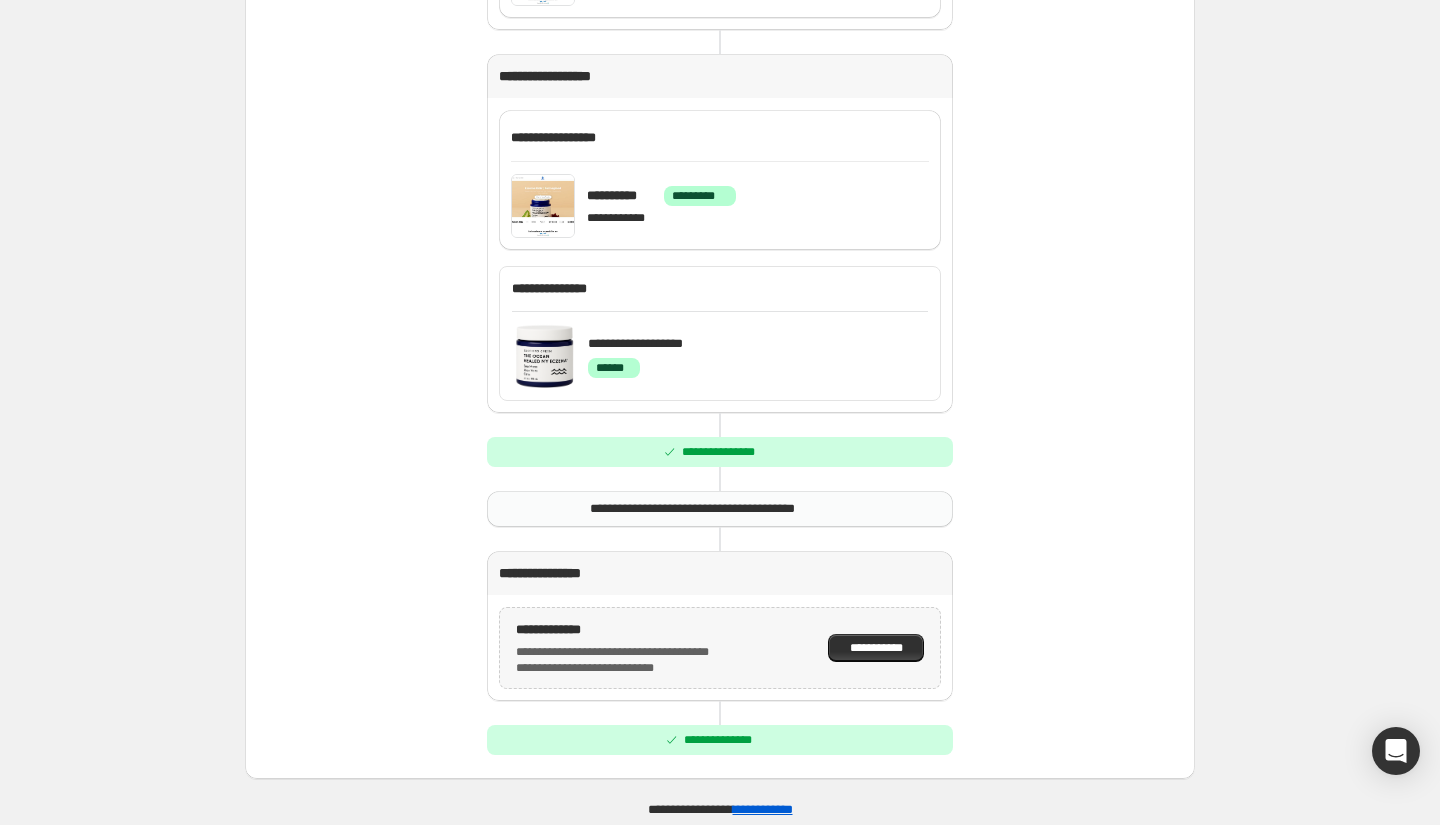 scroll, scrollTop: 103, scrollLeft: 0, axis: vertical 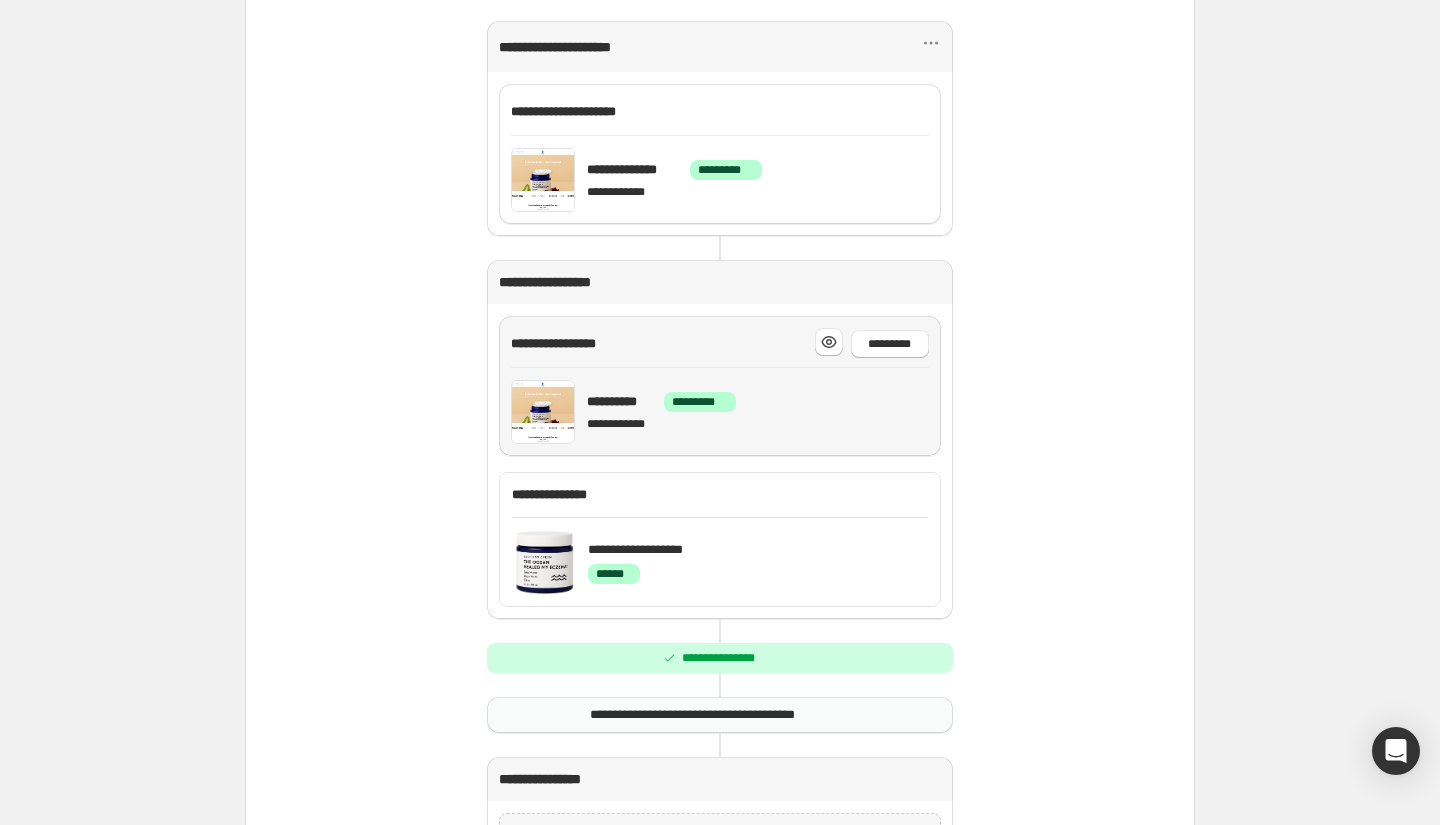 click on "**********" at bounding box center (720, 386) 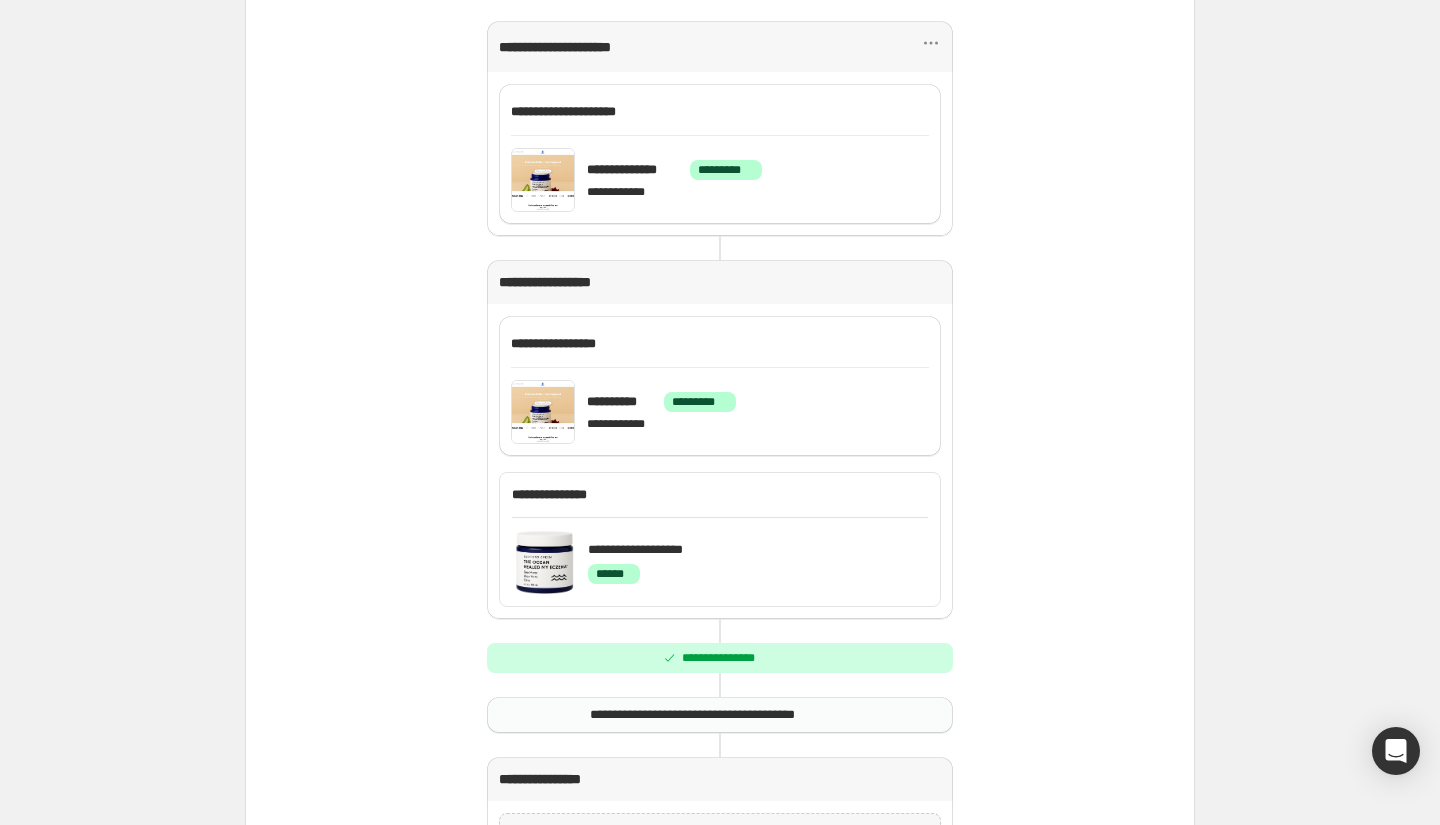click on "**********" at bounding box center (563, 282) 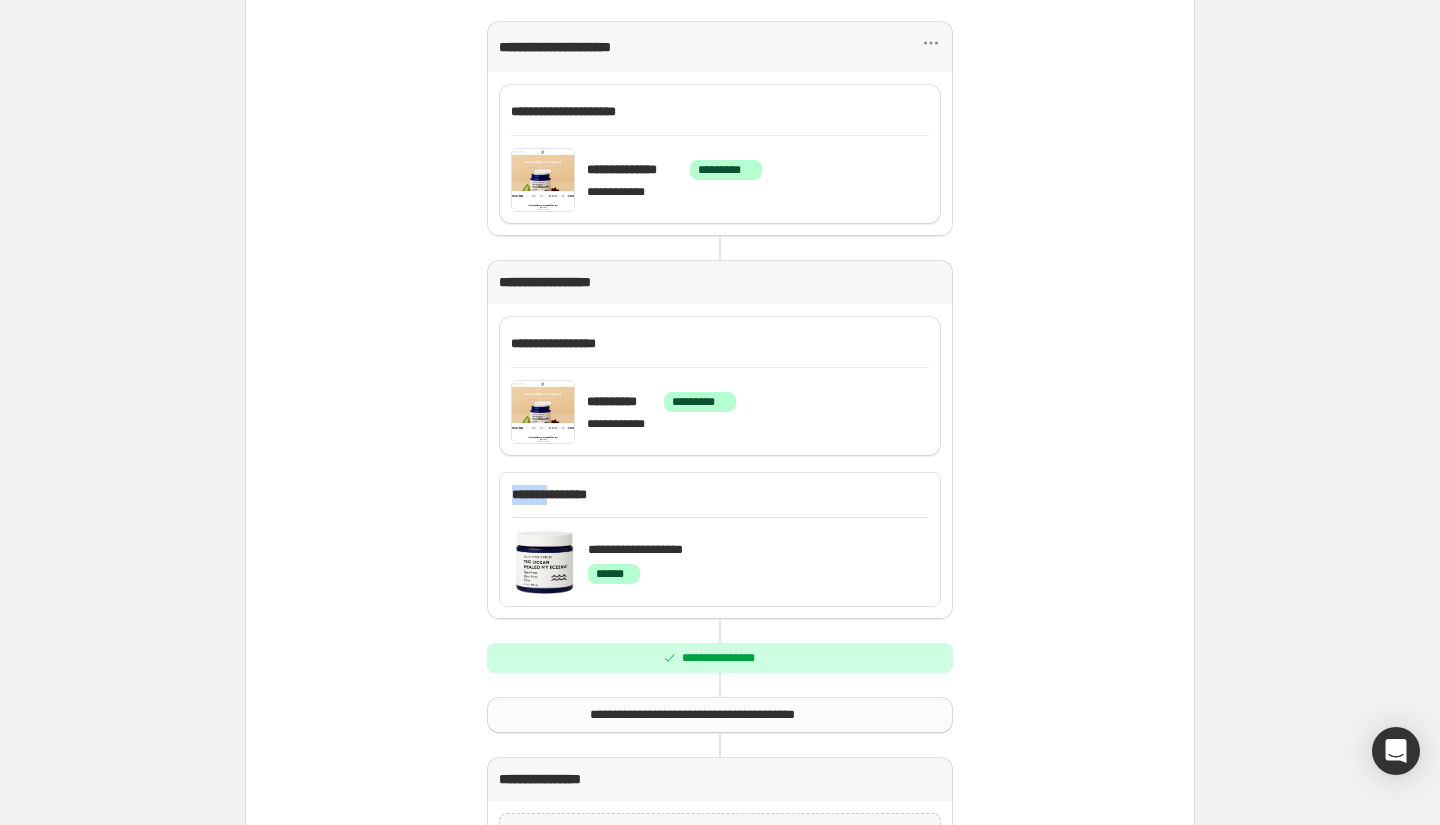 click on "**********" at bounding box center (720, 461) 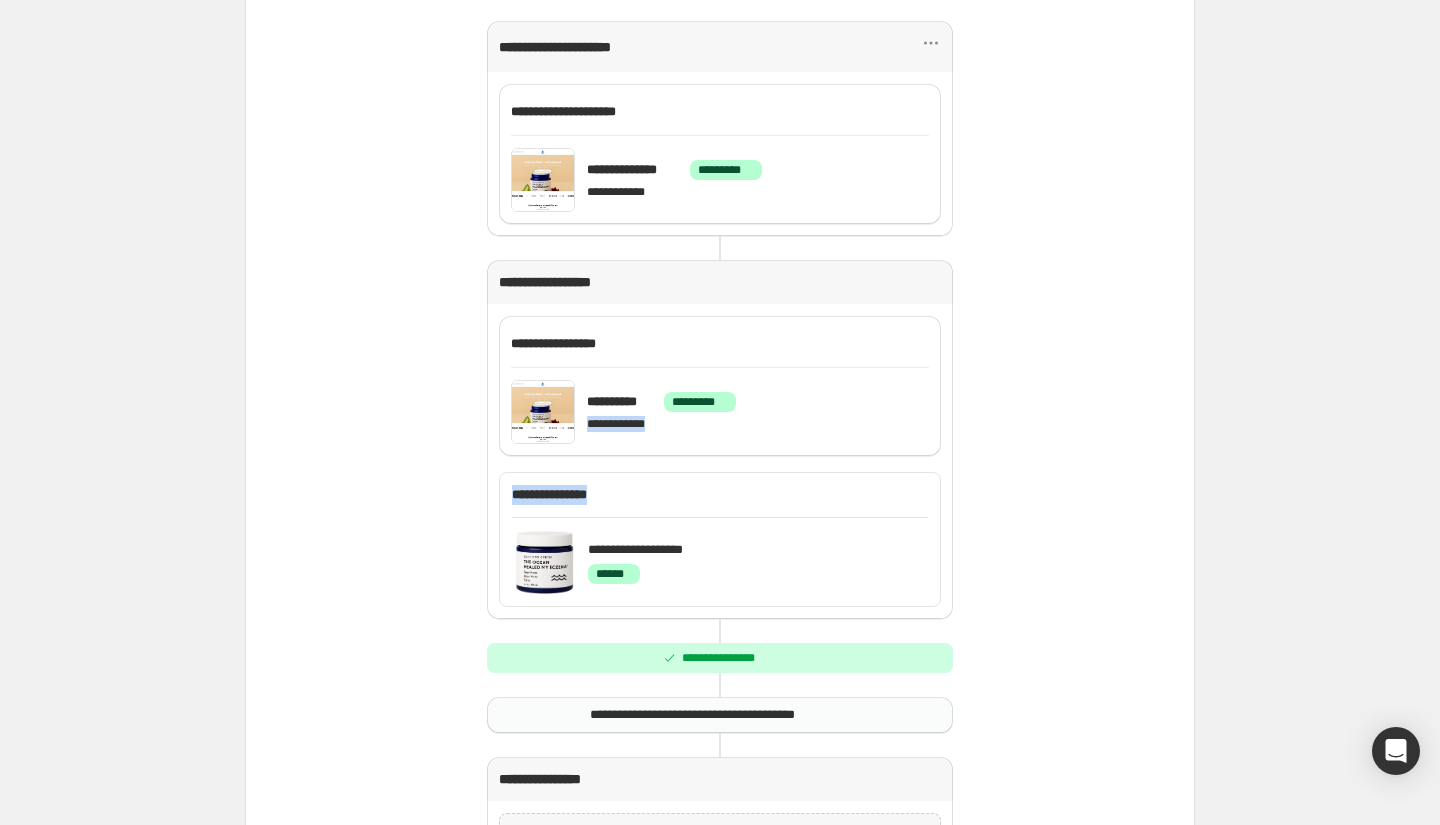 click on "**********" at bounding box center (720, 461) 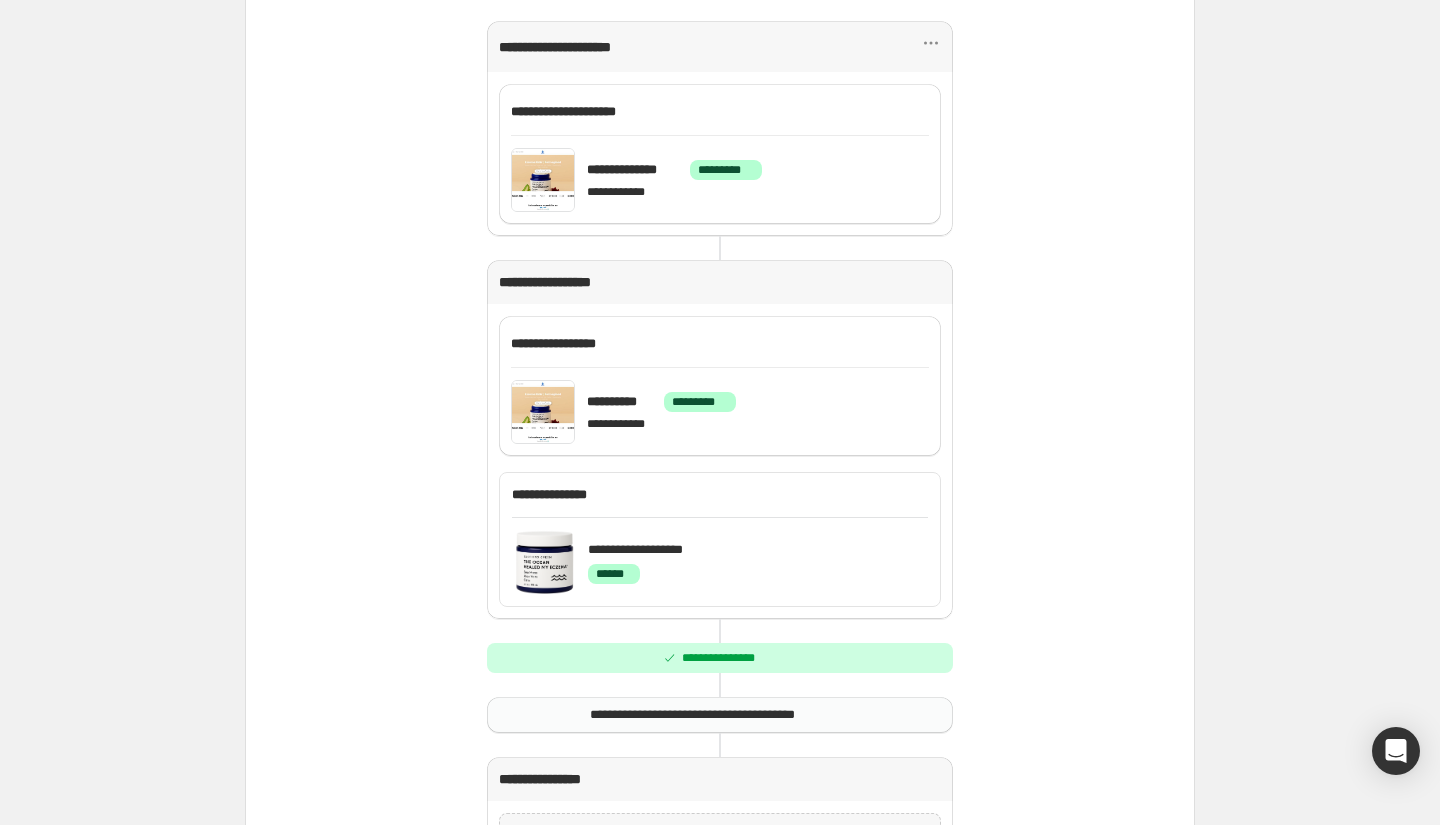 click on "**********" at bounding box center [720, 461] 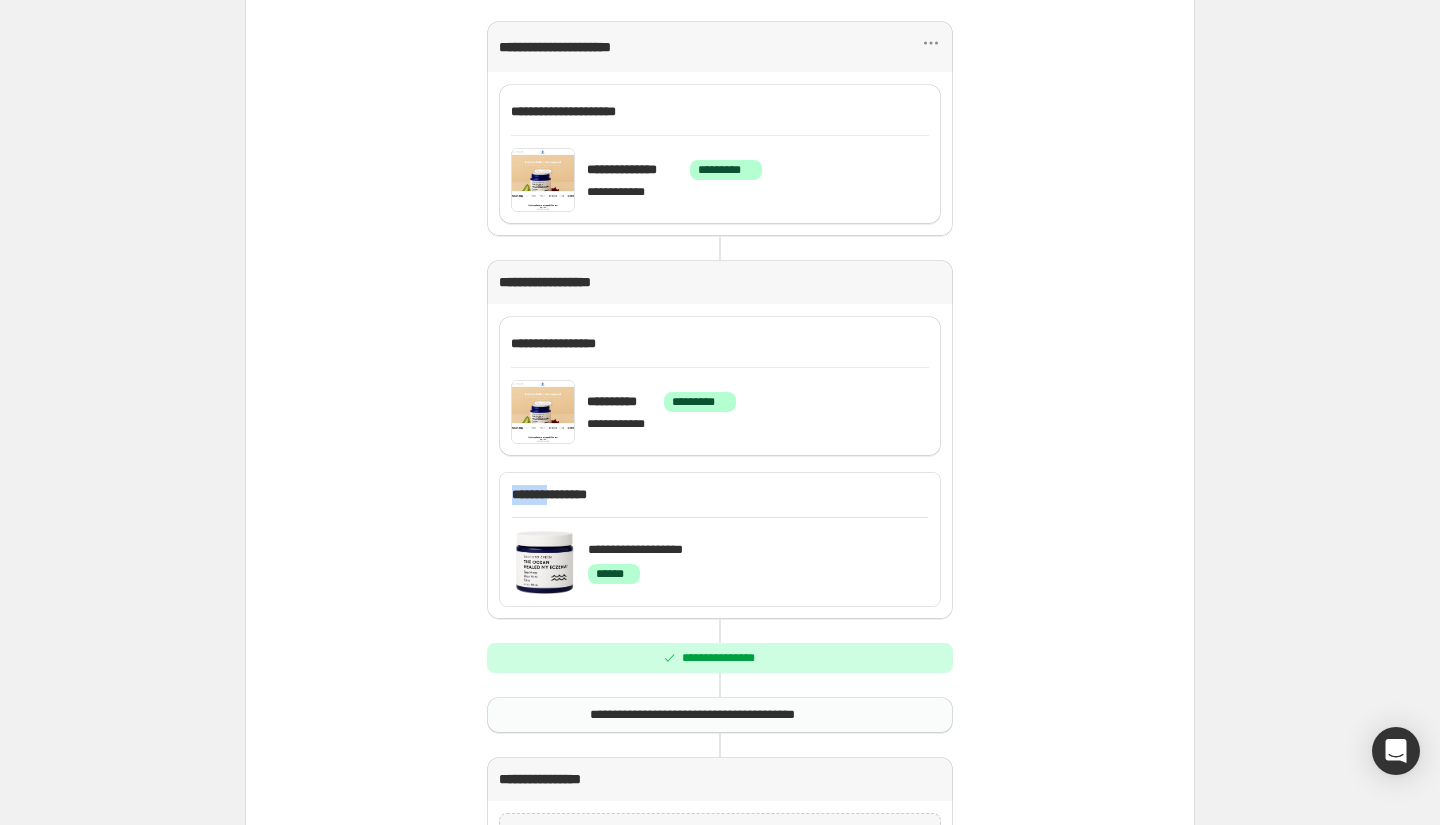 click on "**********" at bounding box center [720, 461] 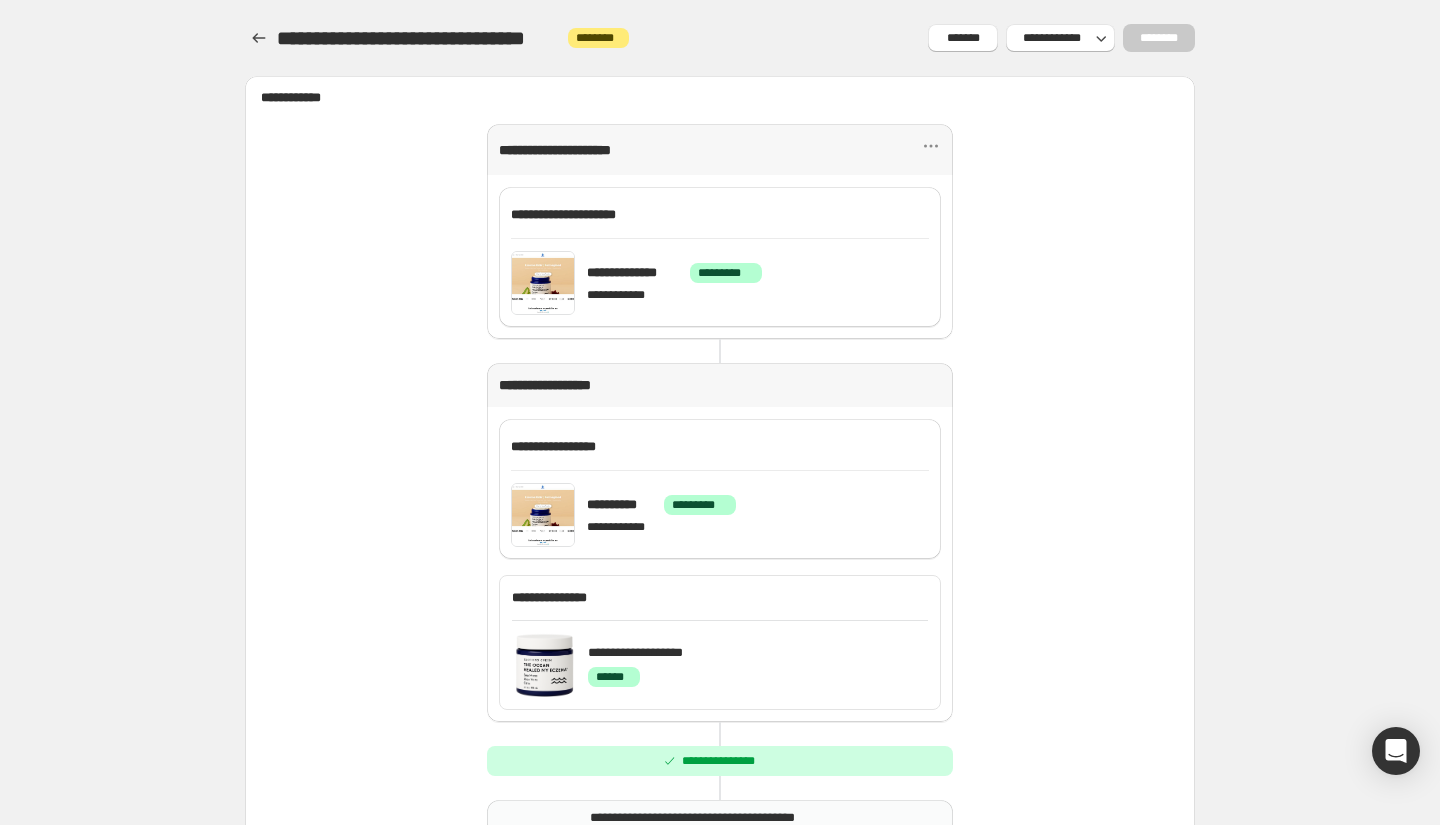 click on "********" at bounding box center (1159, 38) 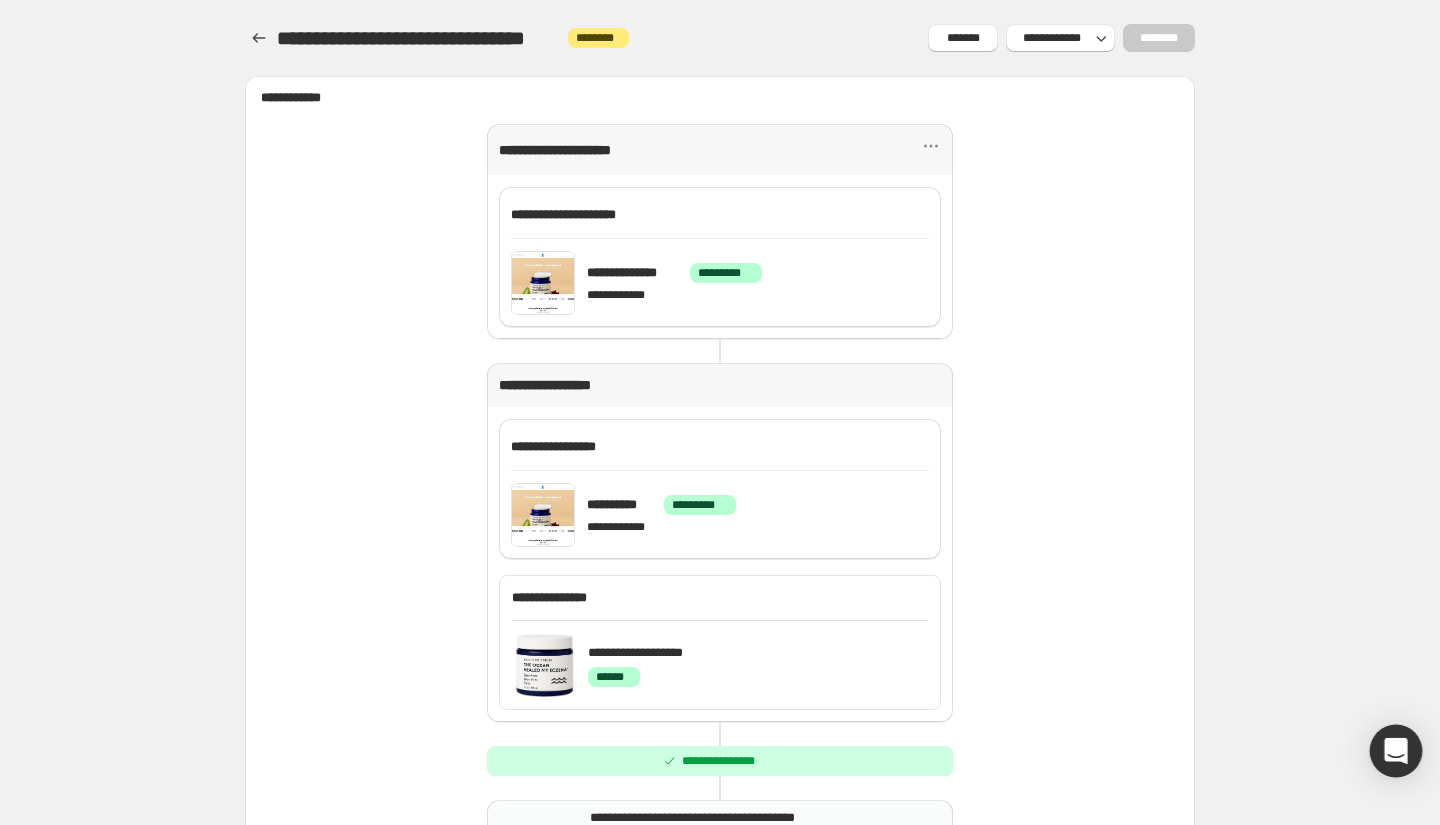 click 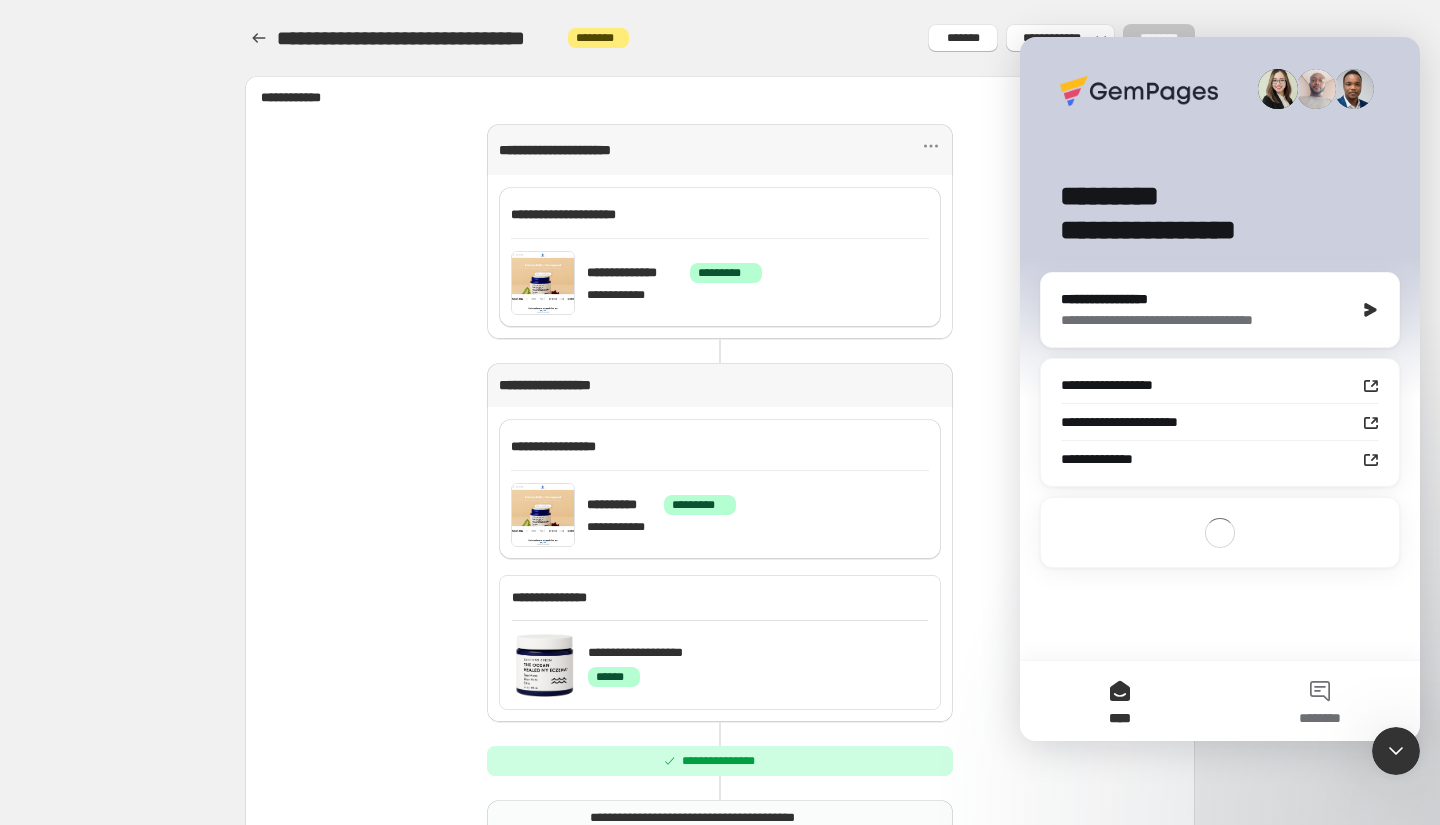 scroll, scrollTop: 0, scrollLeft: 0, axis: both 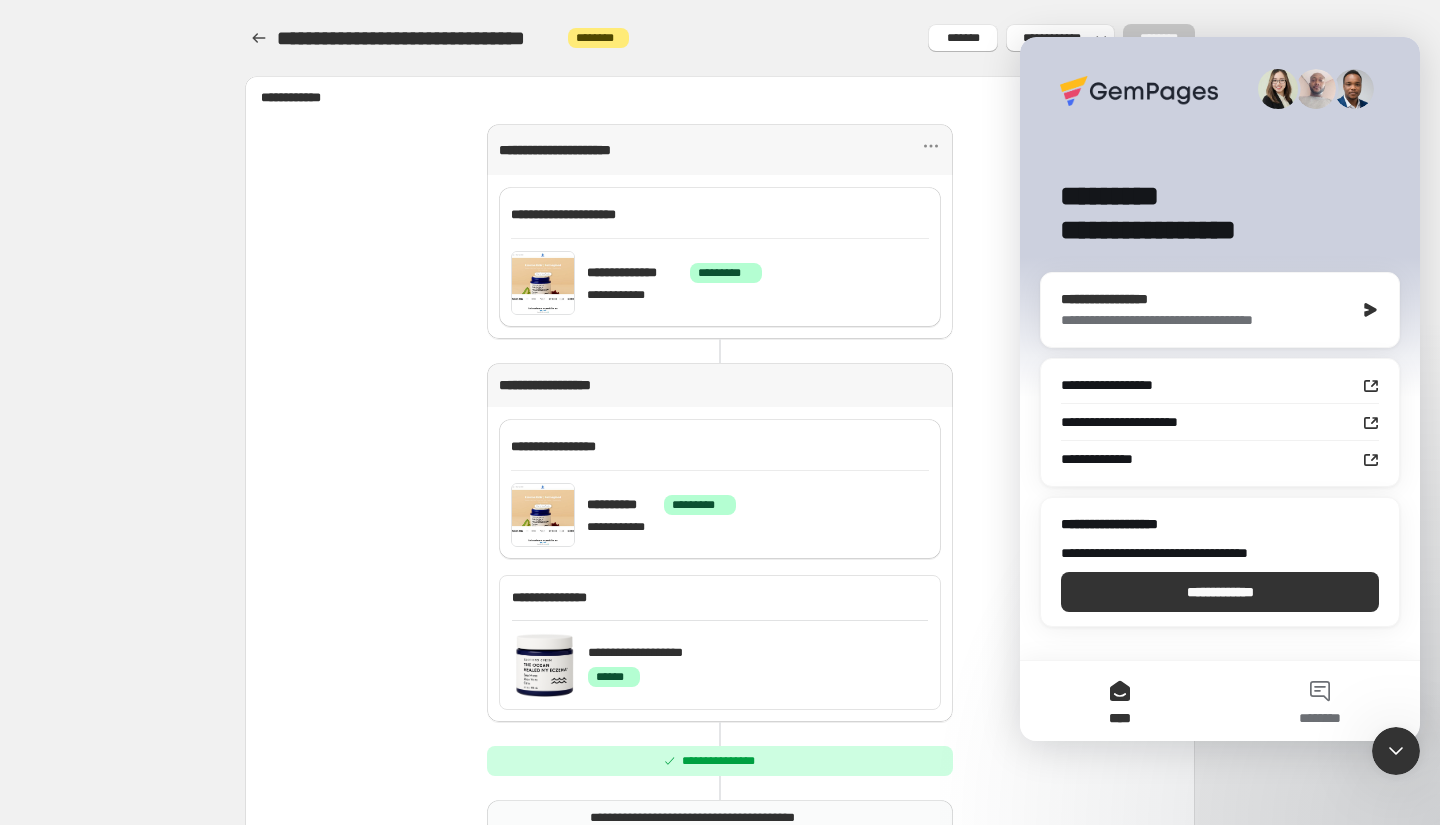 click on "**********" at bounding box center [1207, 320] 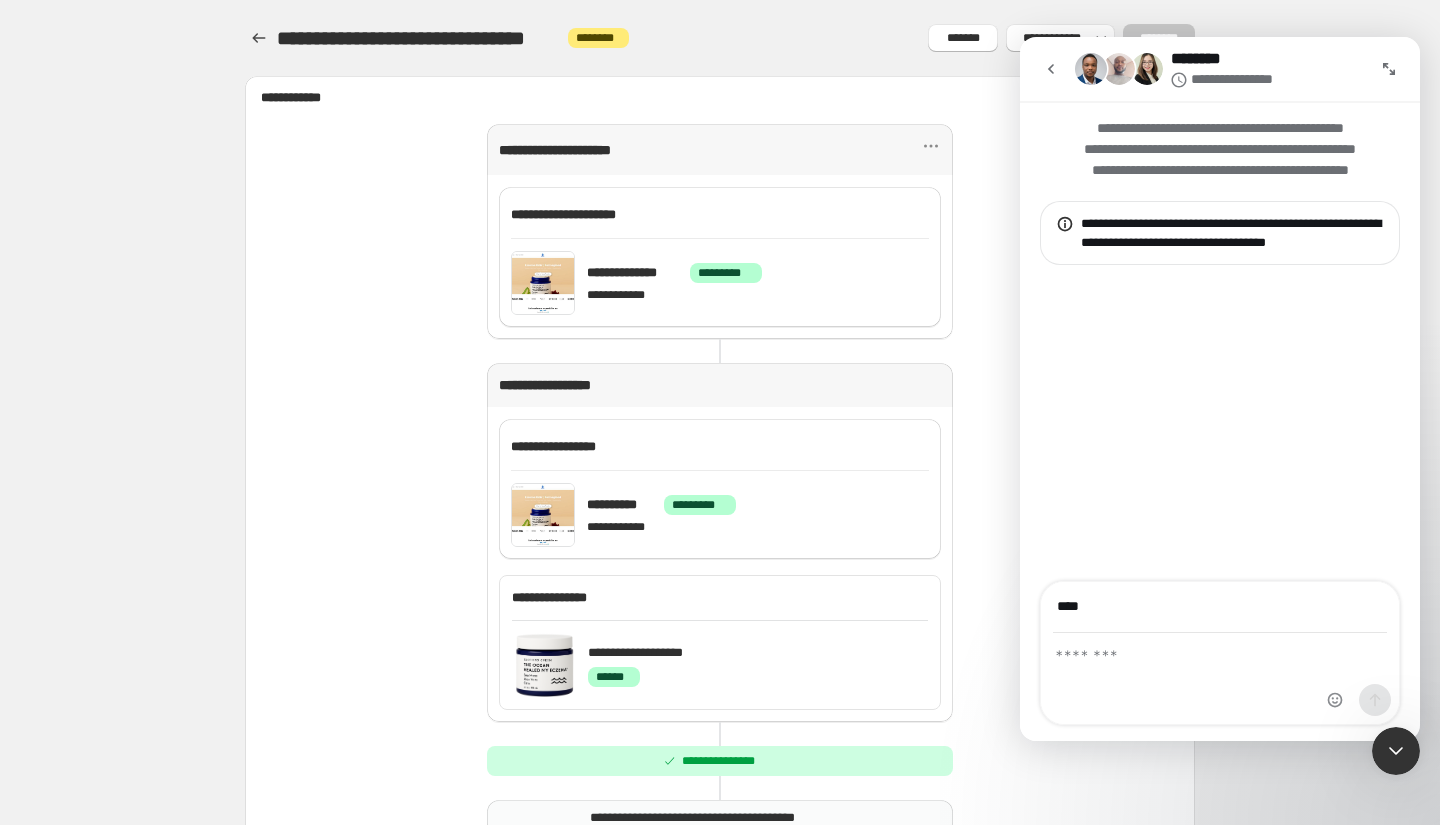 type on "**********" 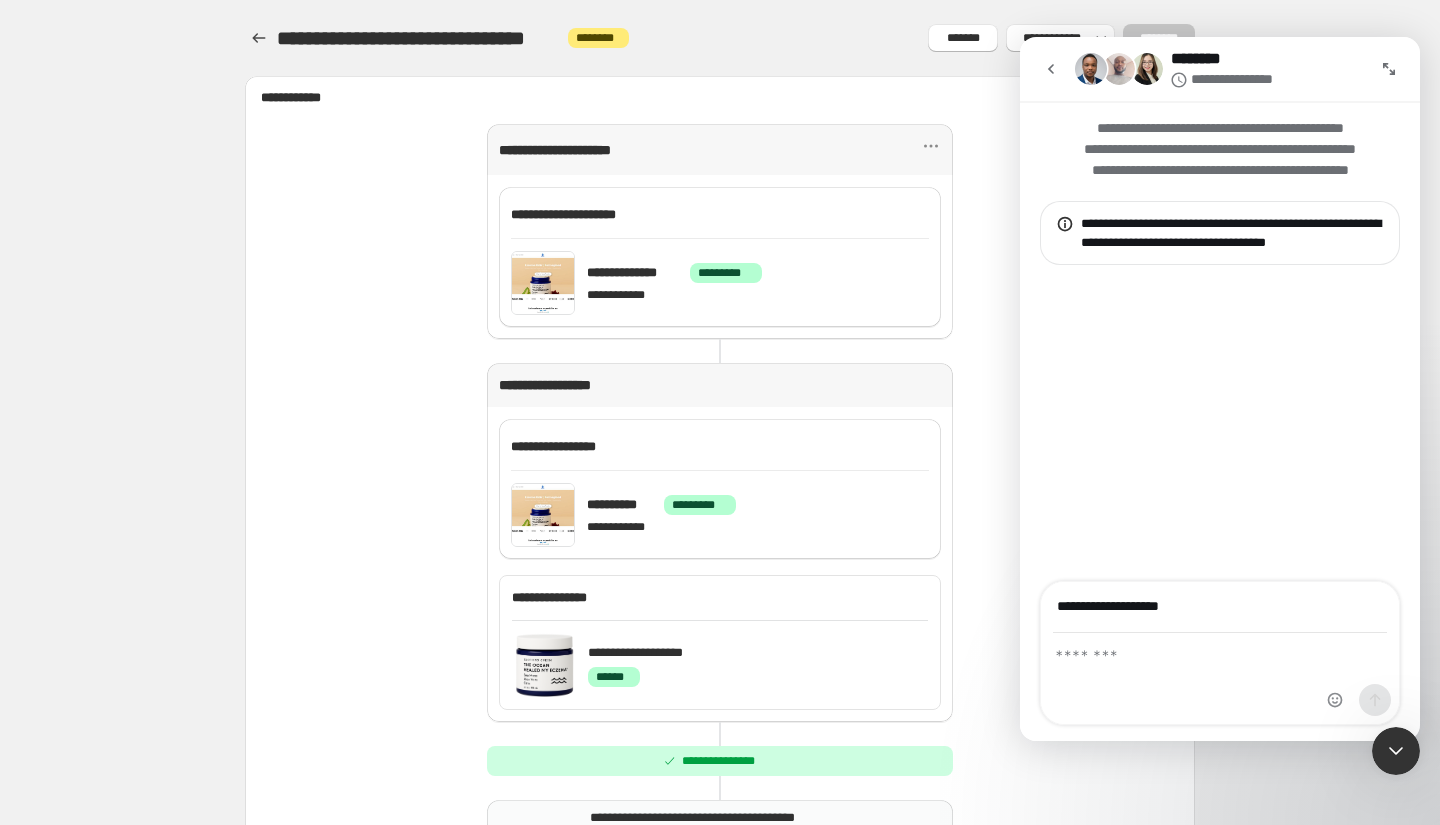 click at bounding box center [1220, 679] 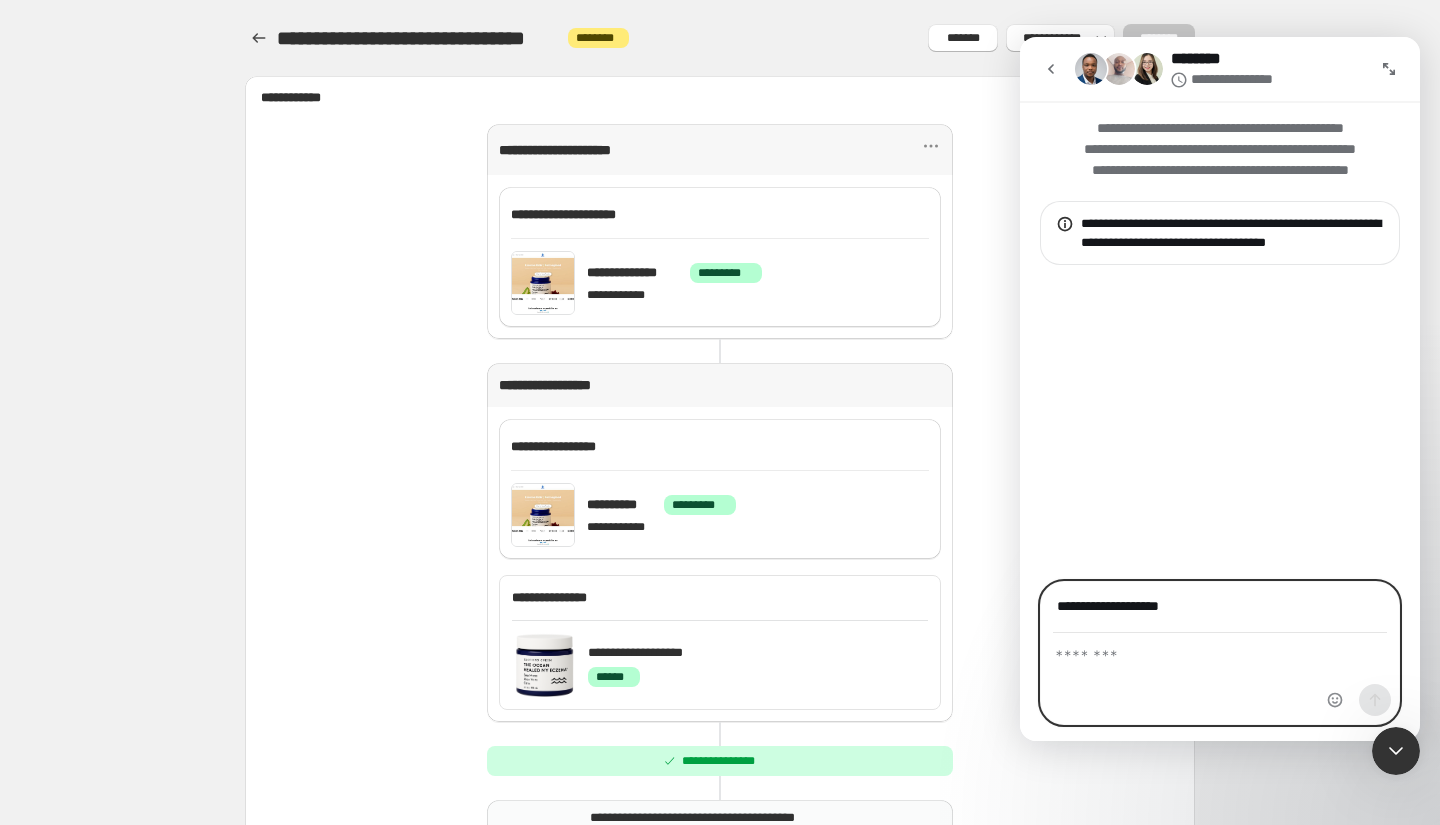 click at bounding box center [1220, 651] 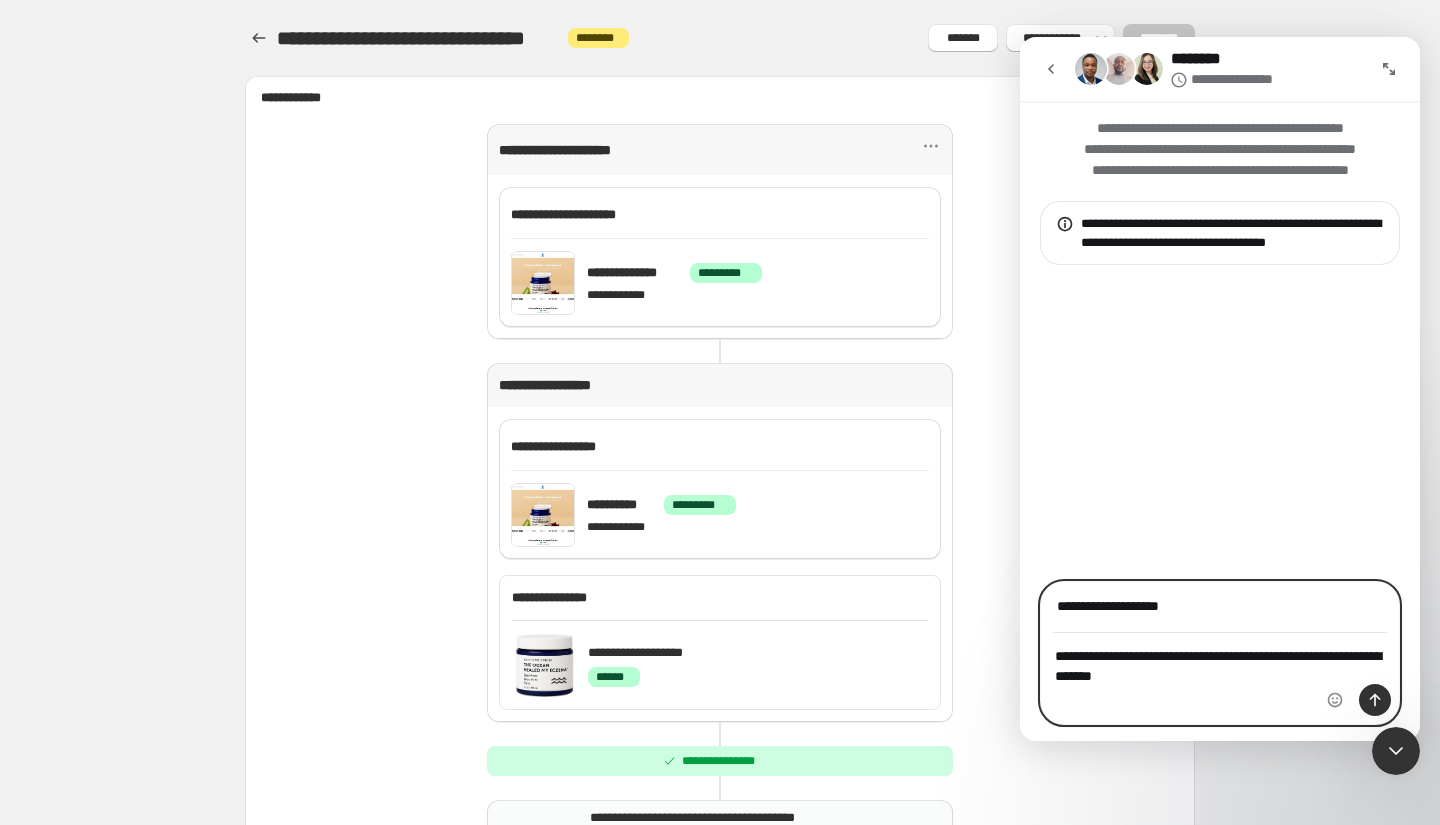 type on "**********" 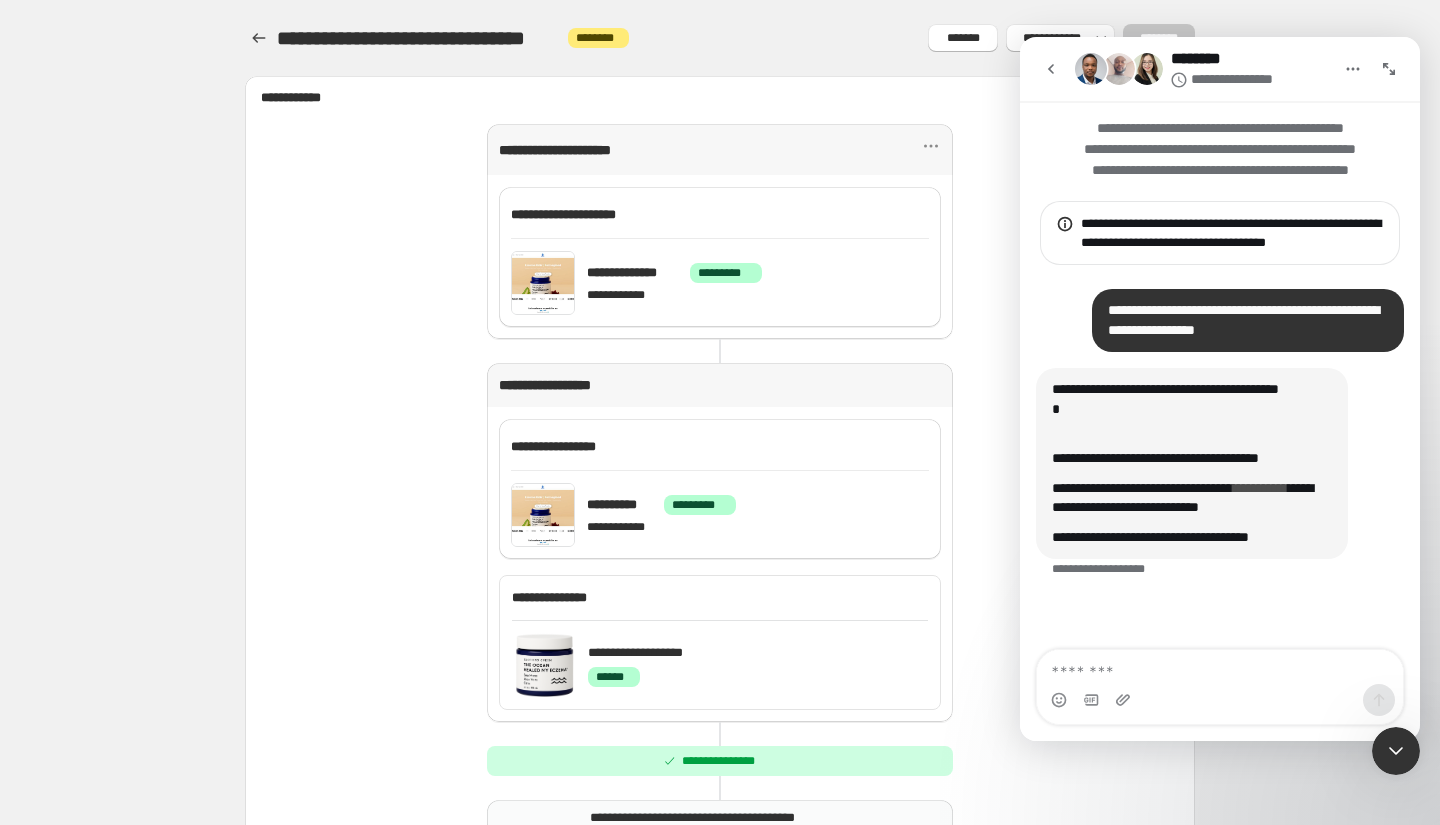 click on "**********" at bounding box center [1260, 488] 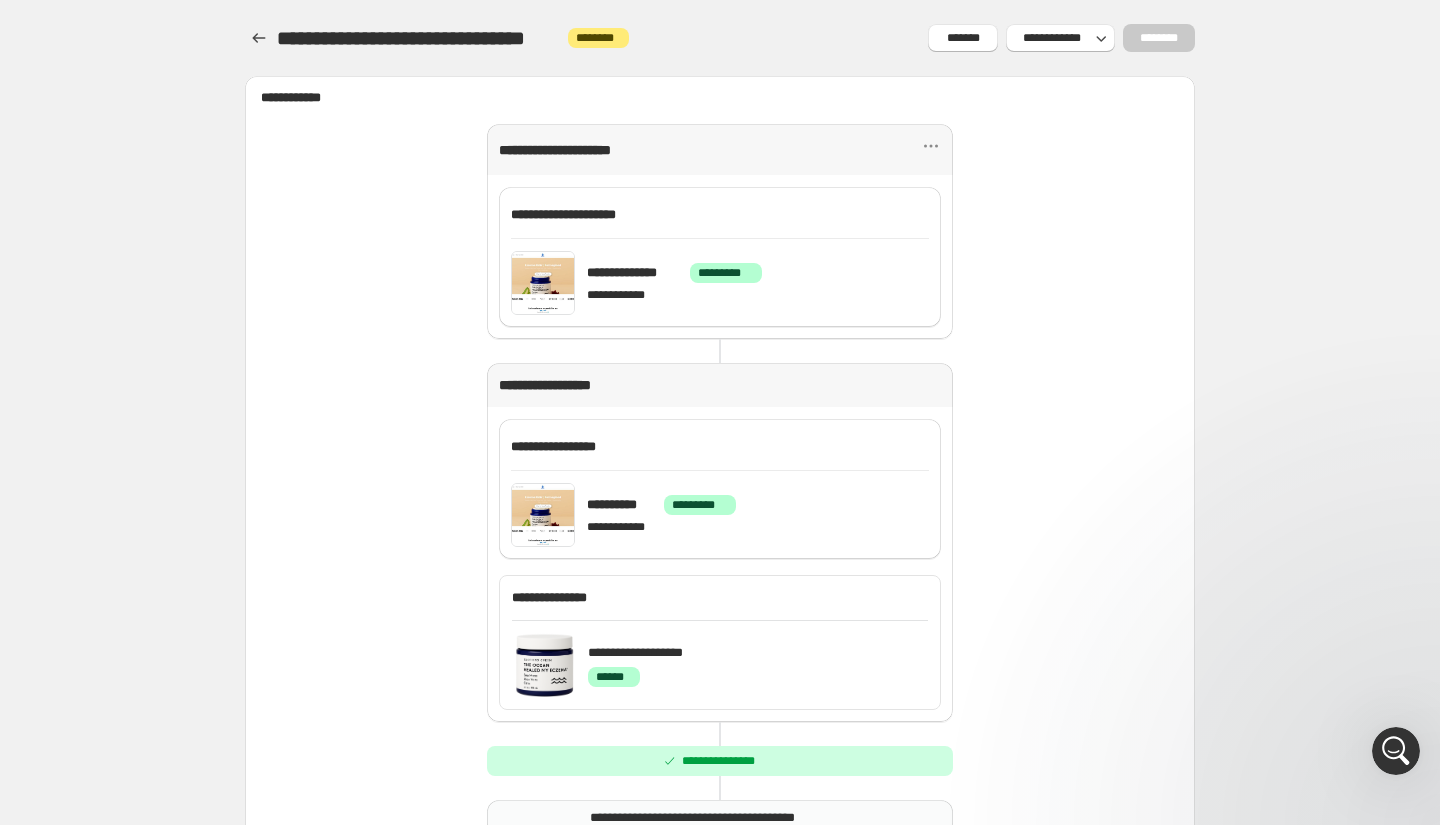 scroll, scrollTop: 0, scrollLeft: 0, axis: both 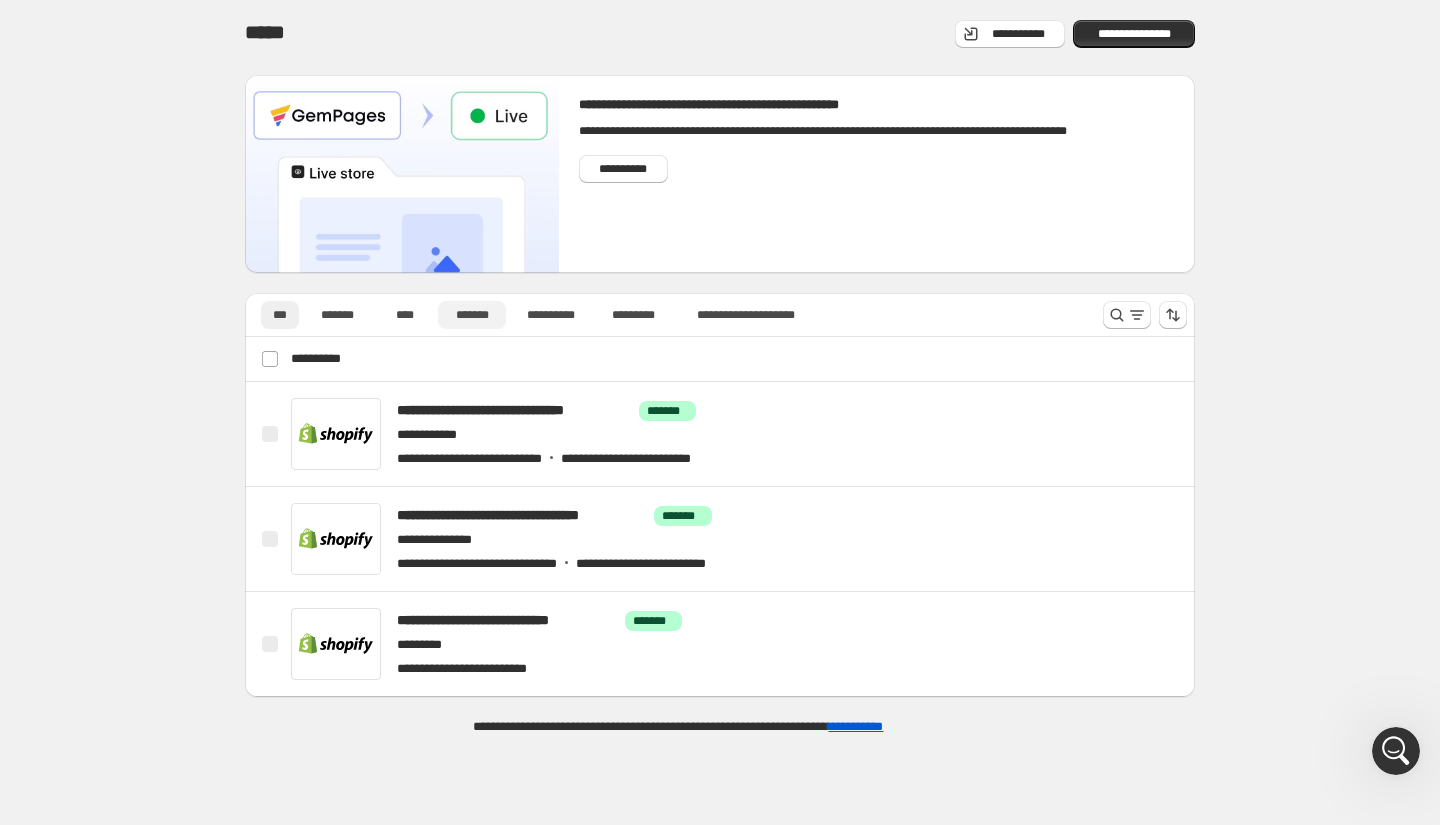 click on "*******" at bounding box center (472, 315) 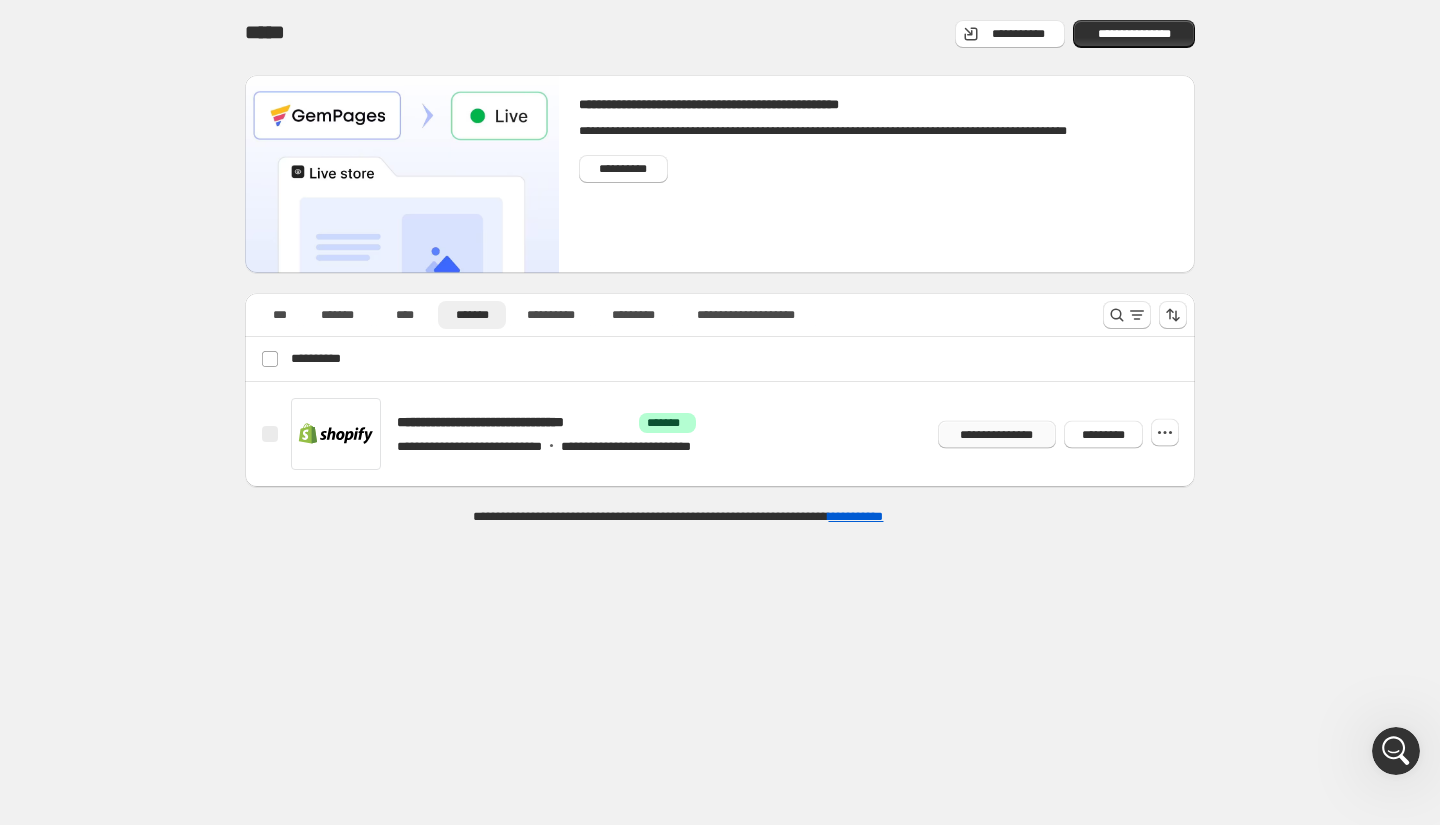 click on "**********" at bounding box center [997, 434] 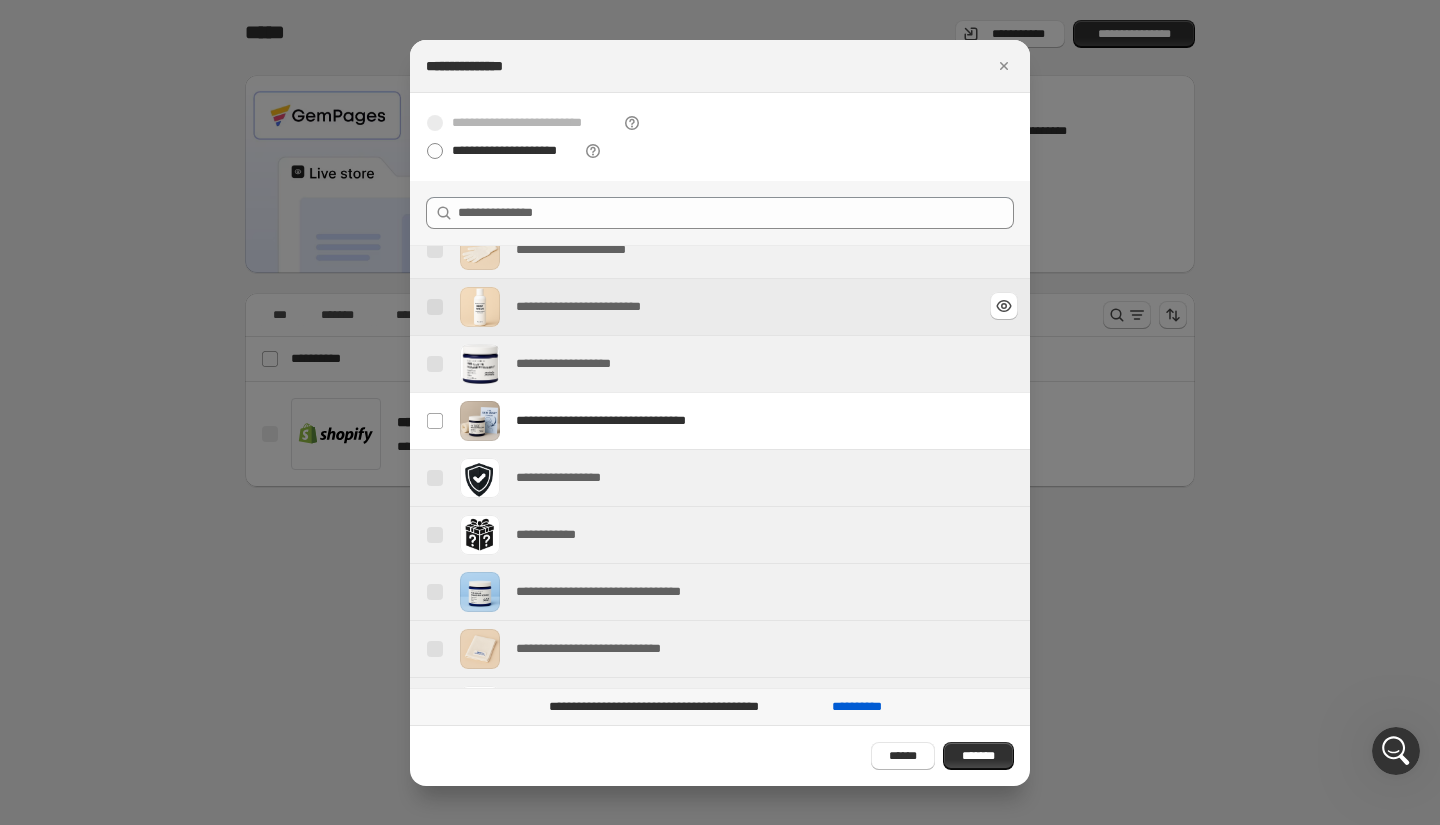 scroll, scrollTop: 0, scrollLeft: 0, axis: both 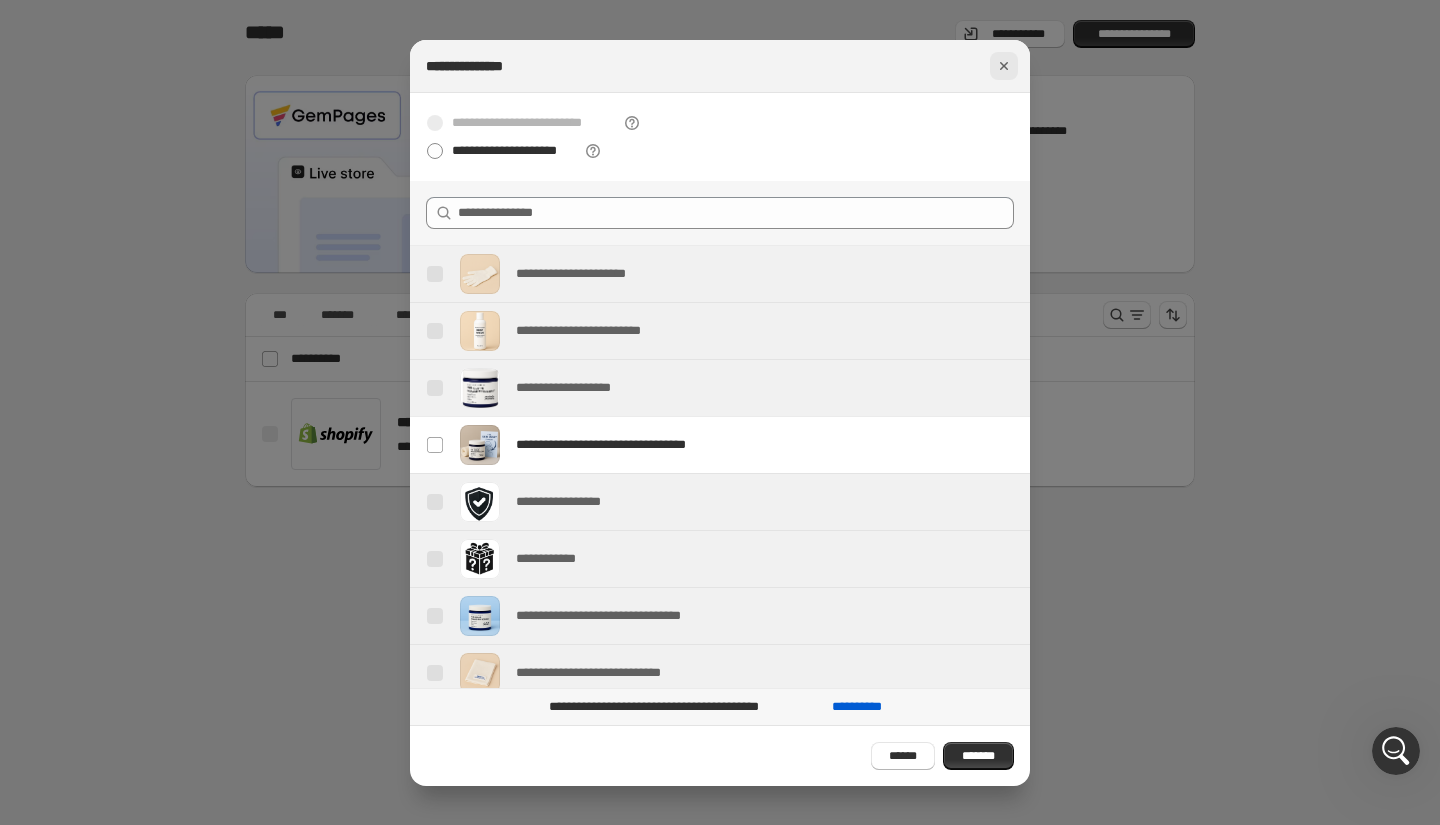 click 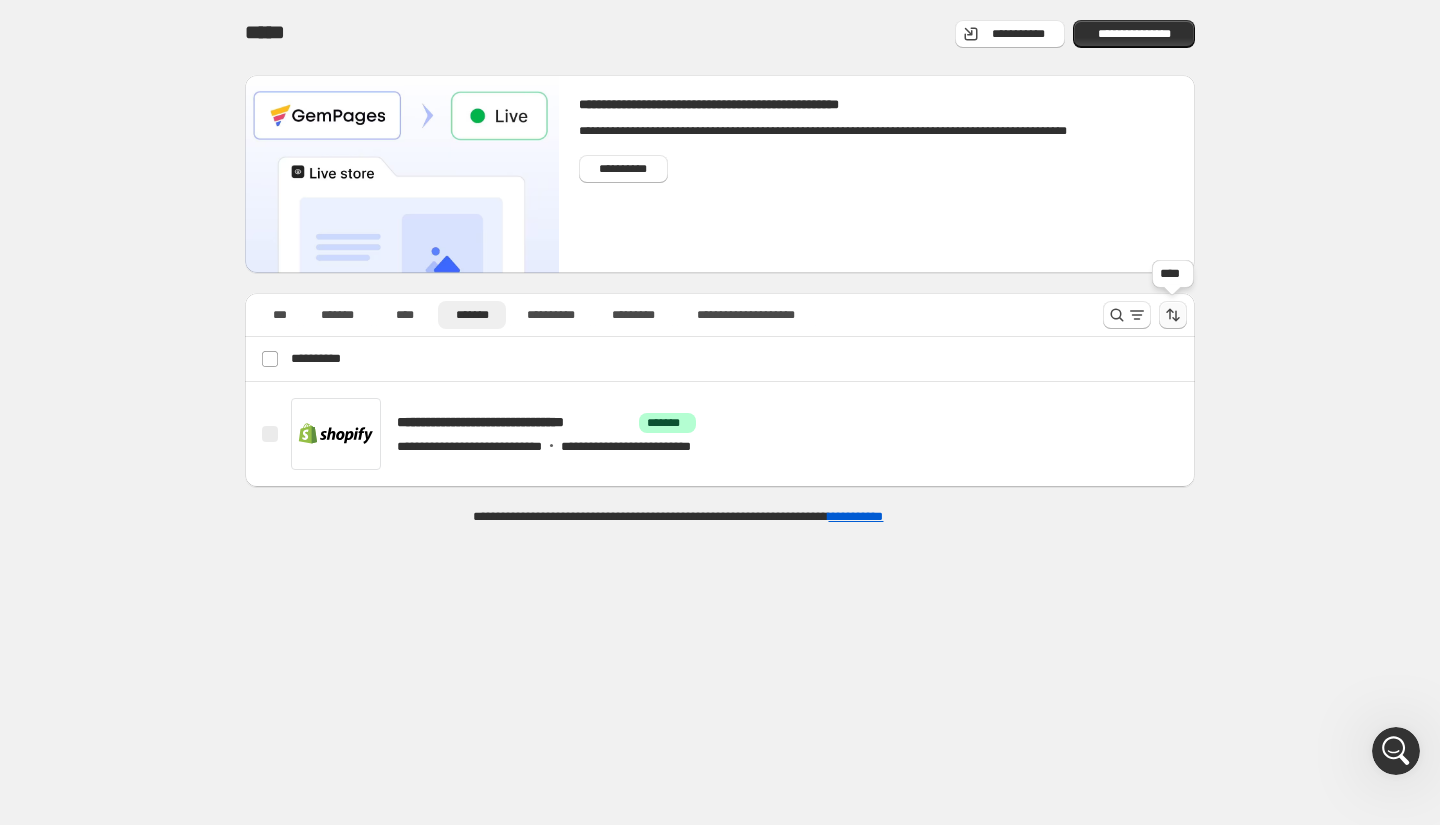 click 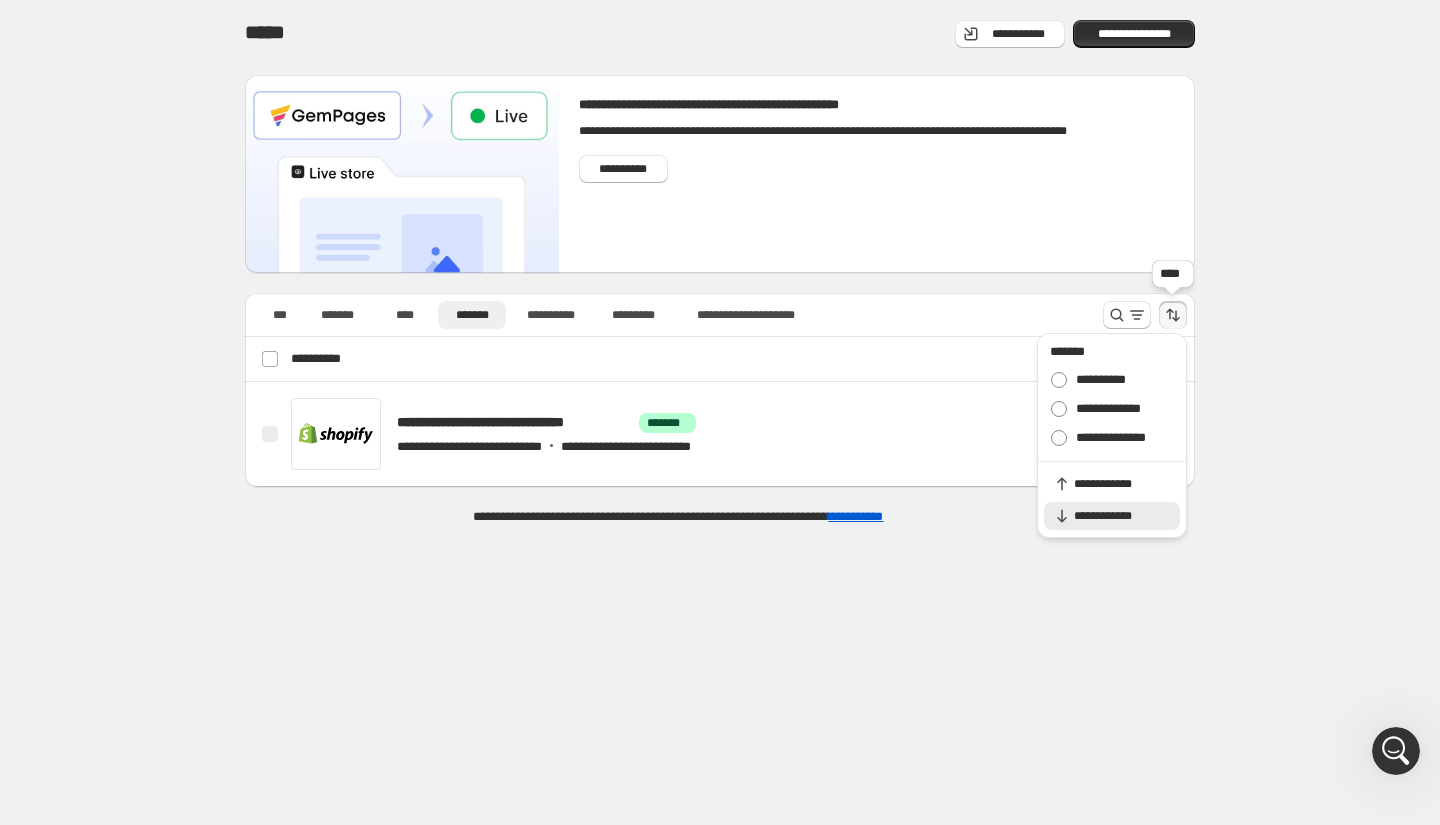 click 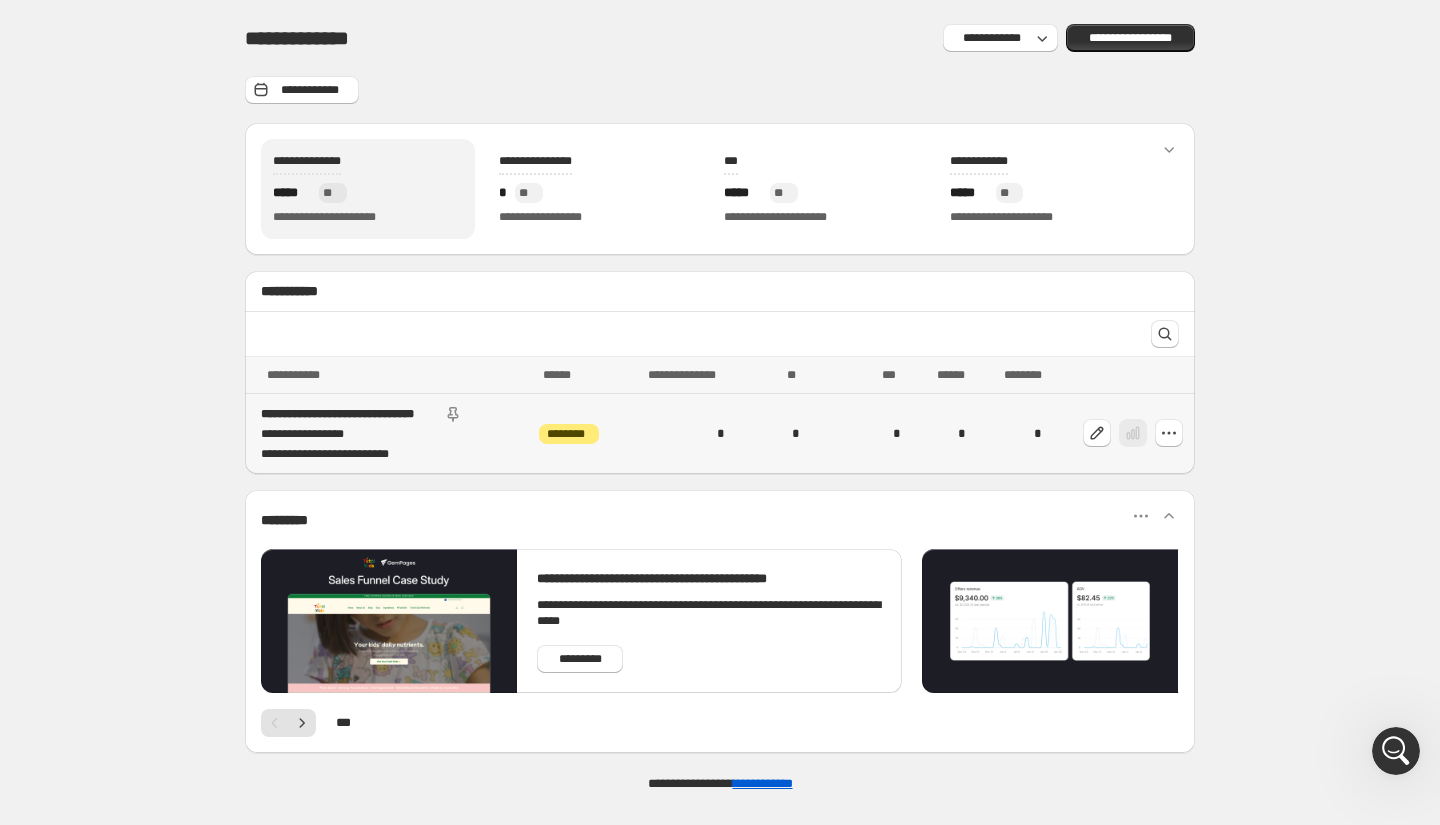 click on "**********" at bounding box center [394, 454] 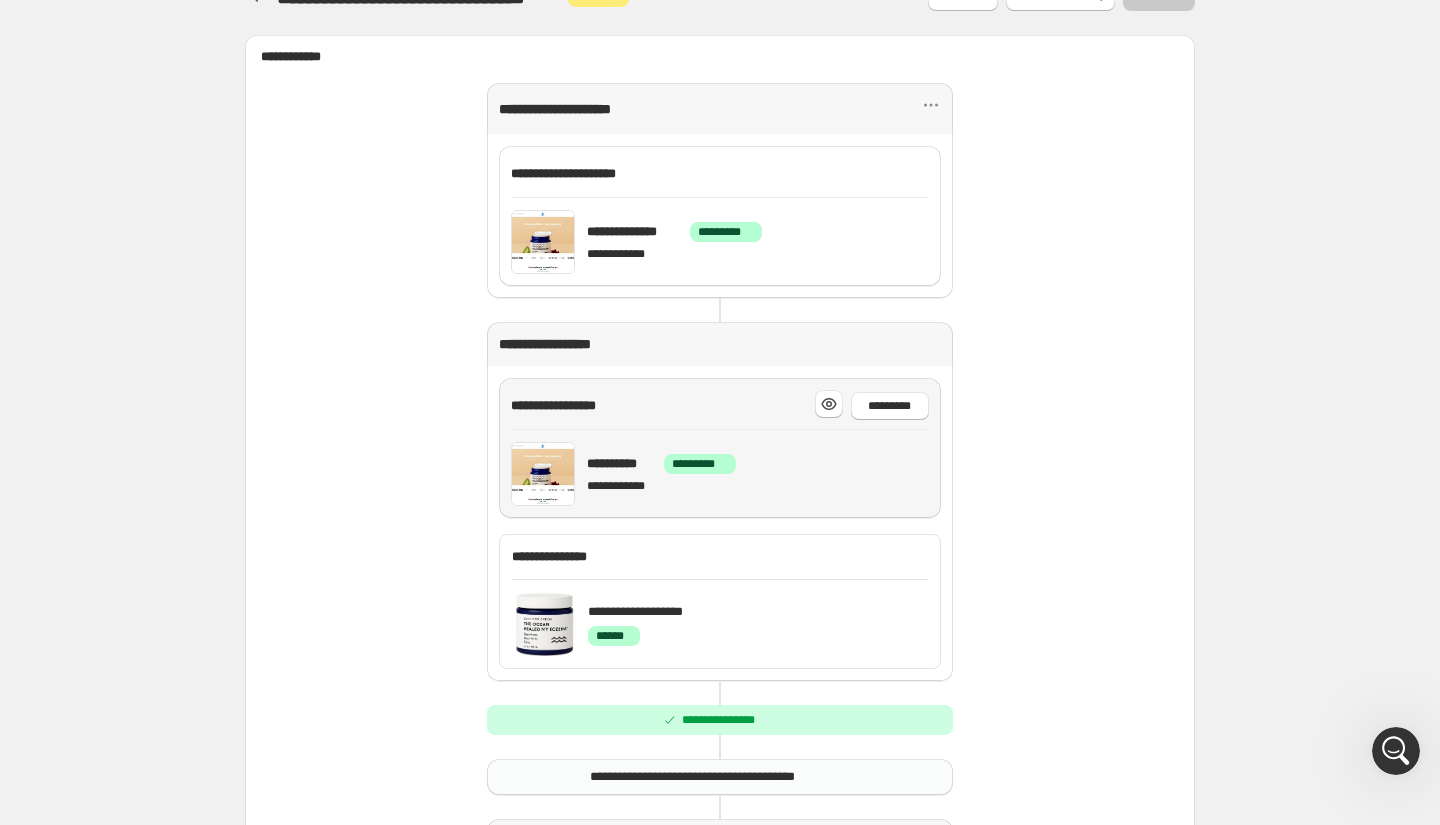 scroll, scrollTop: 0, scrollLeft: 0, axis: both 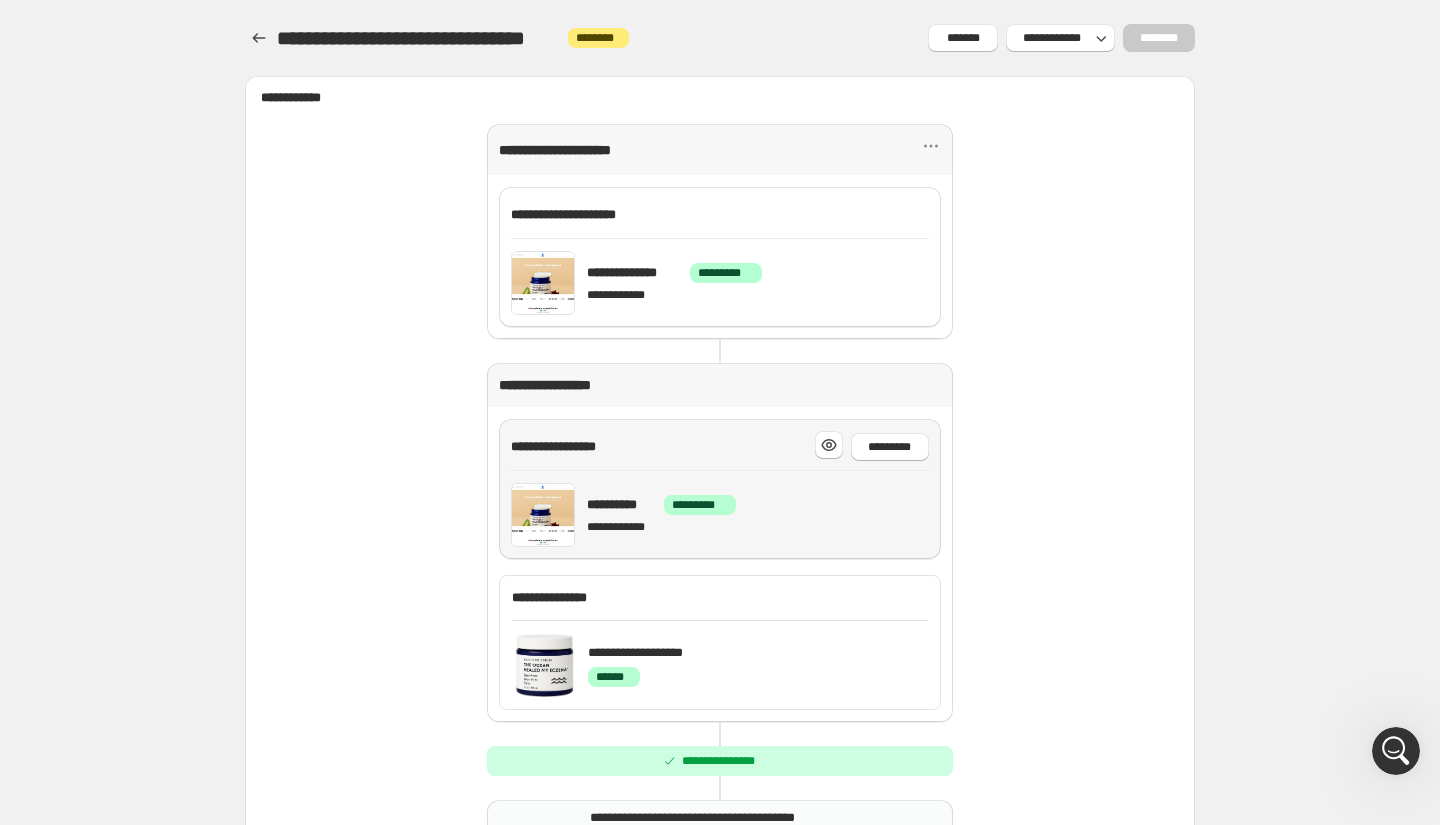click on "**********" at bounding box center (720, 446) 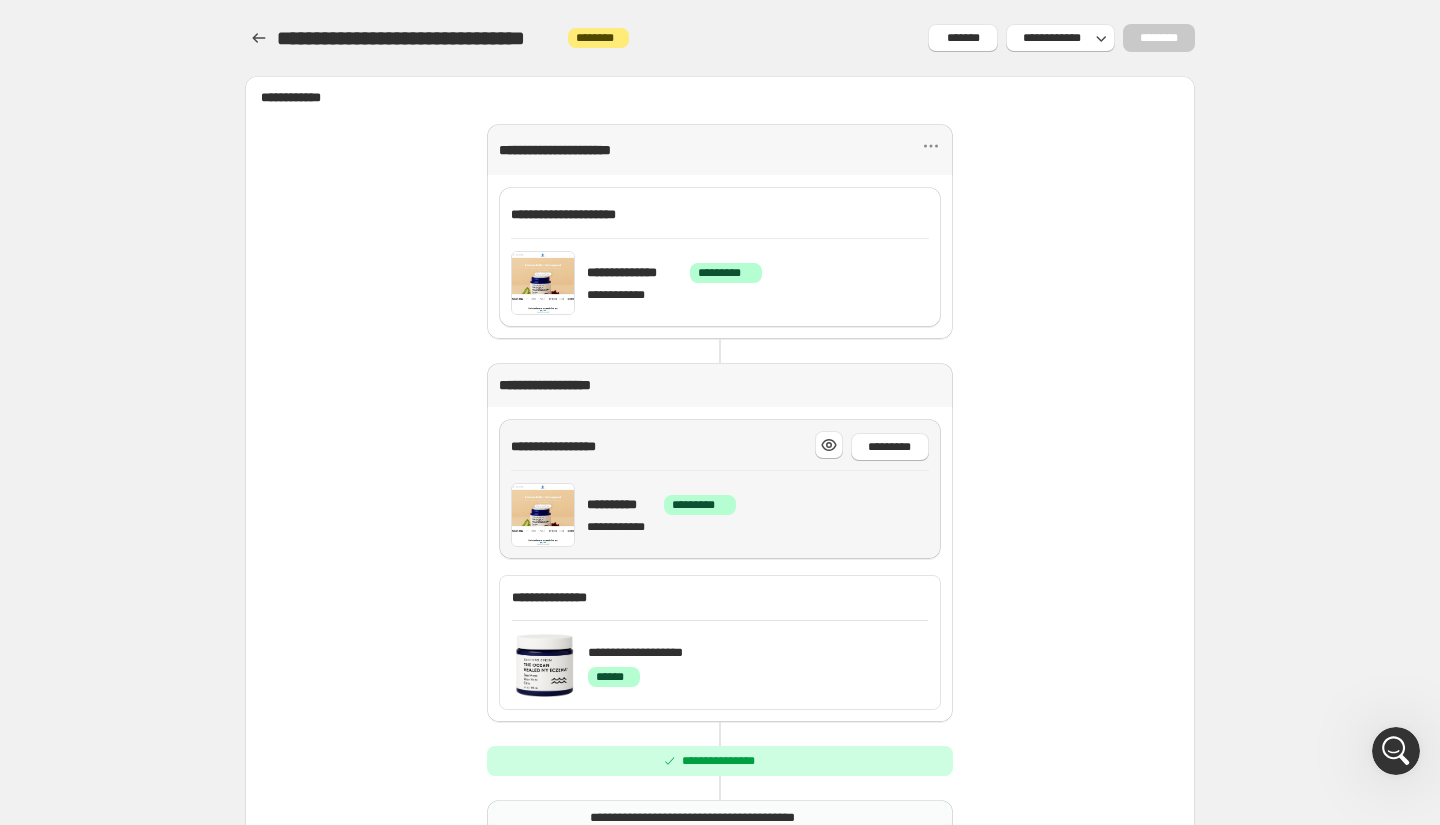 click at bounding box center (543, 515) 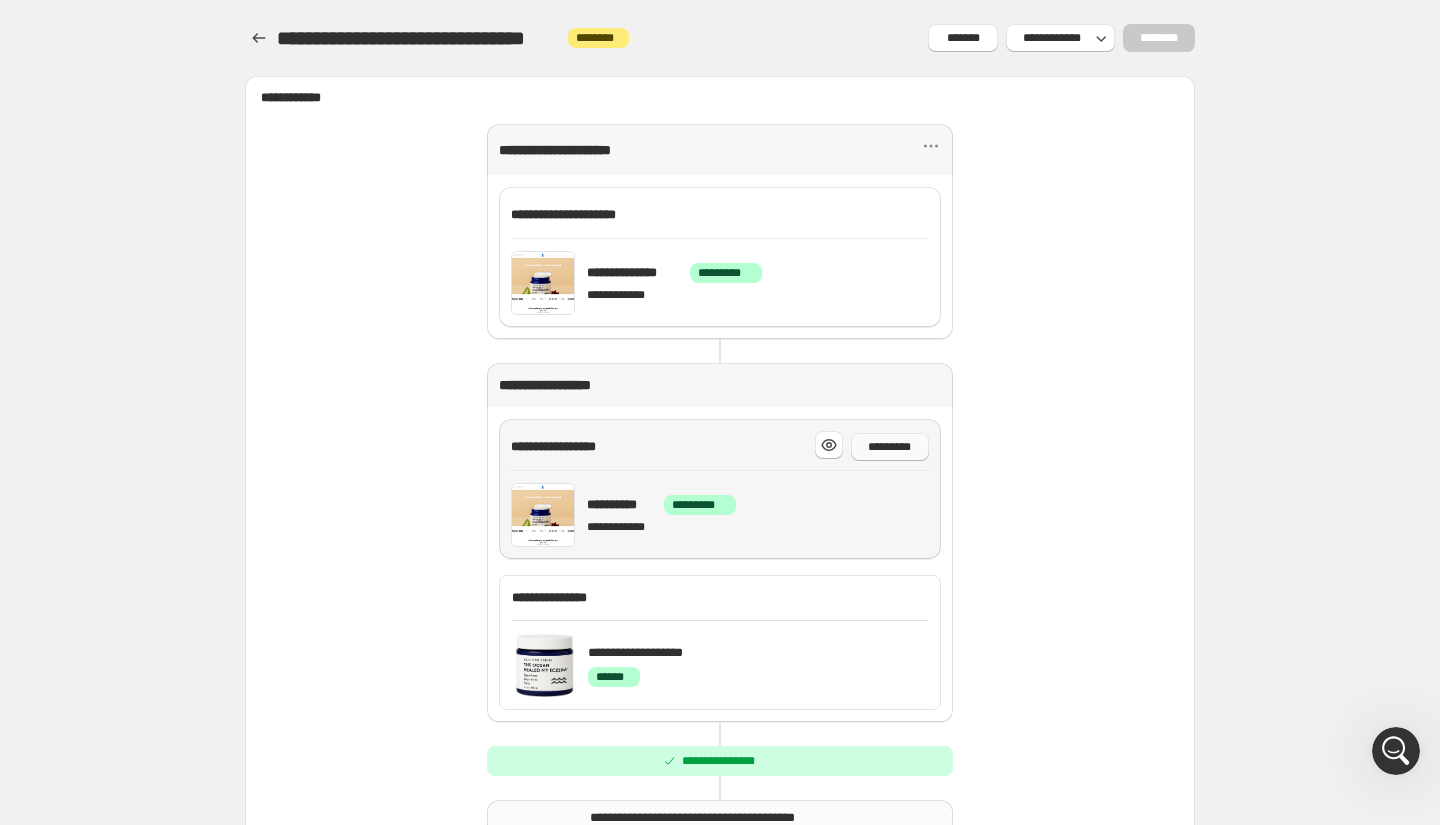 click on "*********" at bounding box center [890, 447] 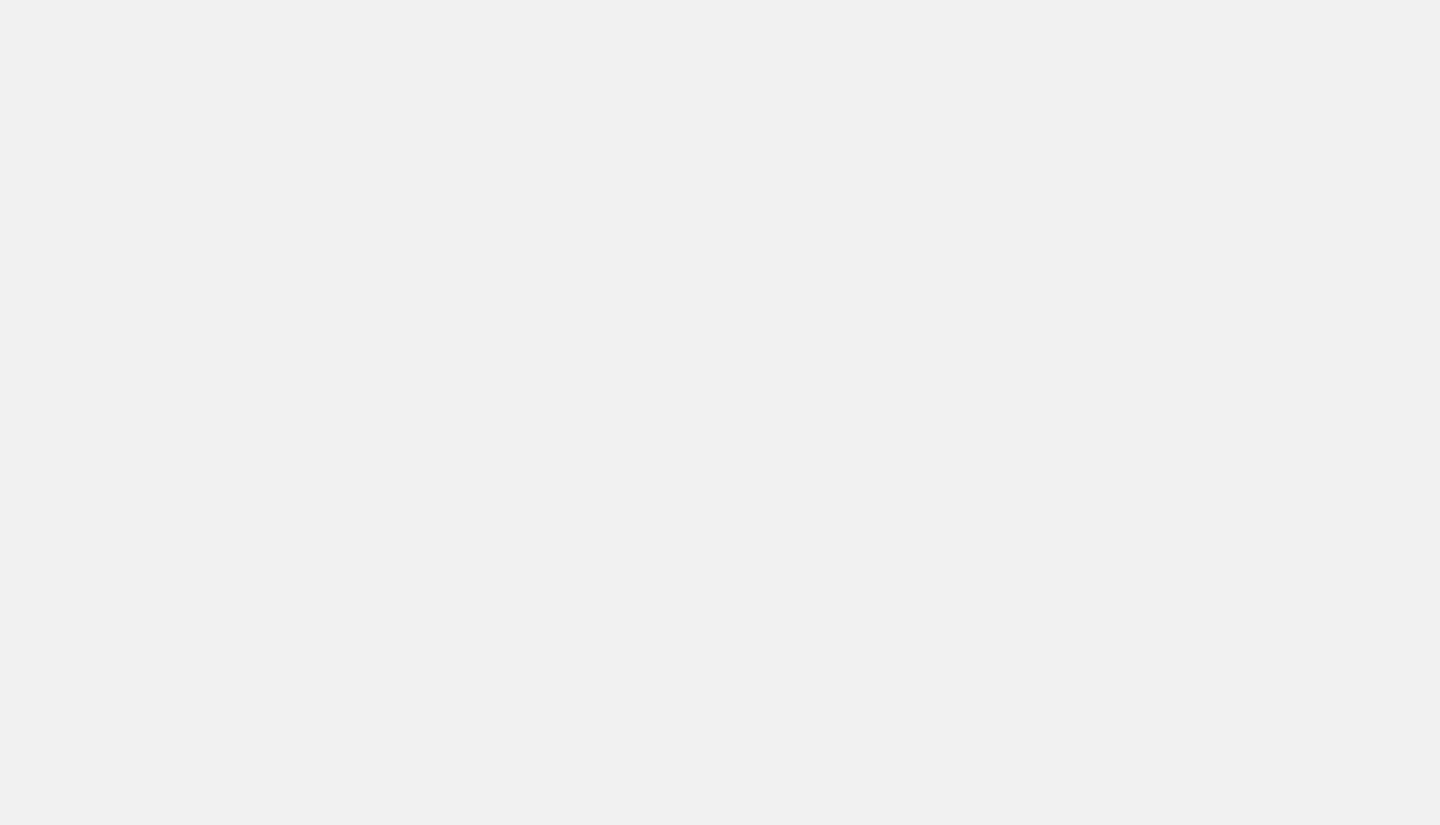 scroll, scrollTop: 0, scrollLeft: 0, axis: both 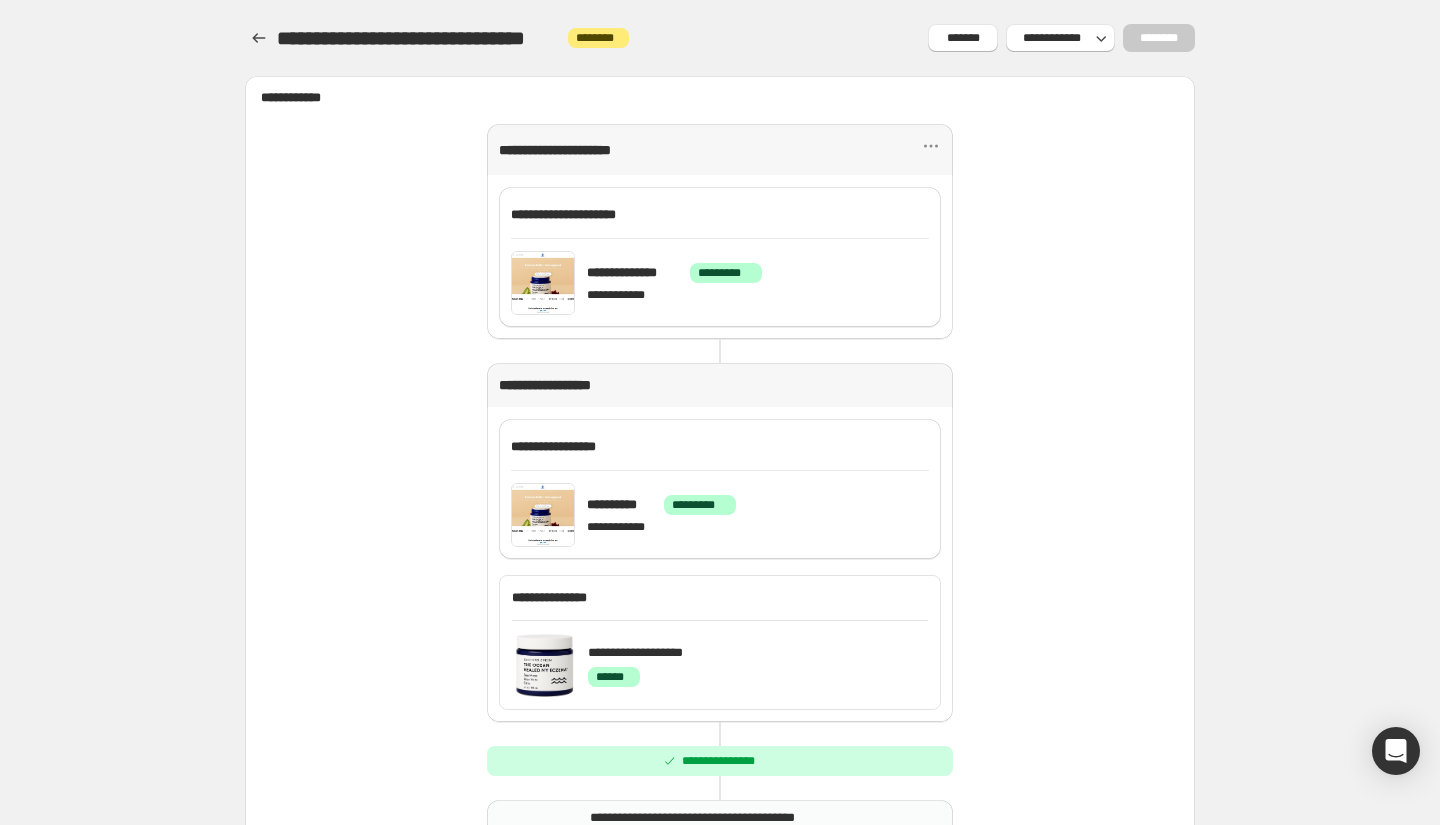 click on "**********" at bounding box center [720, 590] 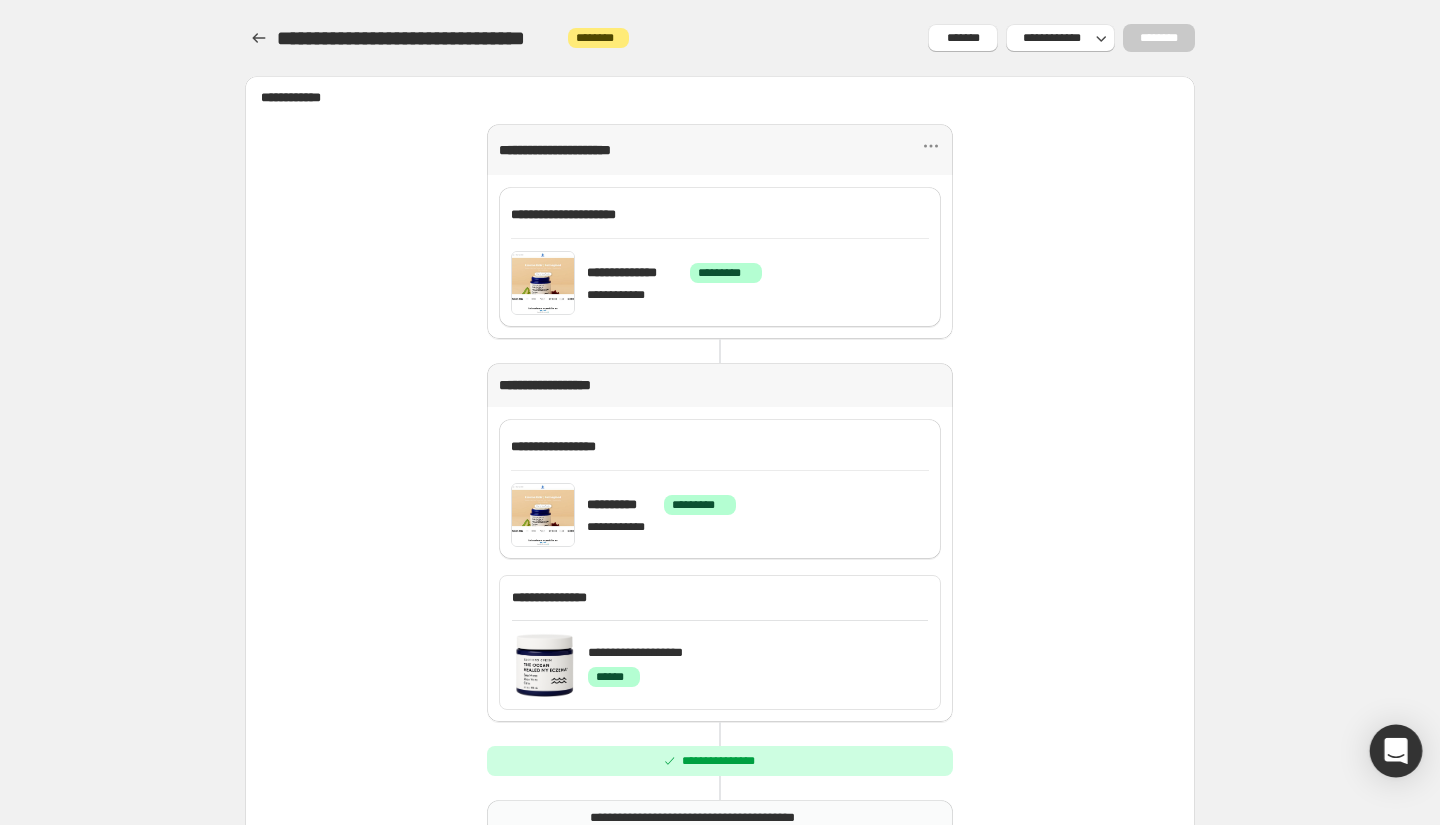 click 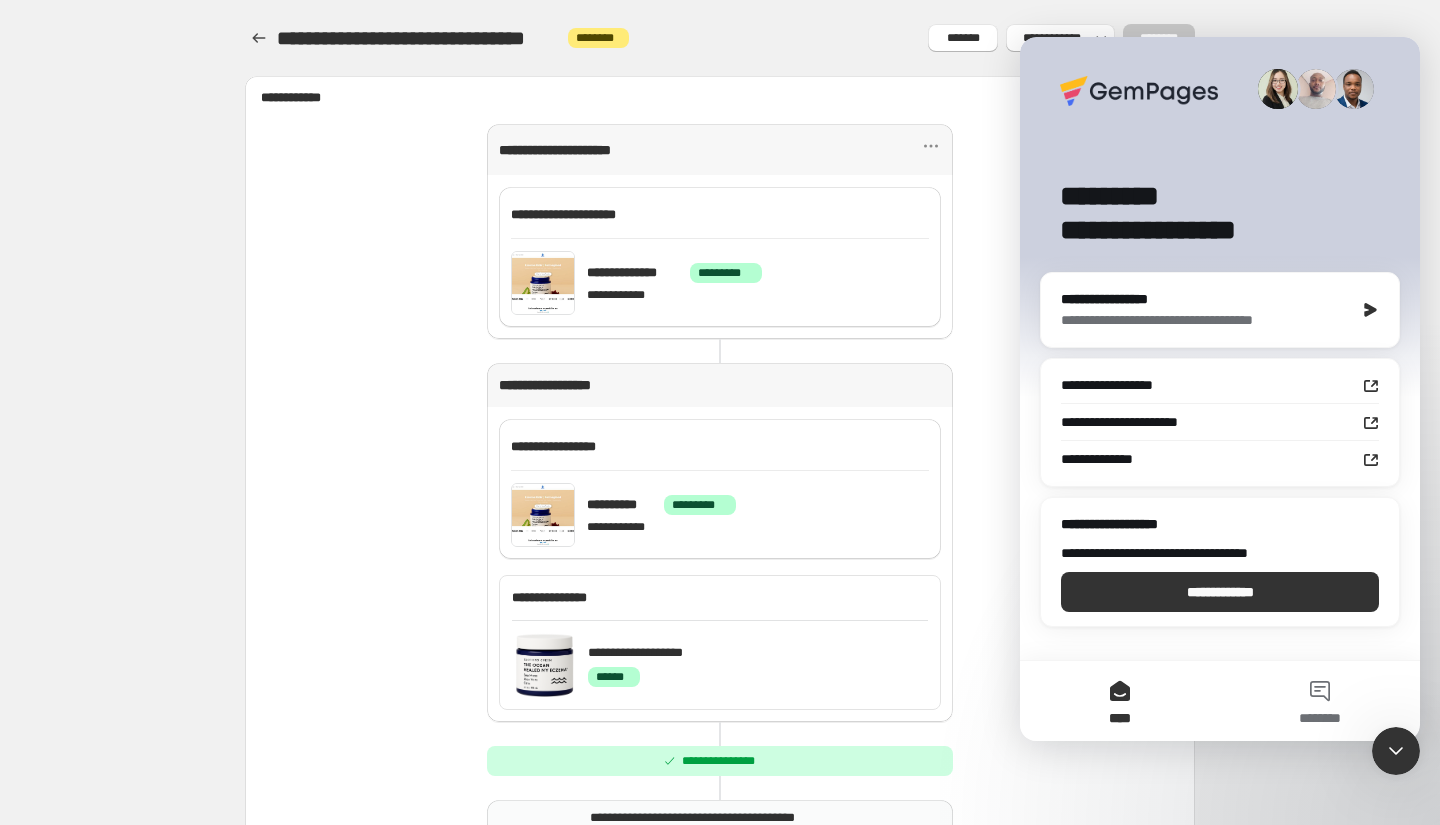 scroll, scrollTop: 0, scrollLeft: 0, axis: both 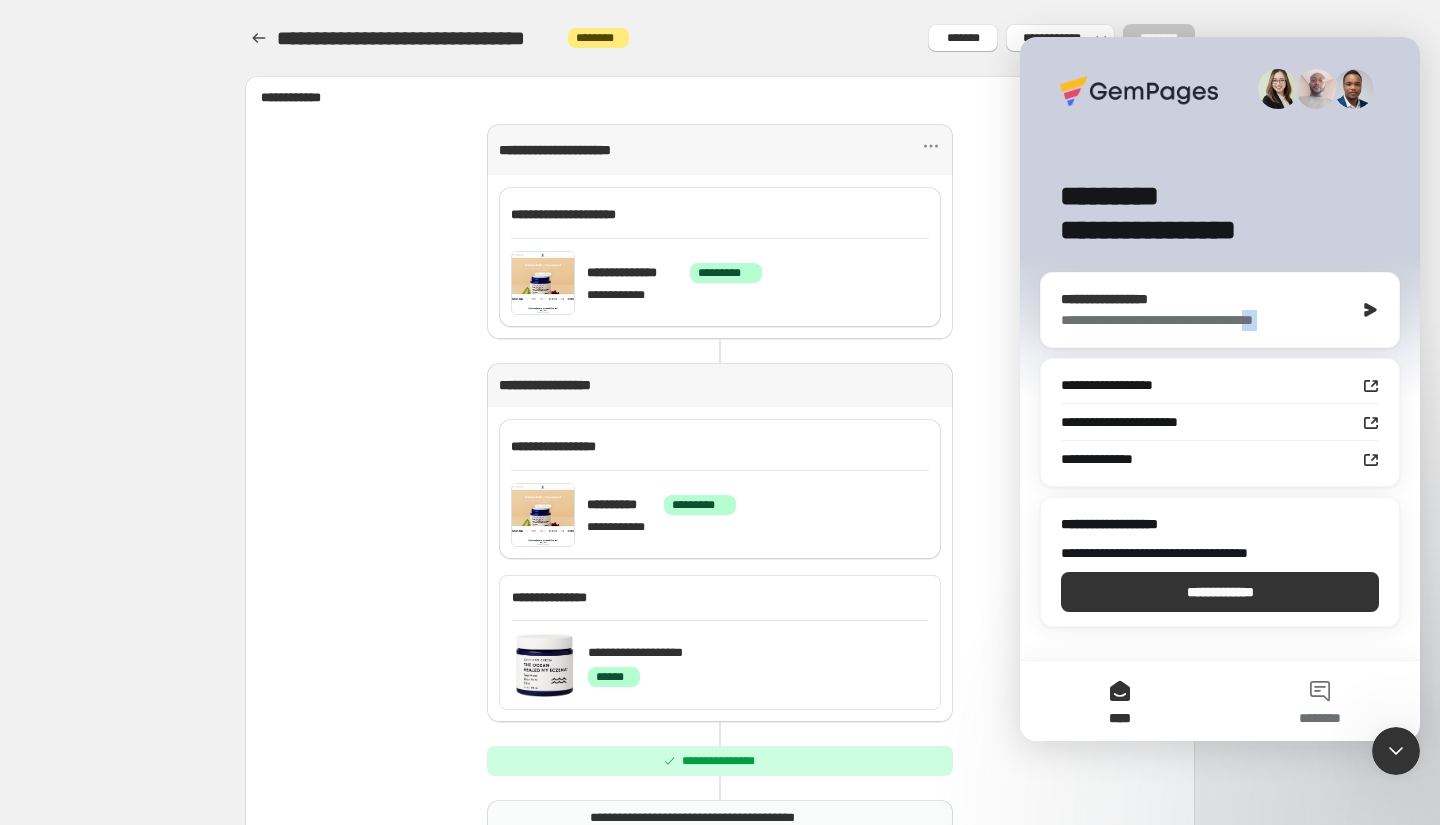 drag, startPoint x: 1285, startPoint y: 363, endPoint x: 1301, endPoint y: 304, distance: 61.13101 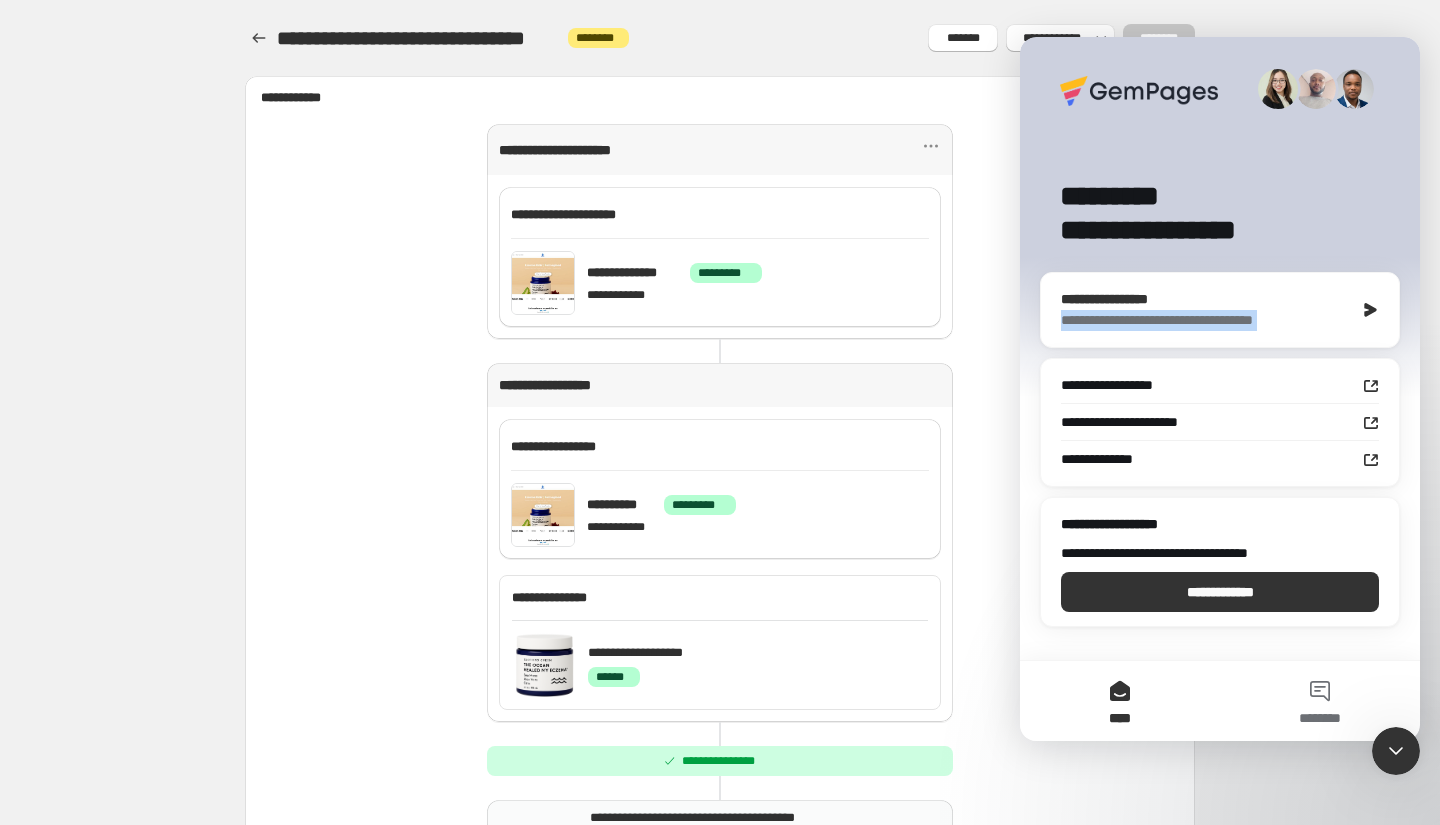 click on "**********" at bounding box center [1207, 299] 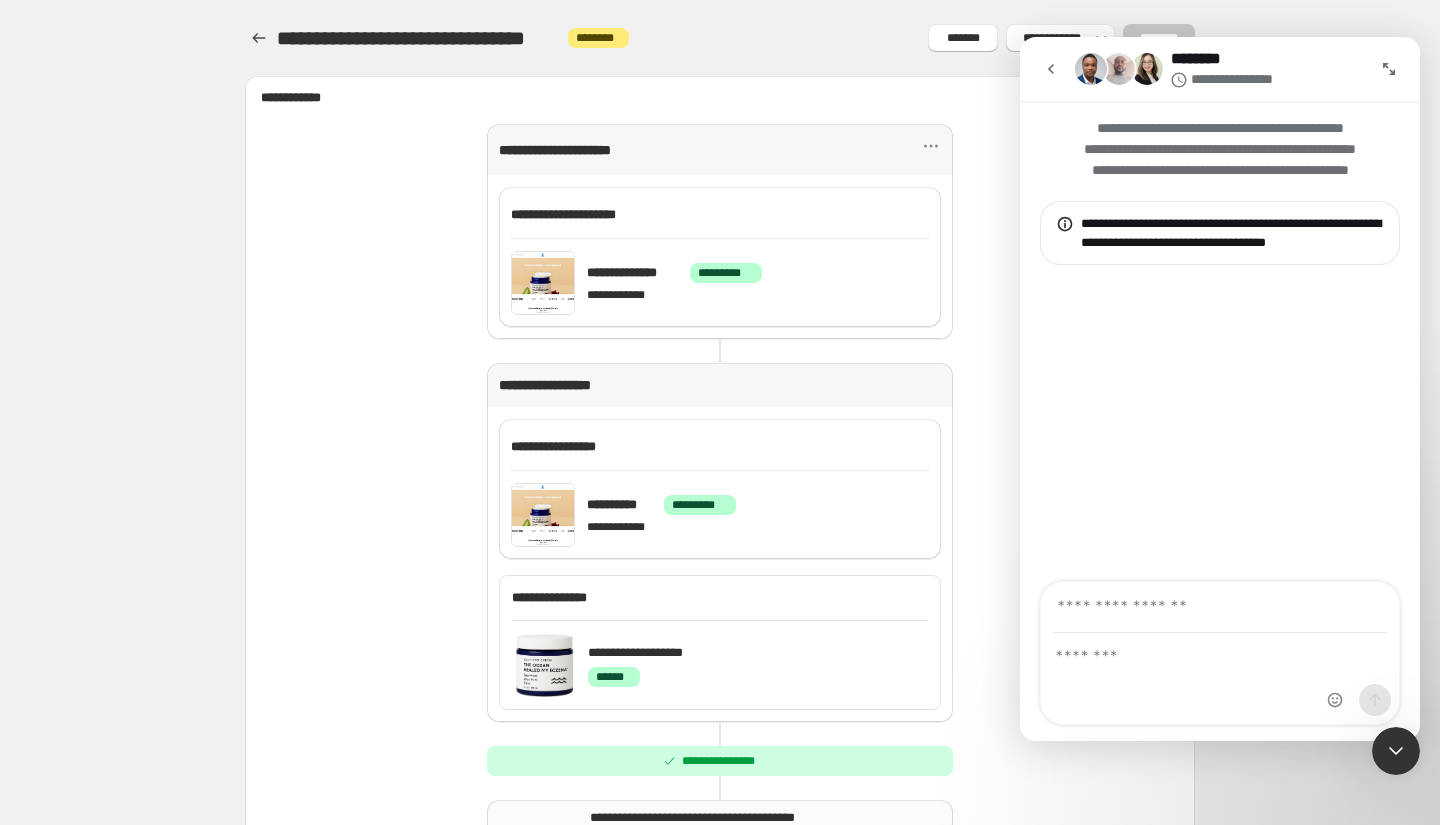 click 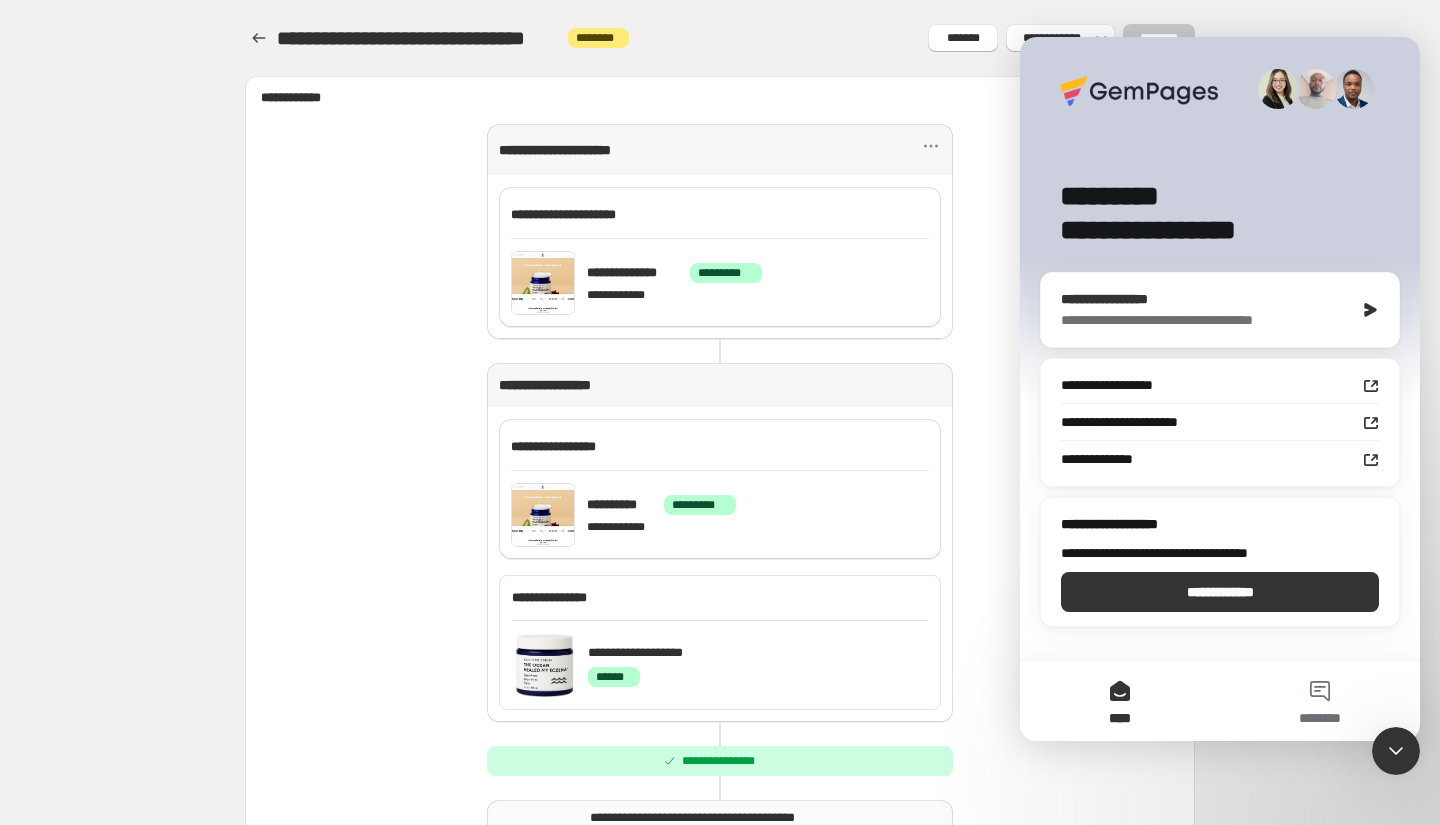 click on "**********" at bounding box center [1207, 299] 